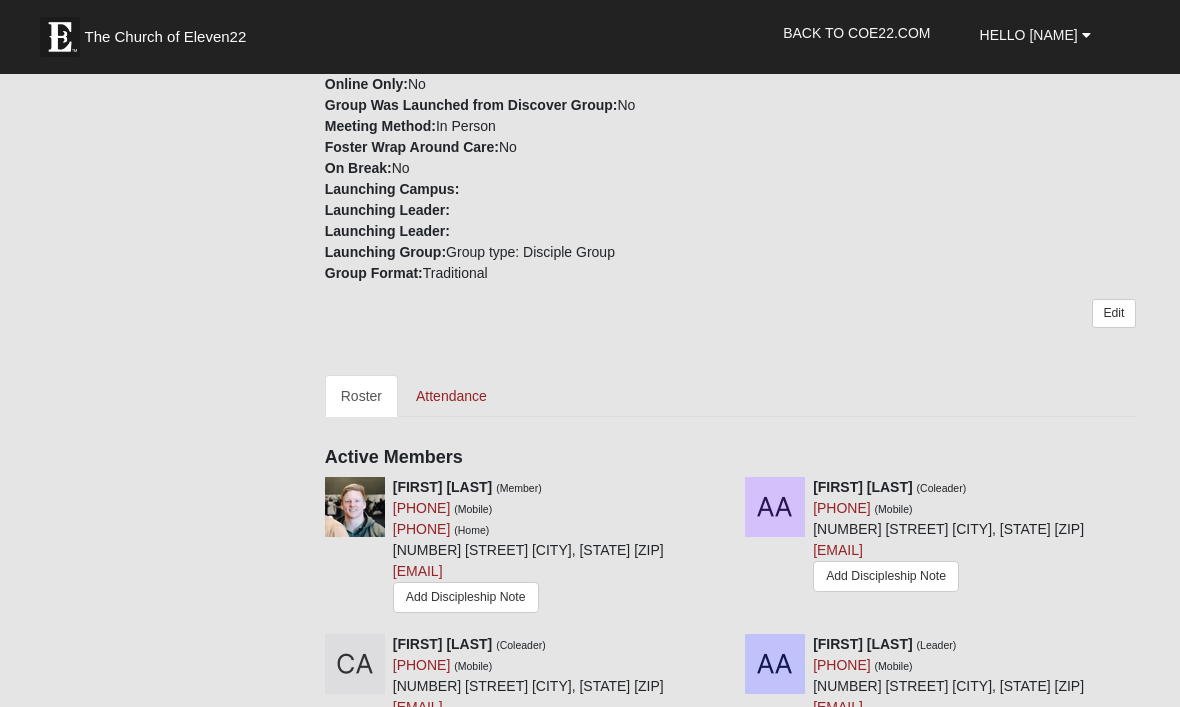 scroll, scrollTop: 531, scrollLeft: 0, axis: vertical 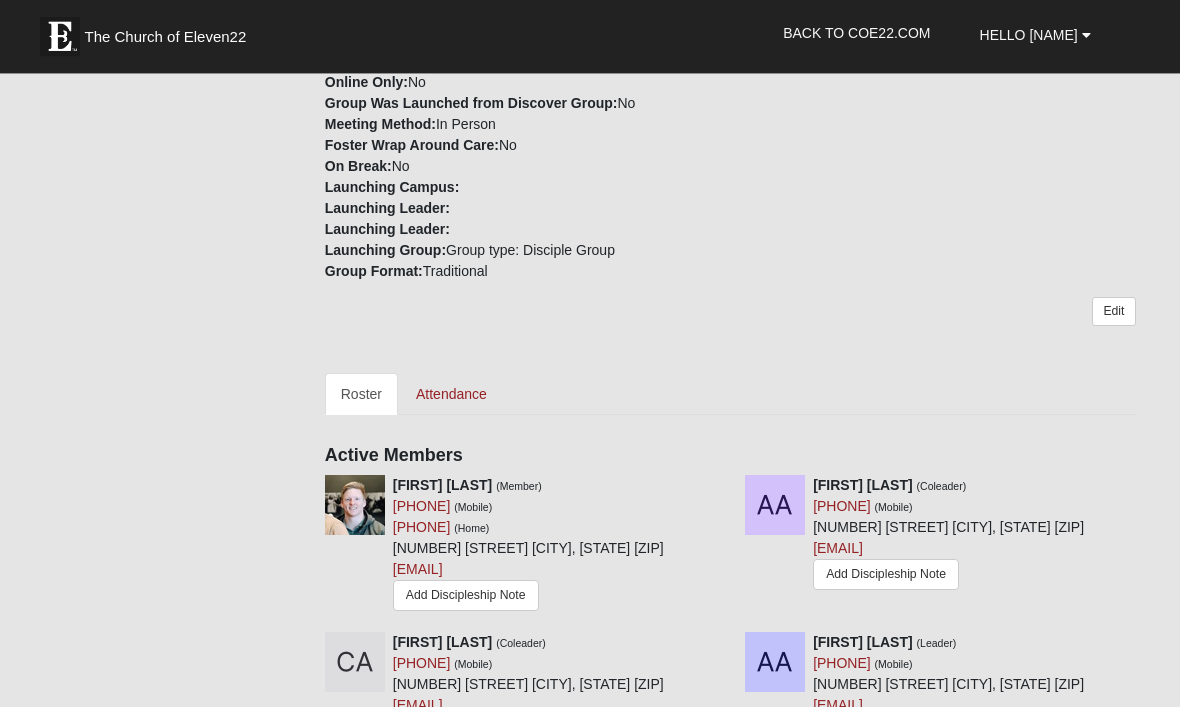 click on "Attendance" at bounding box center [451, 395] 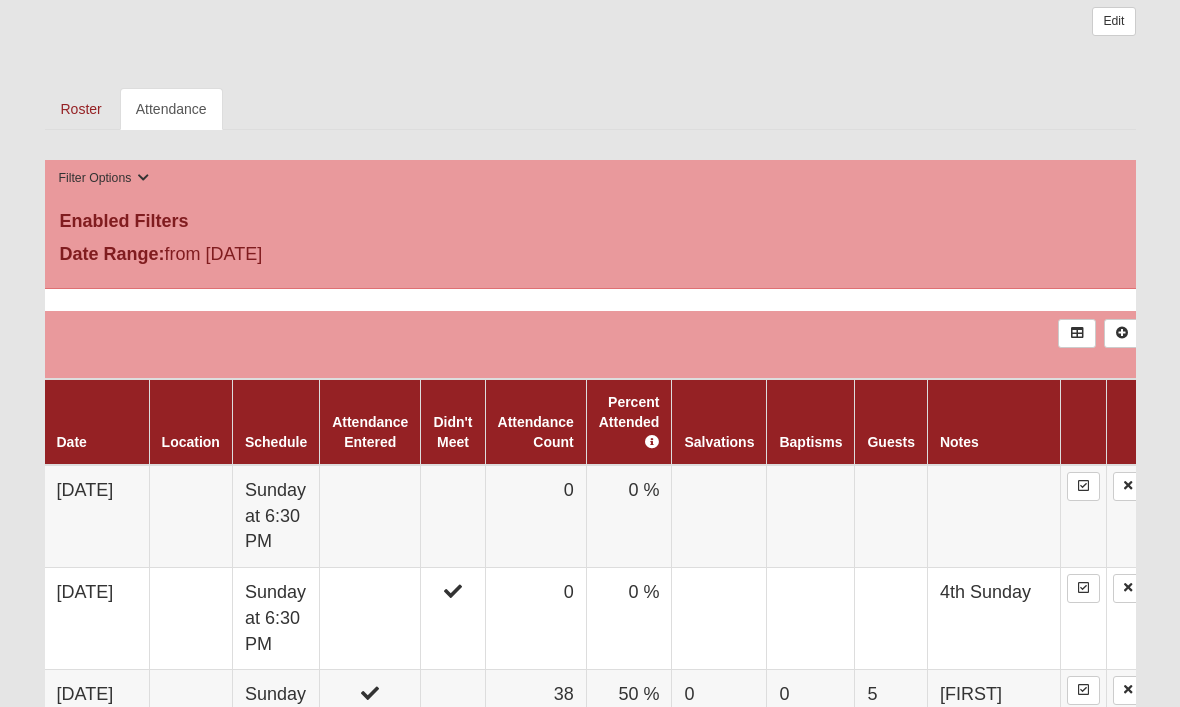 scroll, scrollTop: 887, scrollLeft: 0, axis: vertical 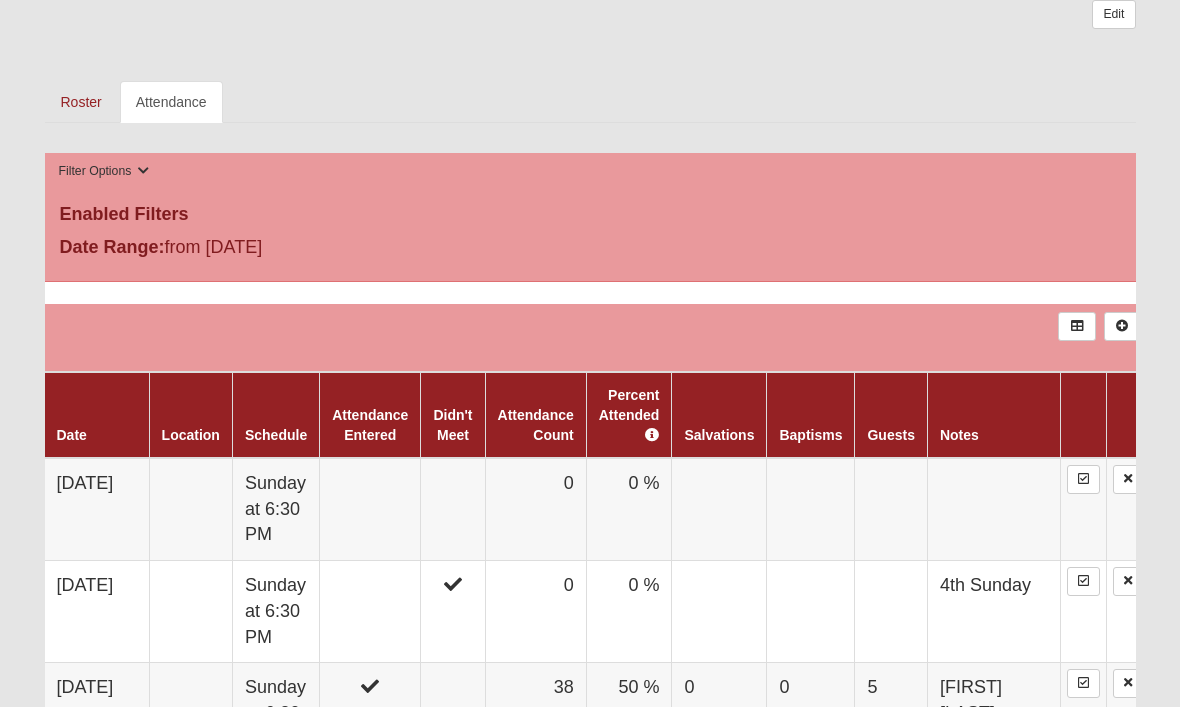 click on "0" at bounding box center (535, 509) 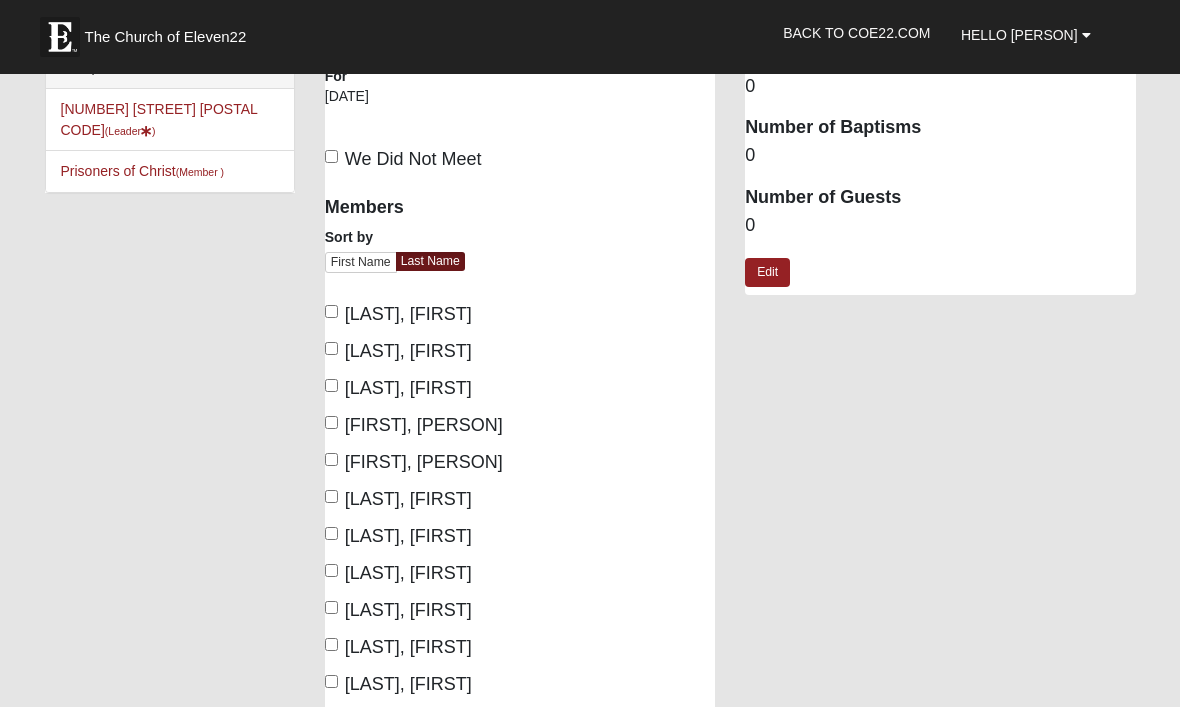 scroll, scrollTop: 36, scrollLeft: 0, axis: vertical 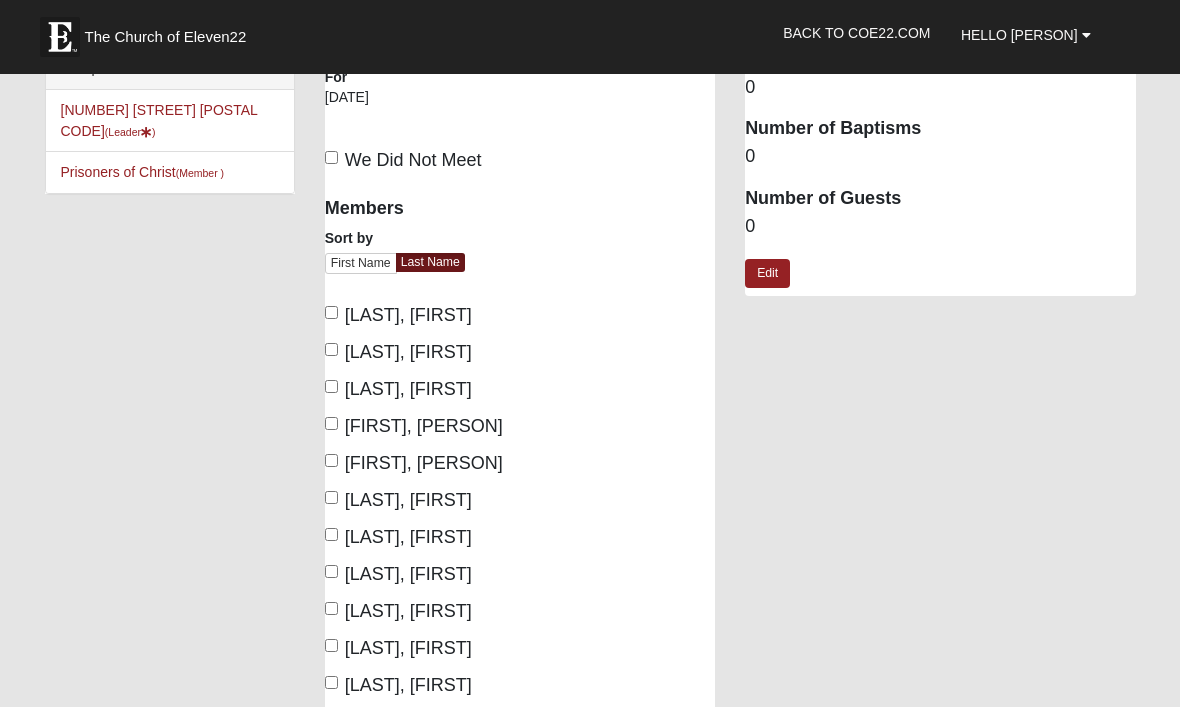 click on "Anderson, Allen" at bounding box center (408, 352) 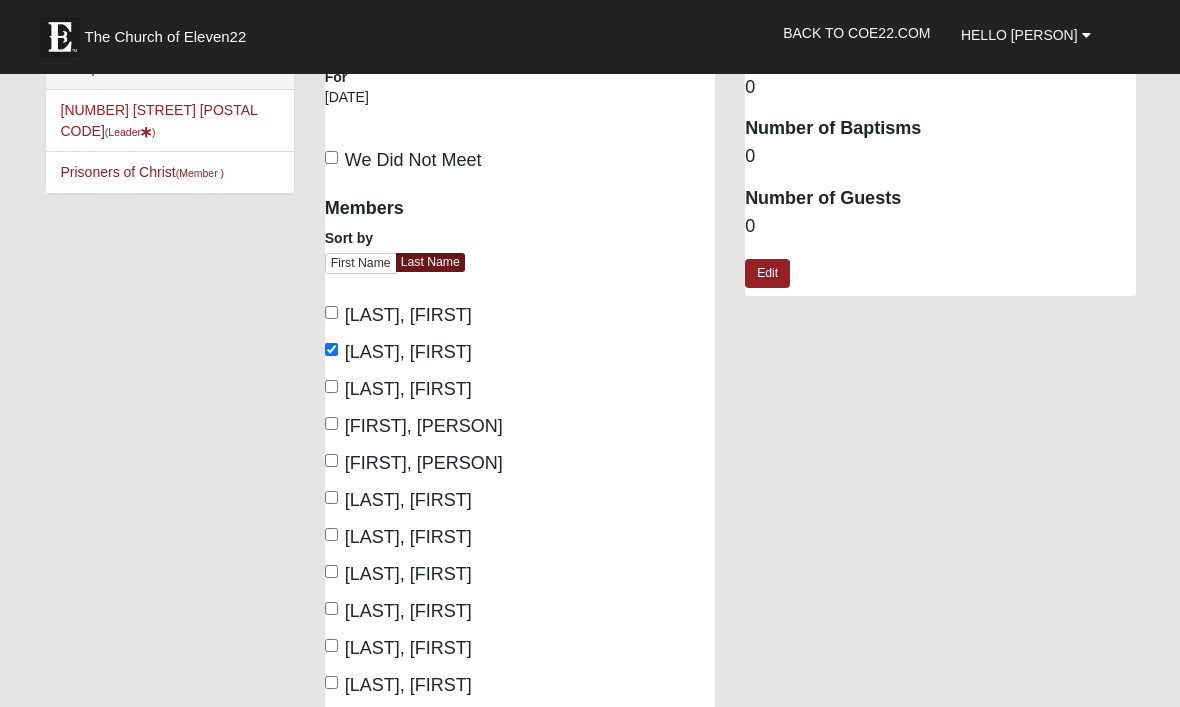click on "Anderson, Cindy" at bounding box center (331, 386) 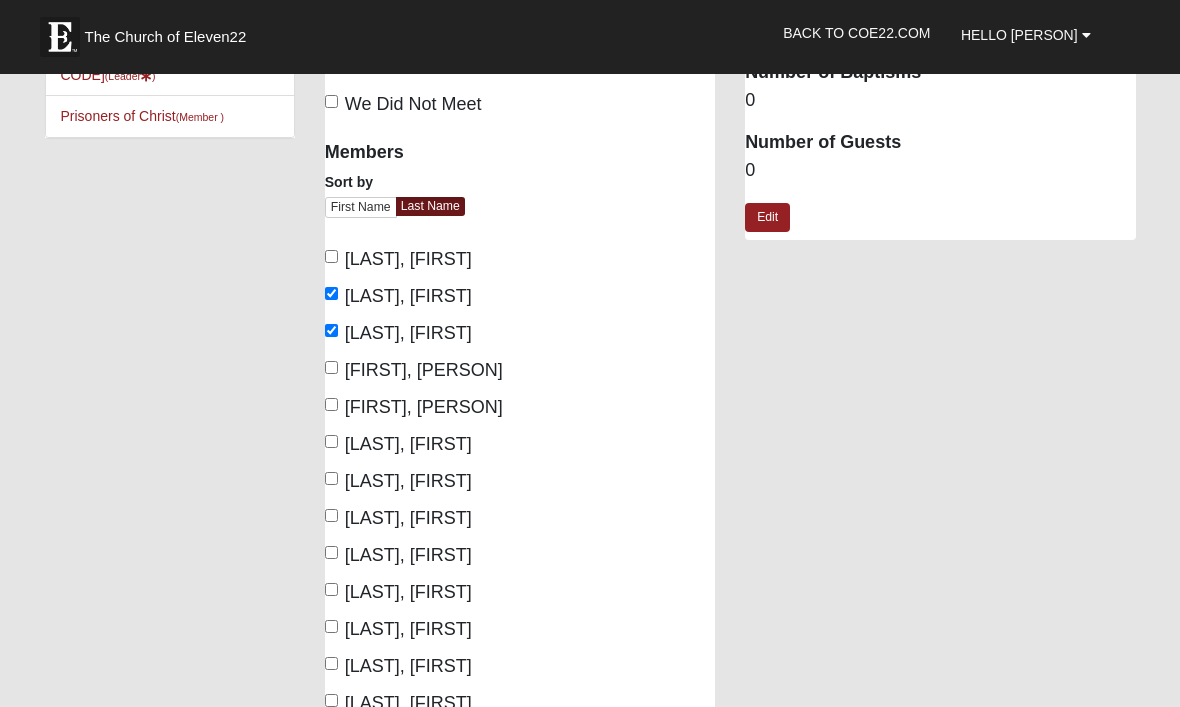 scroll, scrollTop: 102, scrollLeft: 0, axis: vertical 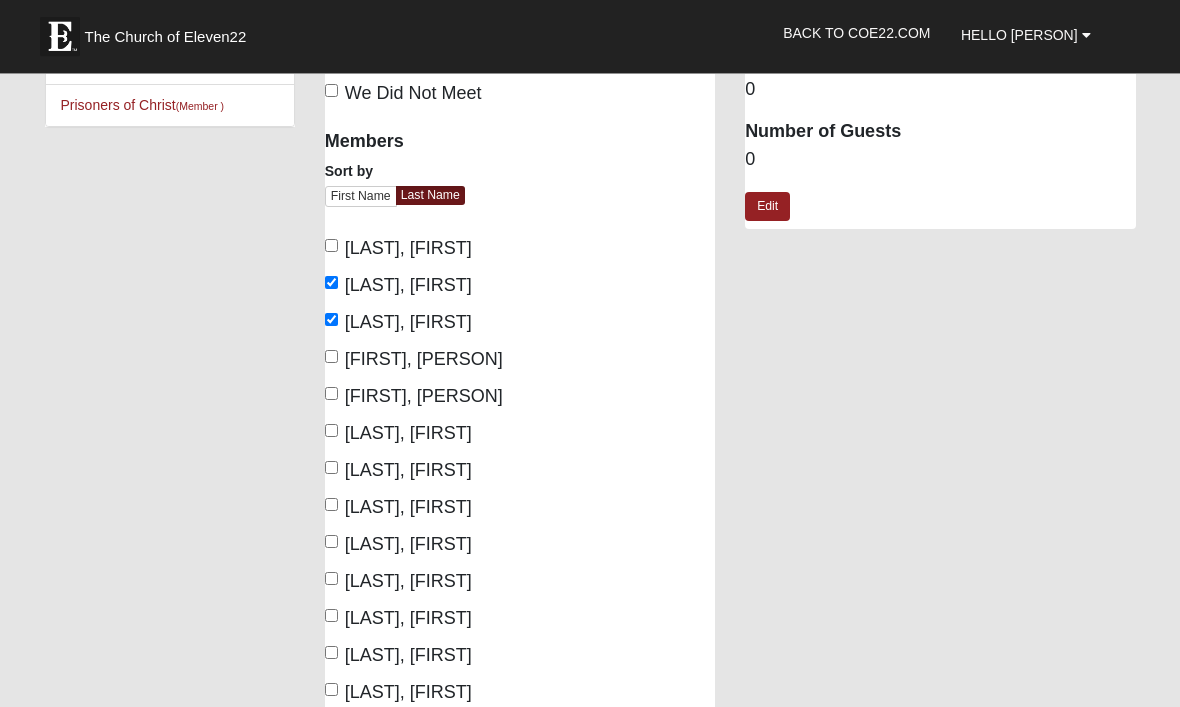 click on "[FIRST], [FIRST]" at bounding box center (424, 360) 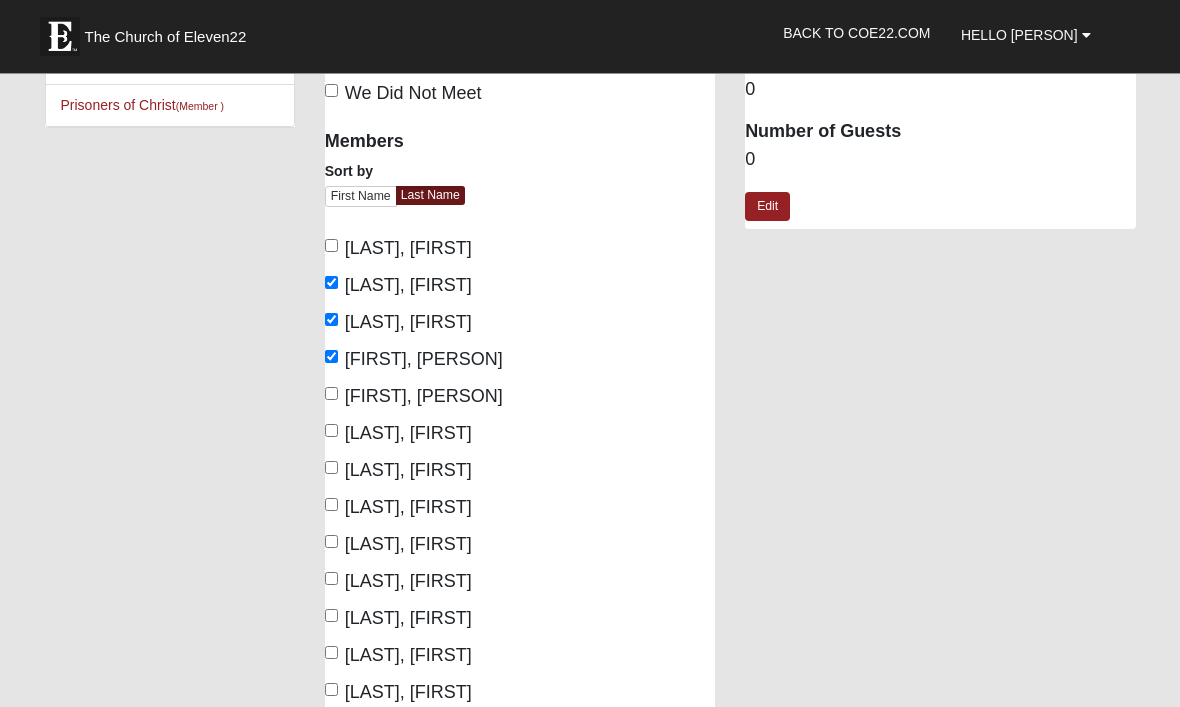click on "[FIRST], [FIRST]" at bounding box center (424, 397) 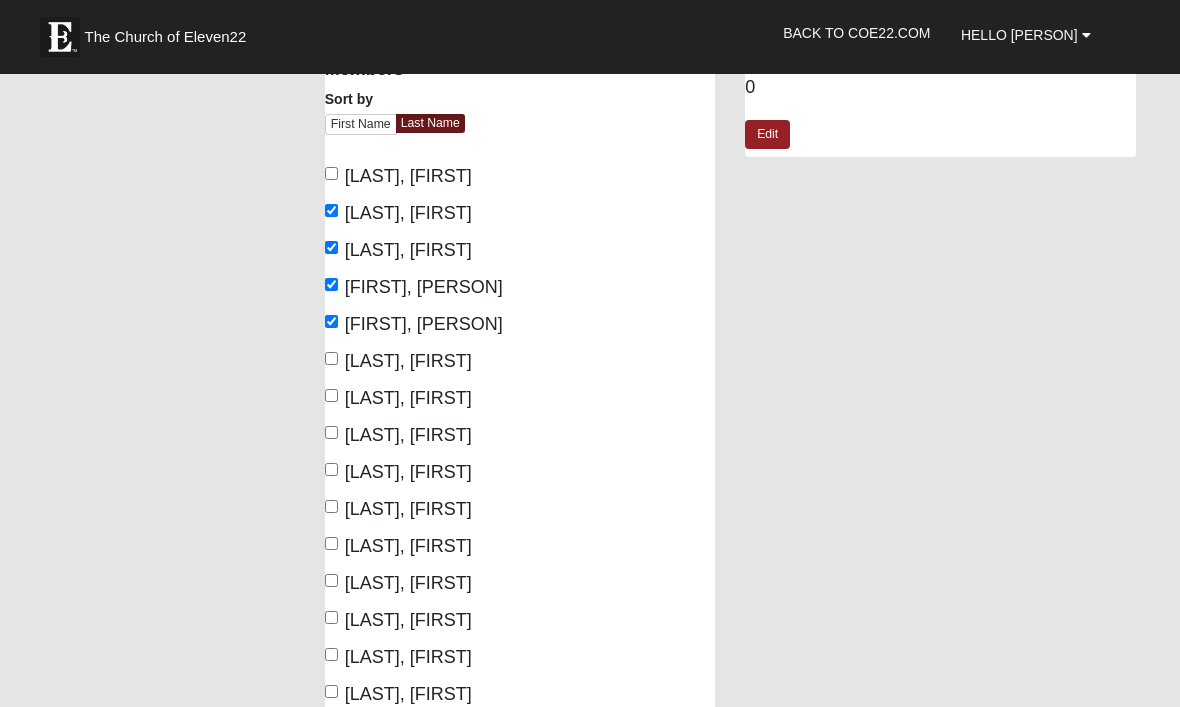 scroll, scrollTop: 185, scrollLeft: 0, axis: vertical 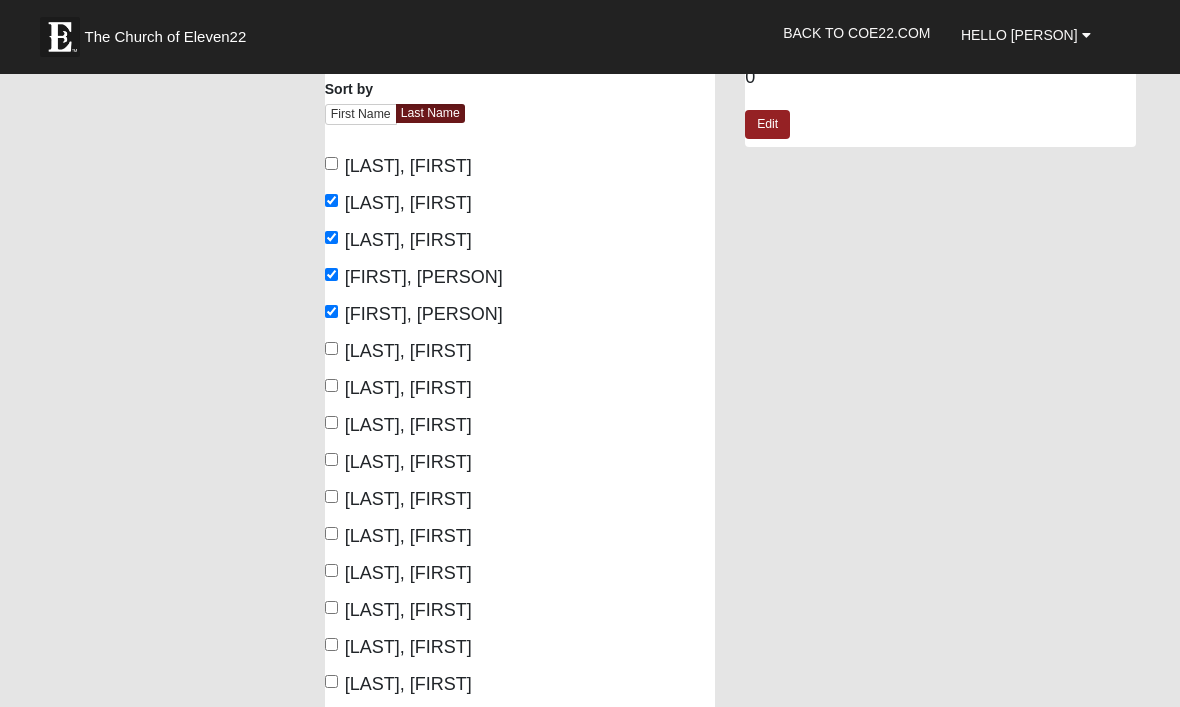 click on "[LAST], [FIRST]" at bounding box center [331, 459] 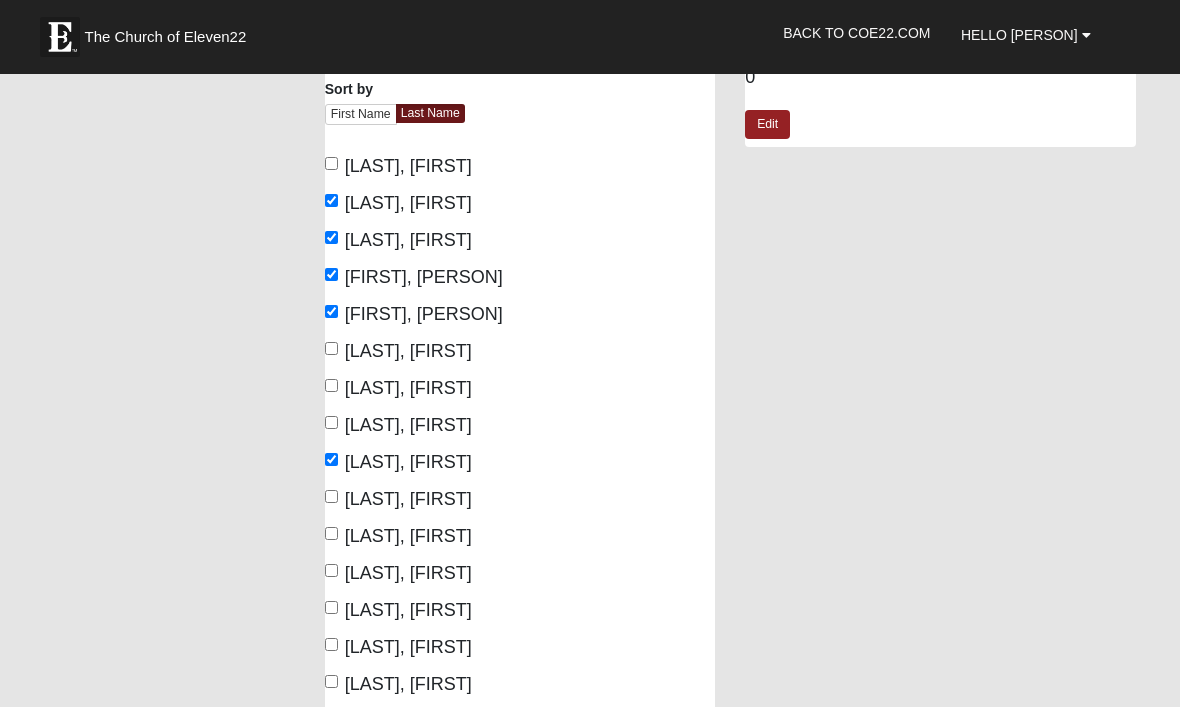 click on "Berger, Josh" at bounding box center (331, 496) 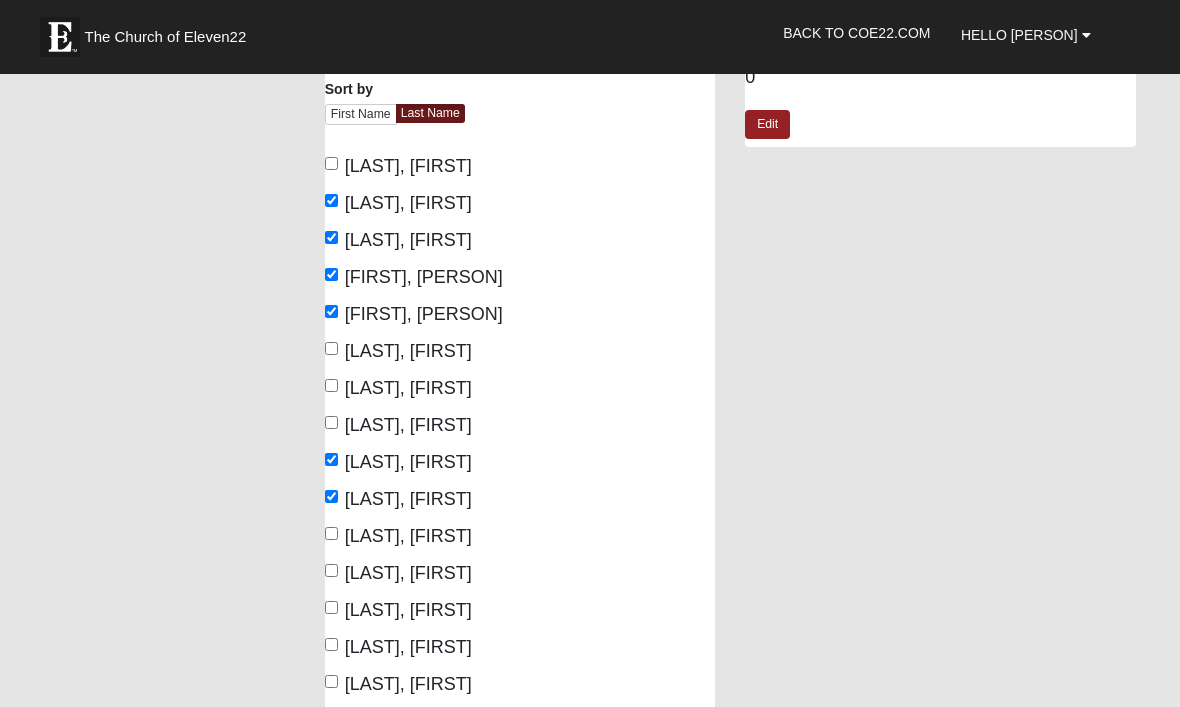 click on "[LAST], [FIRST]" at bounding box center [331, 533] 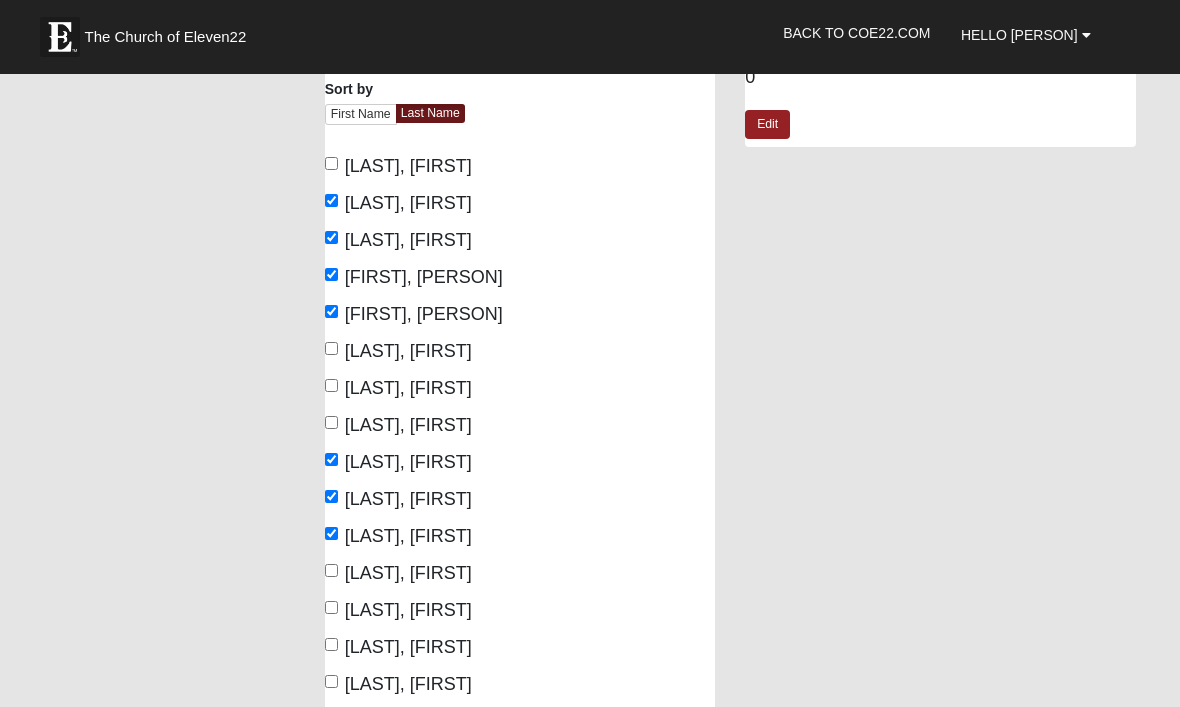 click on "Burton, Laura" at bounding box center [331, 570] 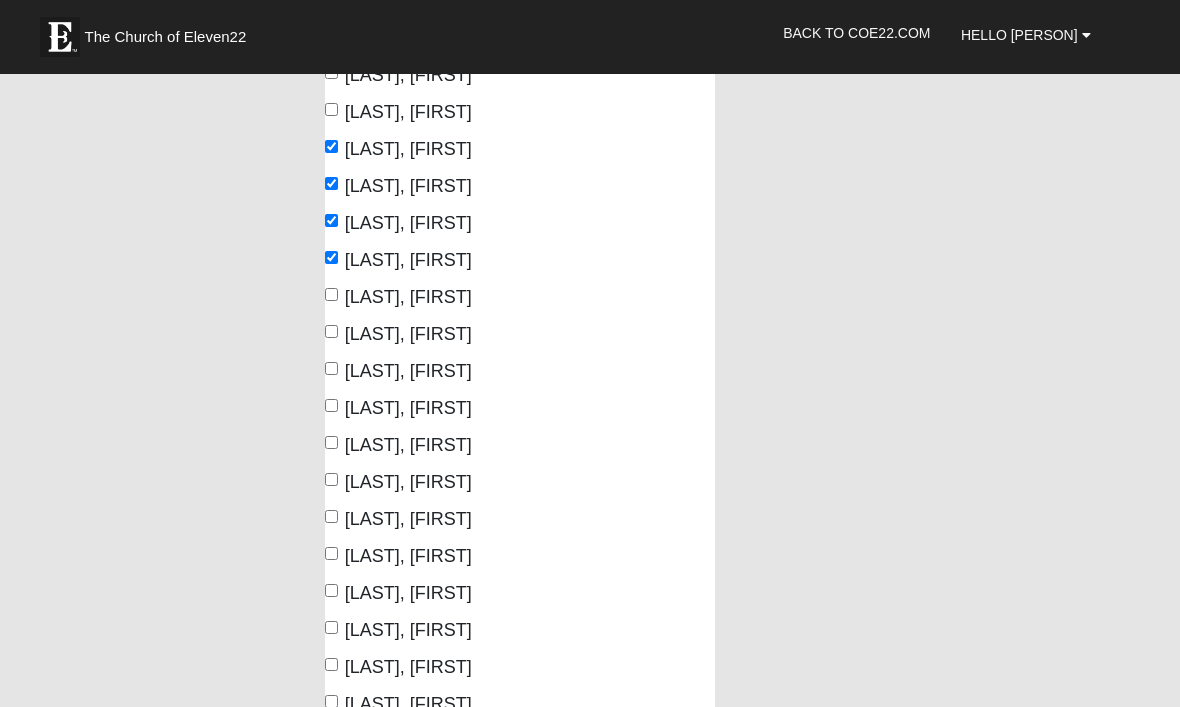 scroll, scrollTop: 502, scrollLeft: 0, axis: vertical 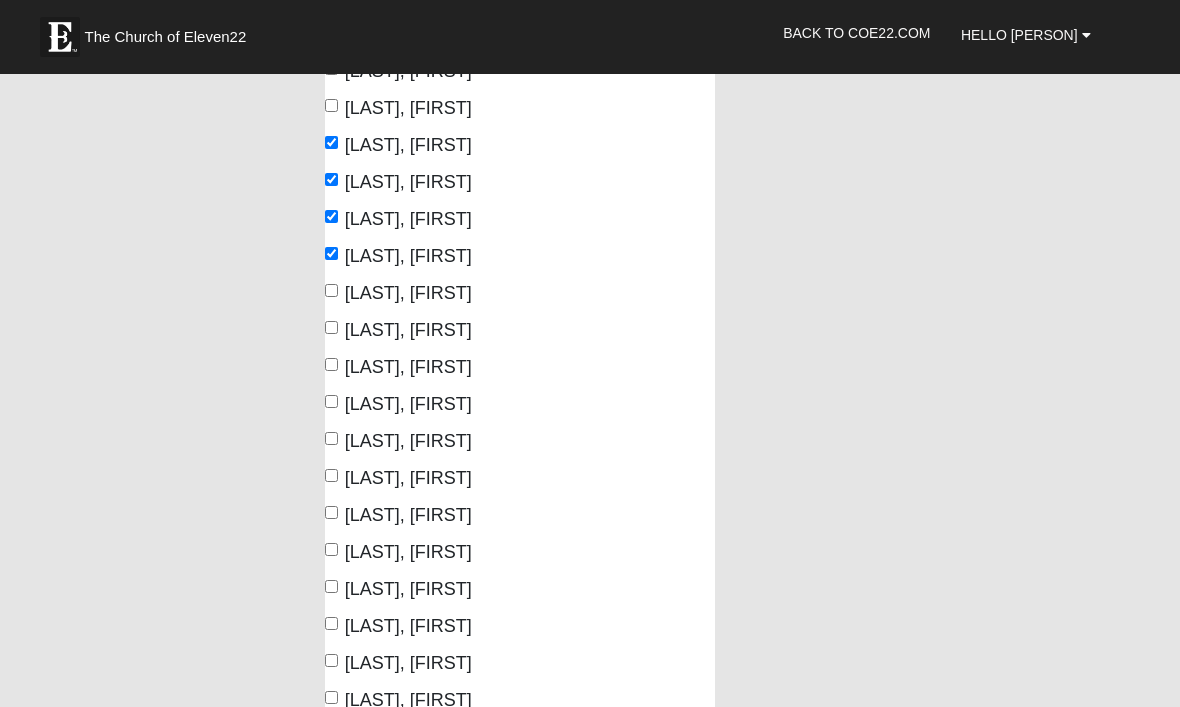 click on "Cockerham, Hunter" at bounding box center [408, 404] 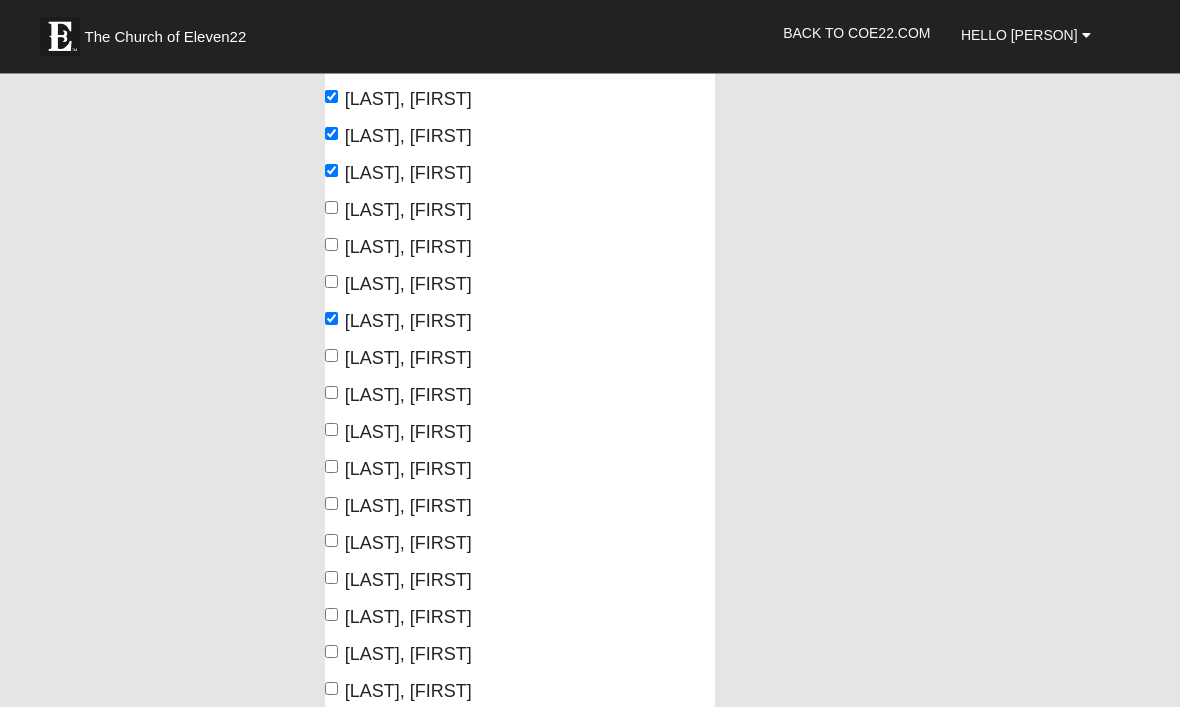 scroll, scrollTop: 616, scrollLeft: 0, axis: vertical 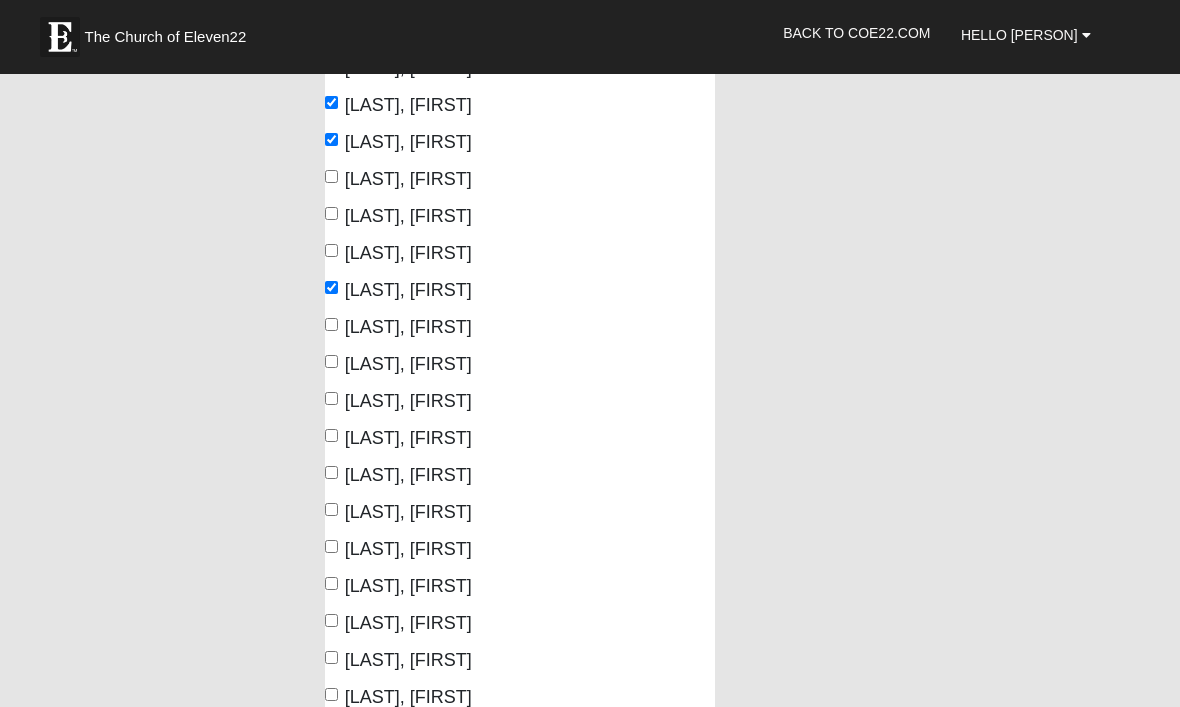click on "[LAST], [FIRST]" at bounding box center [331, 398] 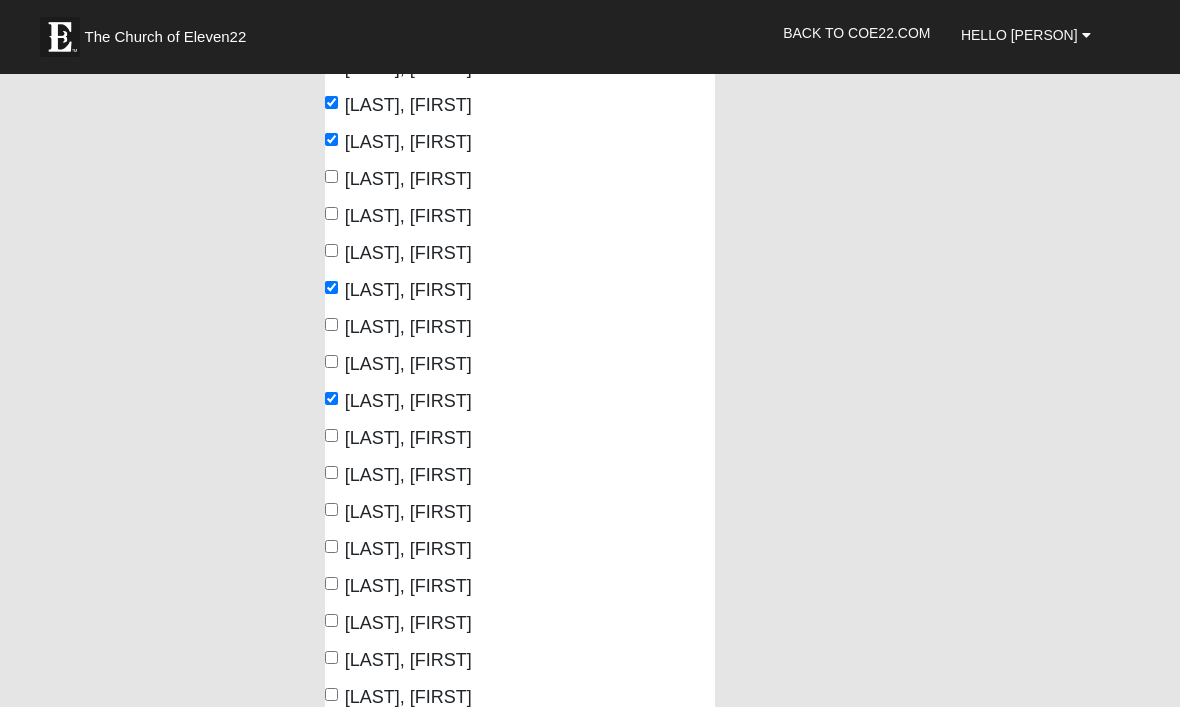 click on "Crouch, Mason" at bounding box center (331, 435) 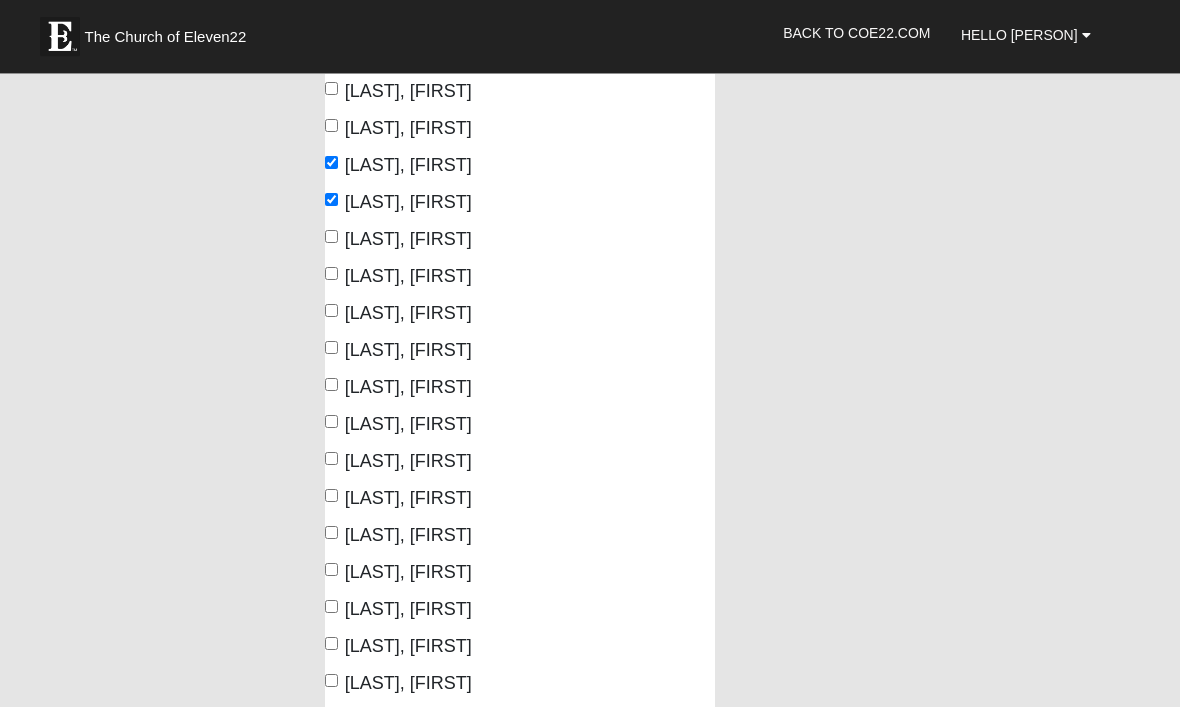 scroll, scrollTop: 845, scrollLeft: 0, axis: vertical 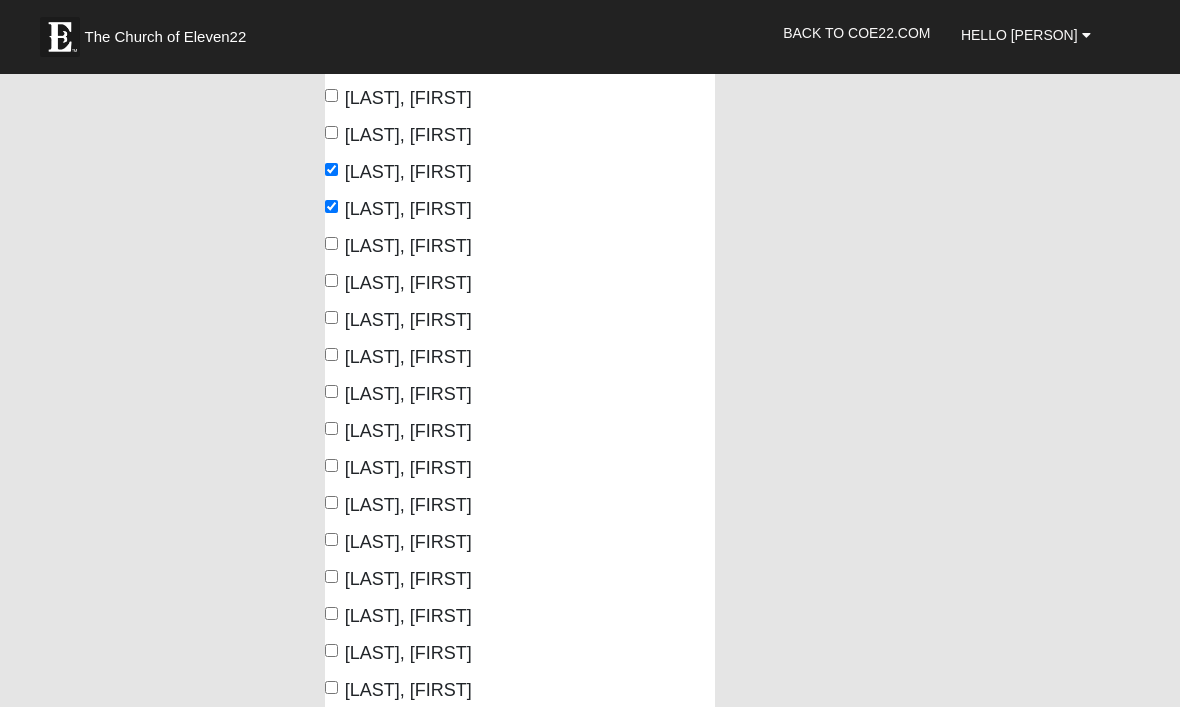 click on "Elam, Kyndal" at bounding box center [331, 354] 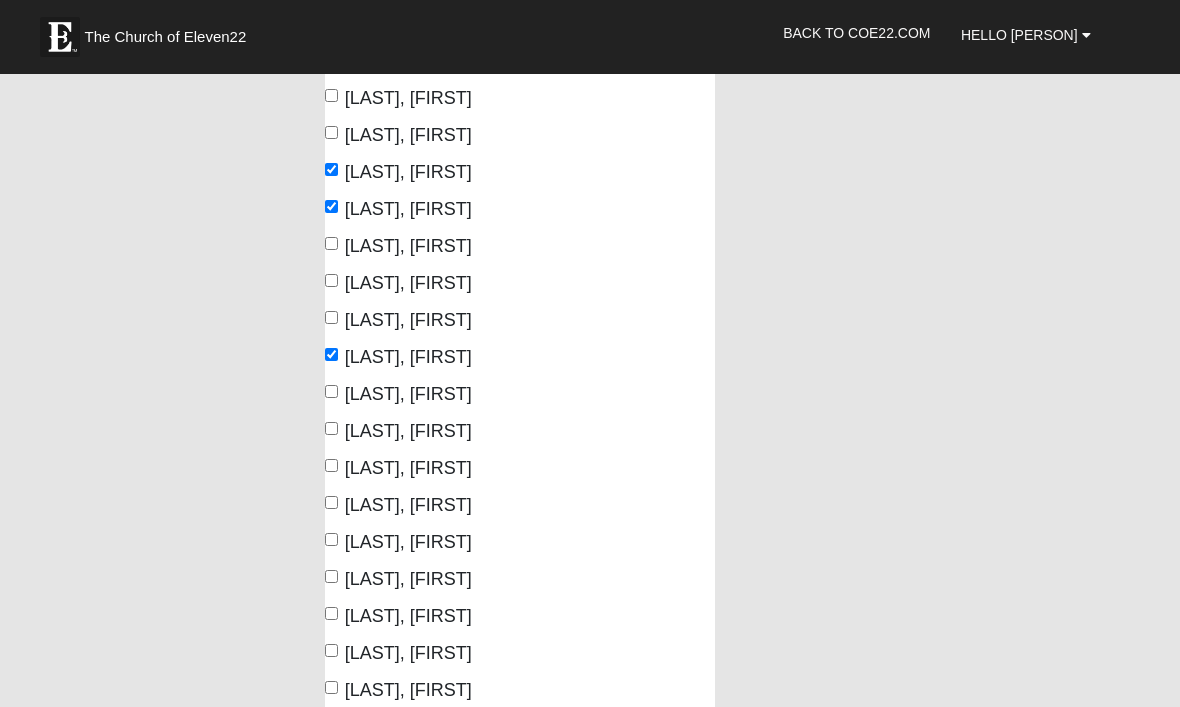 click on "Fitzgerald, Ashleigh" at bounding box center (331, 391) 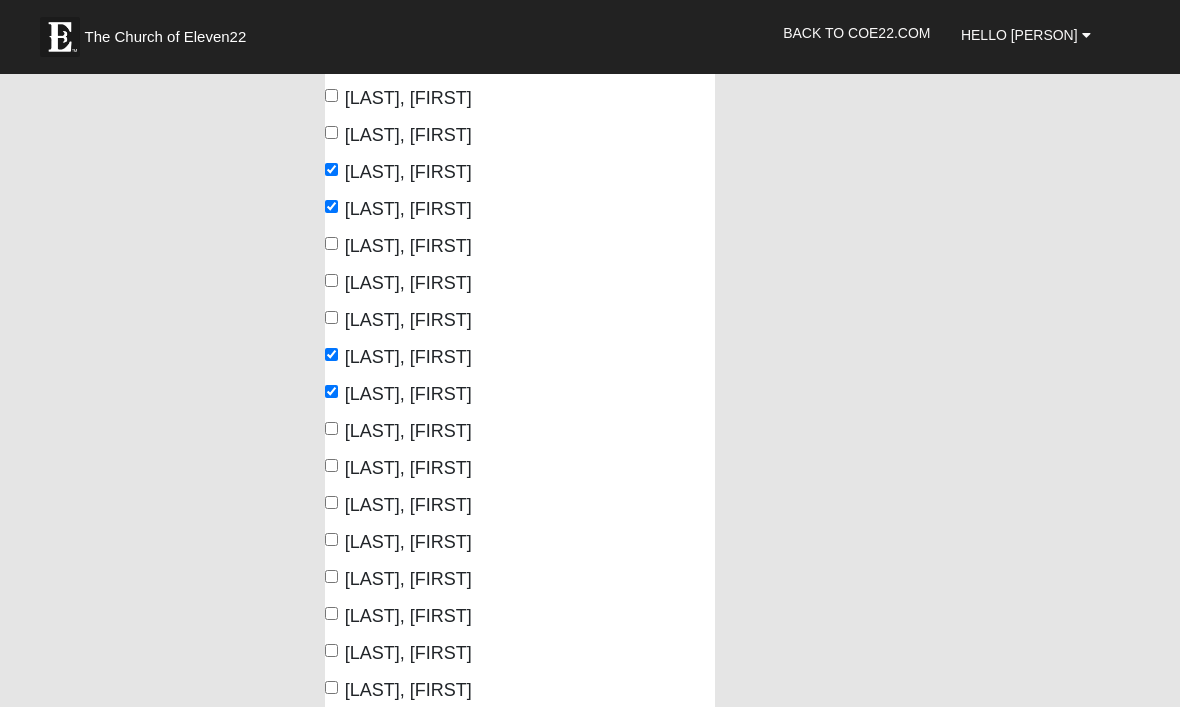 click on "Freeman, Montana" at bounding box center (331, 428) 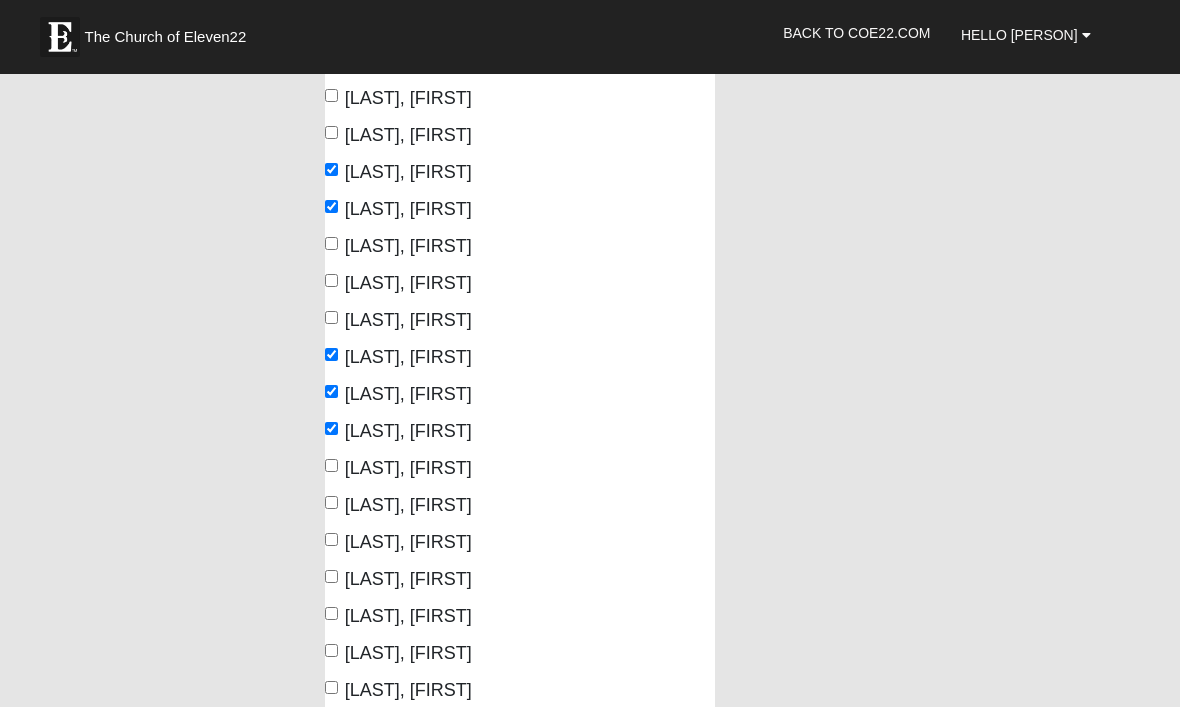 click on "Furlani, Lexi" at bounding box center [331, 465] 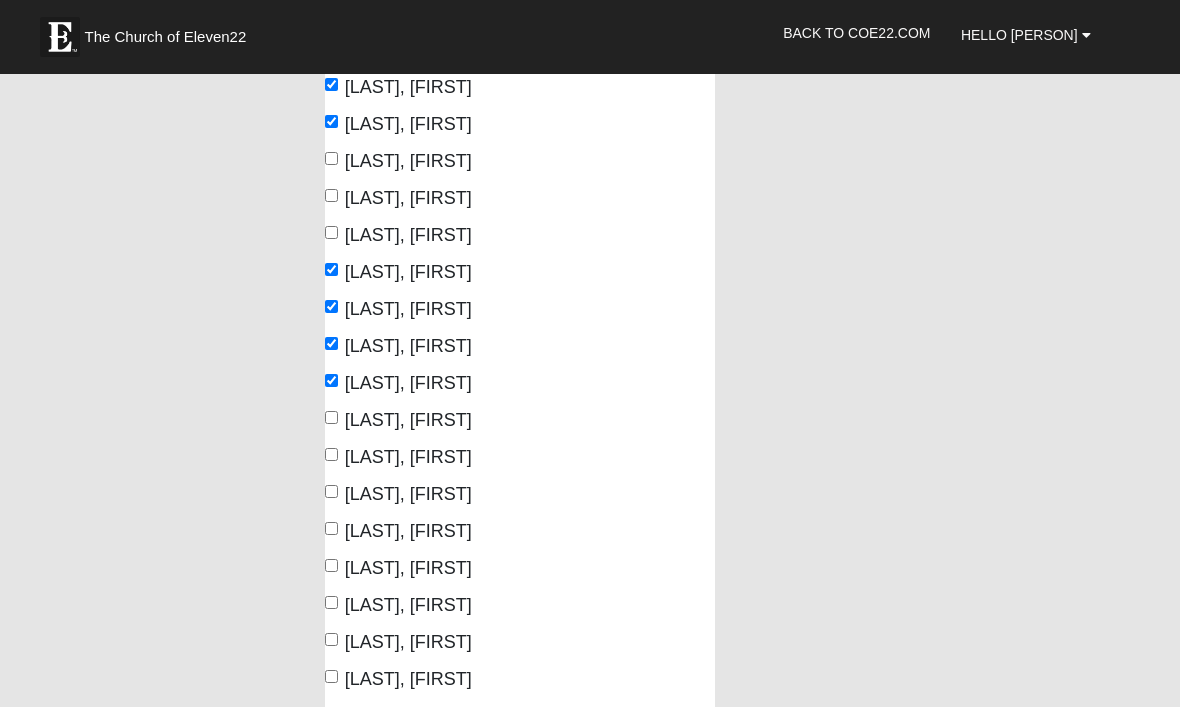 scroll, scrollTop: 931, scrollLeft: 0, axis: vertical 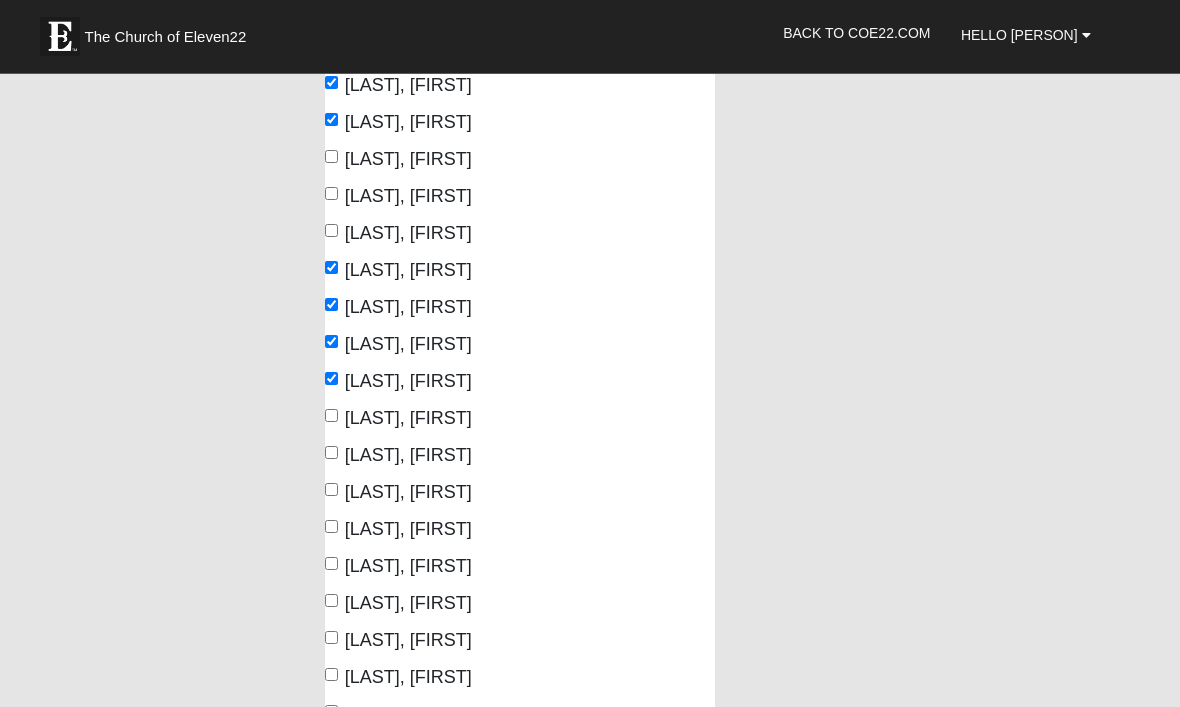click on "[LAST], [FIRST]" at bounding box center [331, 453] 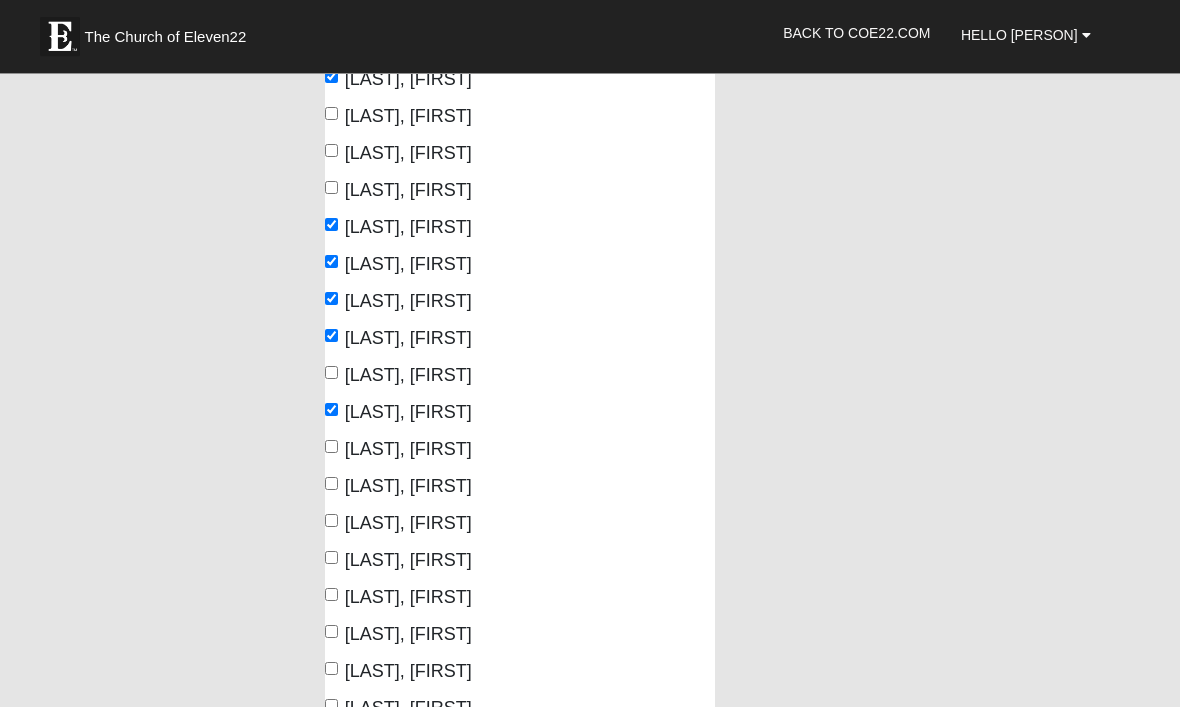 scroll, scrollTop: 985, scrollLeft: 0, axis: vertical 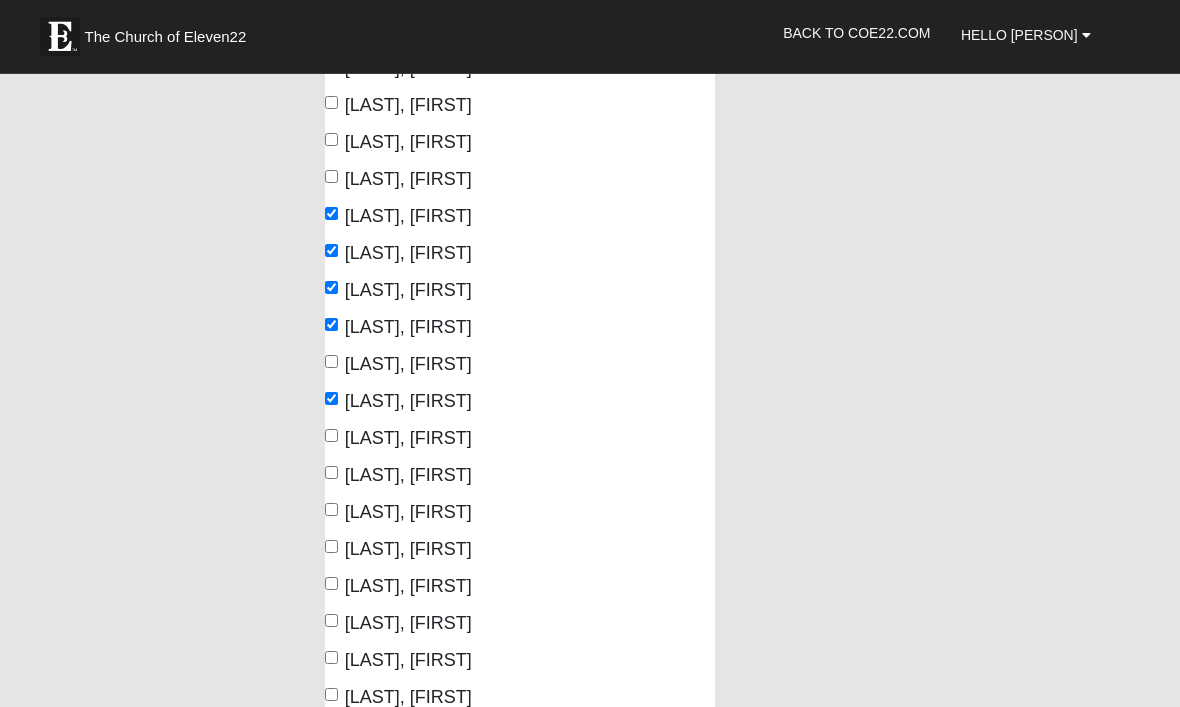 click on "[LAST], [FIRST]" at bounding box center (398, 513) 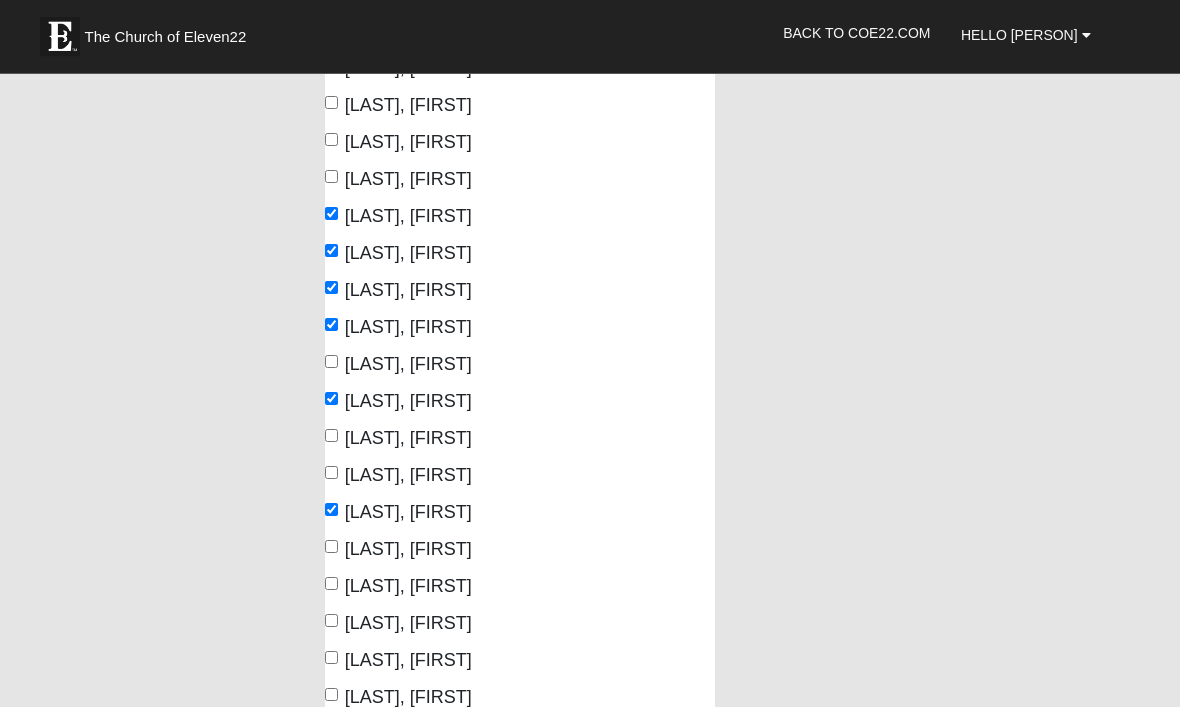 click on "[LAST], [FIRST]" at bounding box center (408, 550) 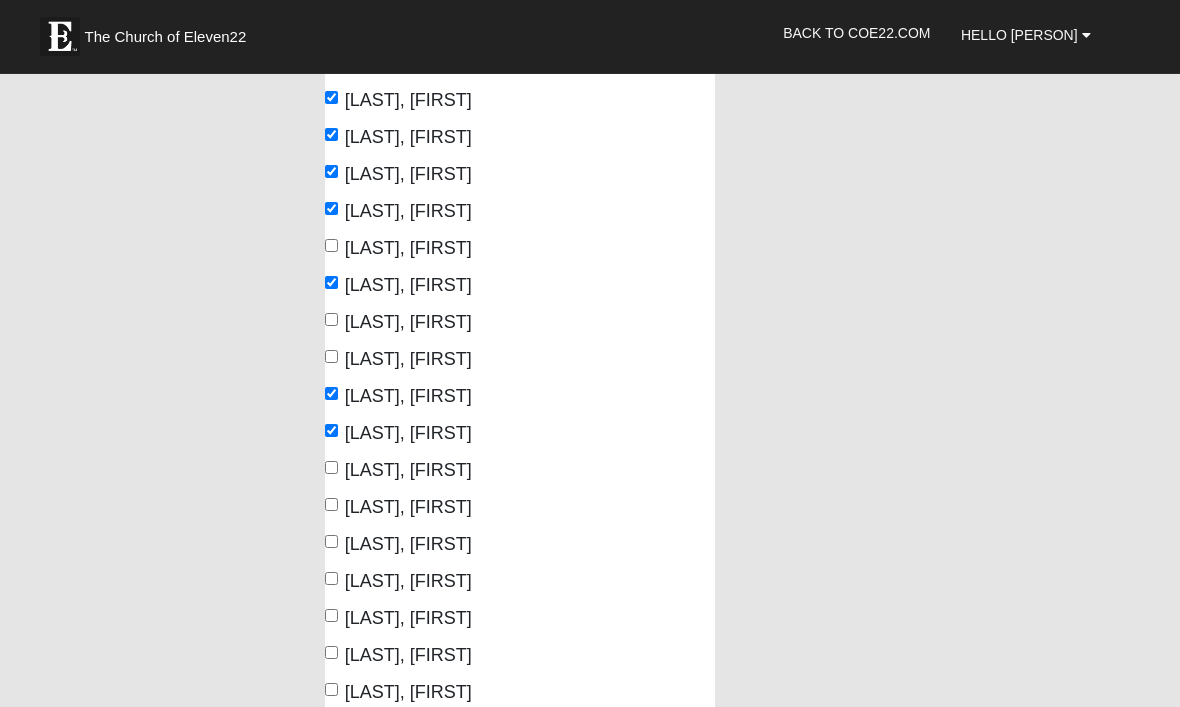 scroll, scrollTop: 1110, scrollLeft: 0, axis: vertical 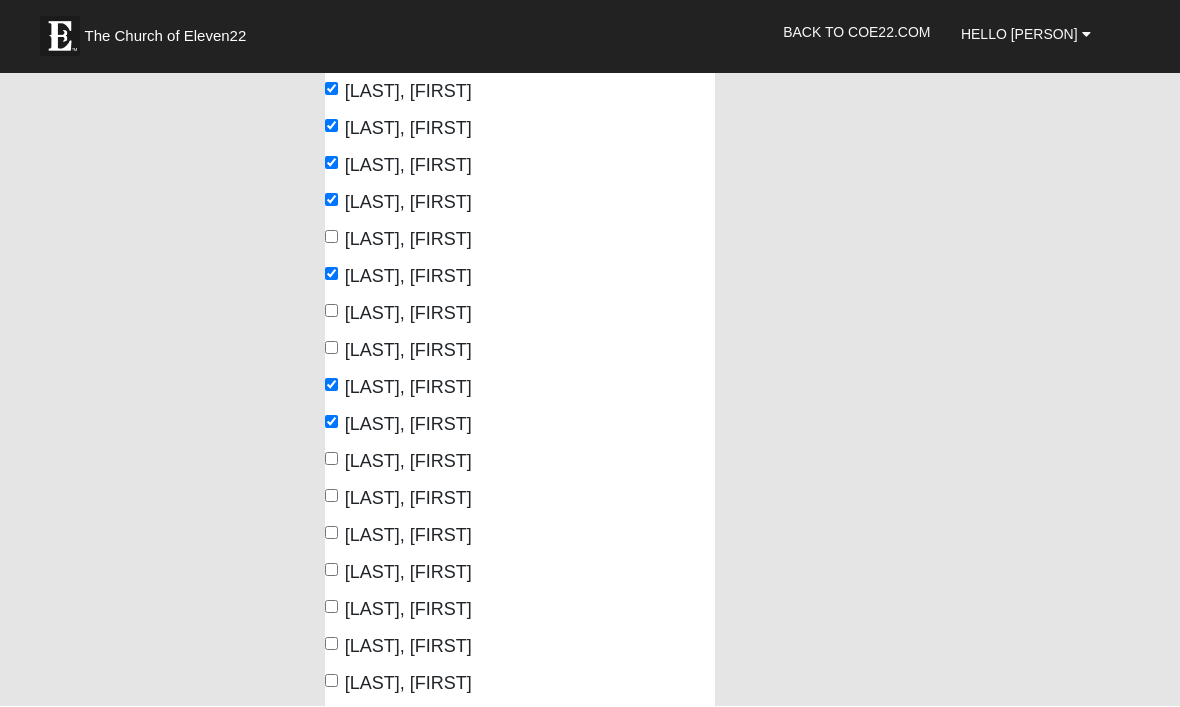 click on "Hurrelbrink, Justin" at bounding box center [408, 462] 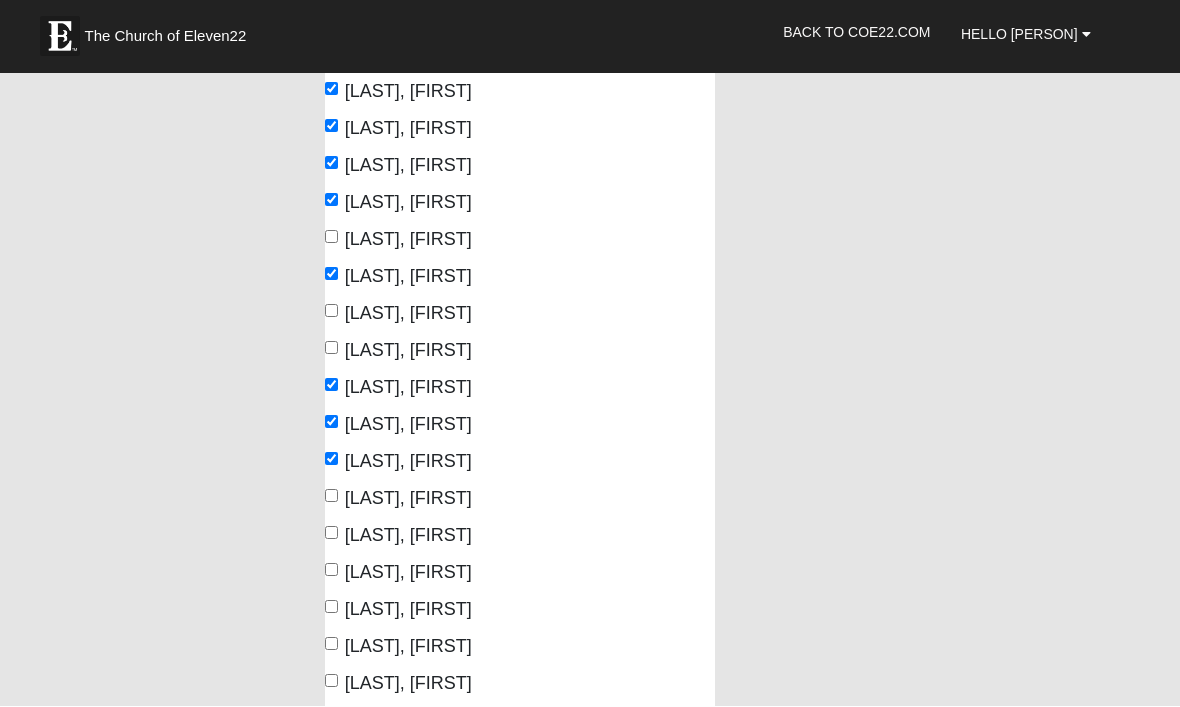 click on "Johannesen, Sean" at bounding box center [331, 496] 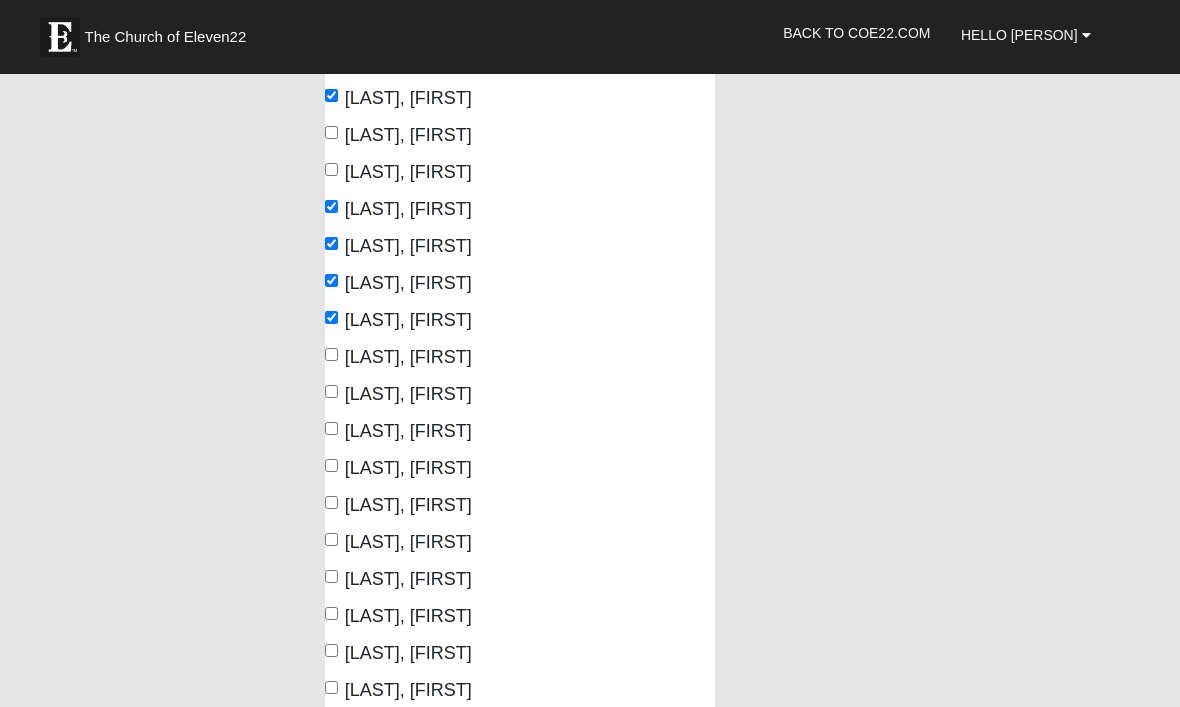 scroll, scrollTop: 1291, scrollLeft: 0, axis: vertical 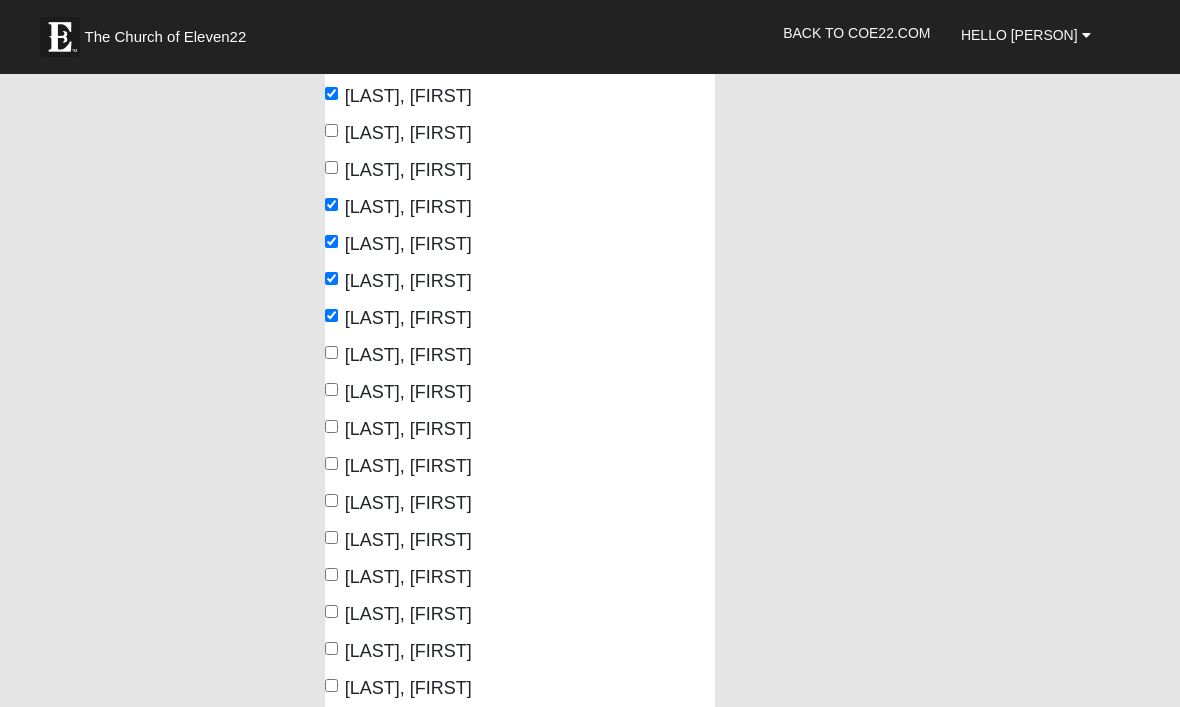 click on "Lazinsky, Landon" at bounding box center [331, 426] 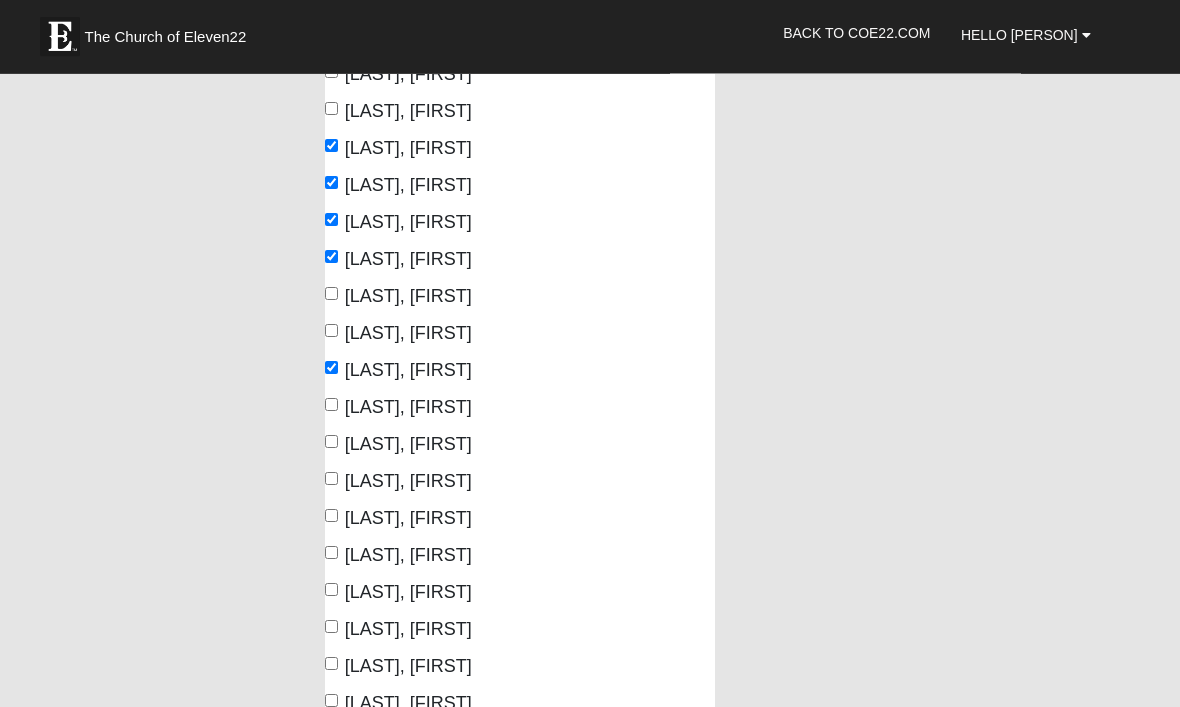 scroll, scrollTop: 1354, scrollLeft: 0, axis: vertical 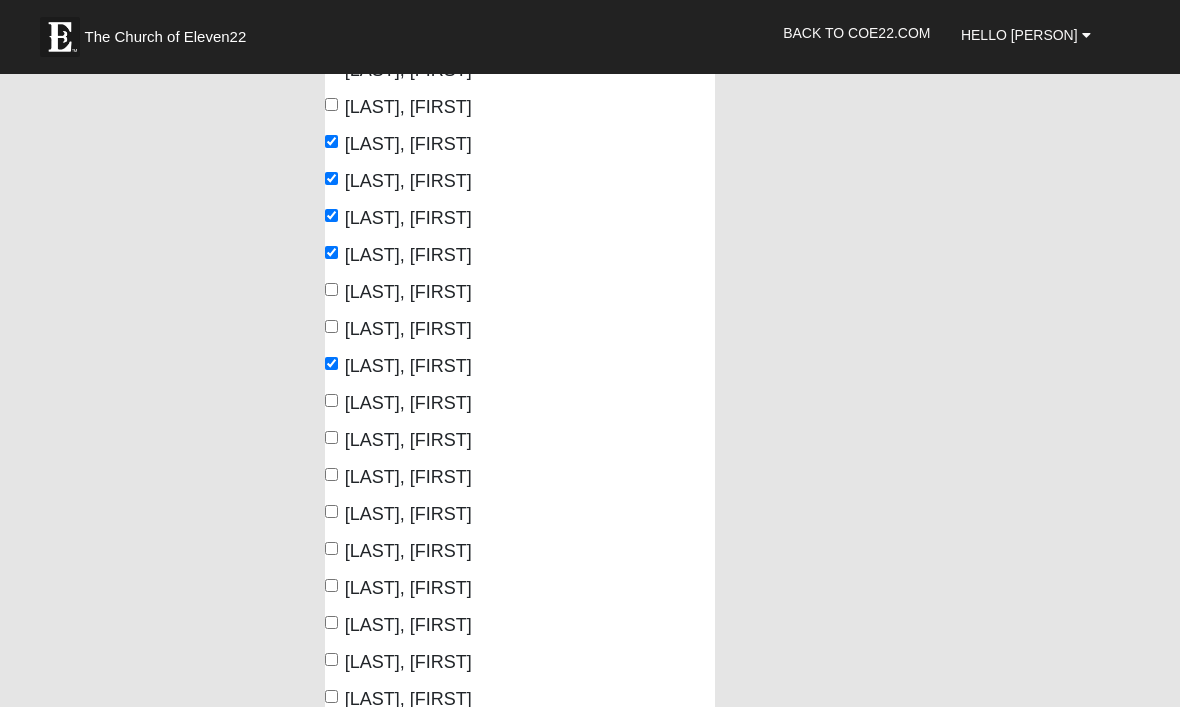 click on "Lesage, Grayson" at bounding box center (408, 440) 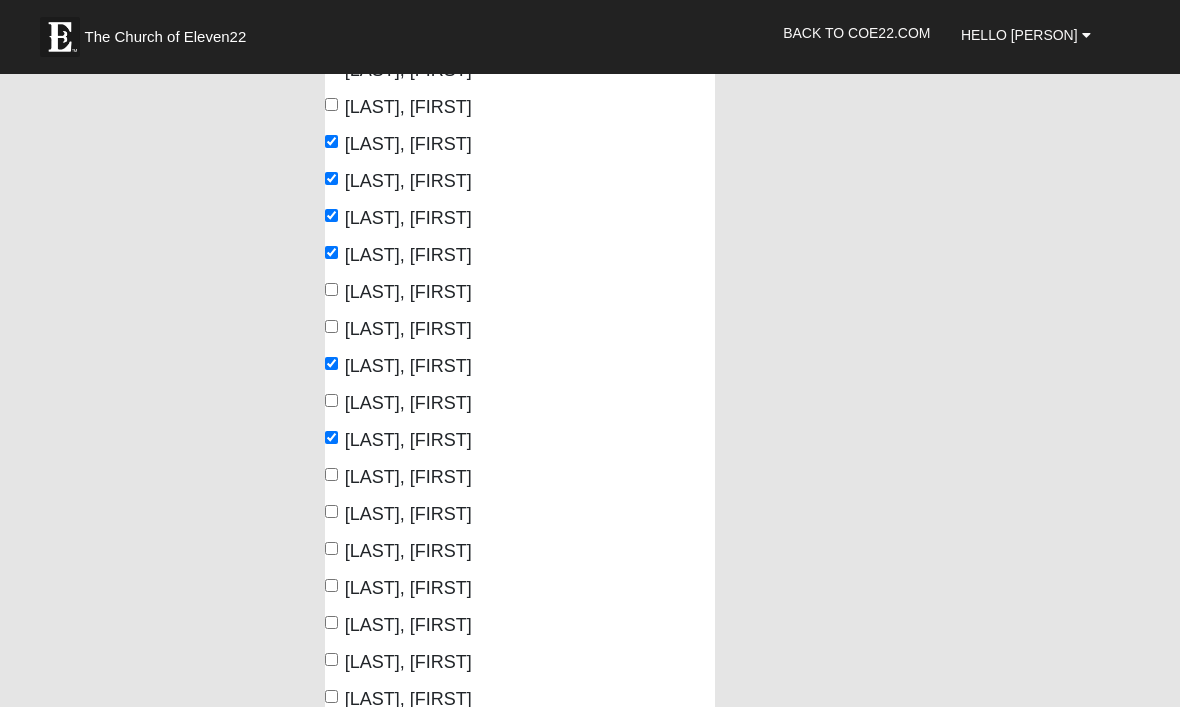 click on "Locklear, Ty" at bounding box center [331, 474] 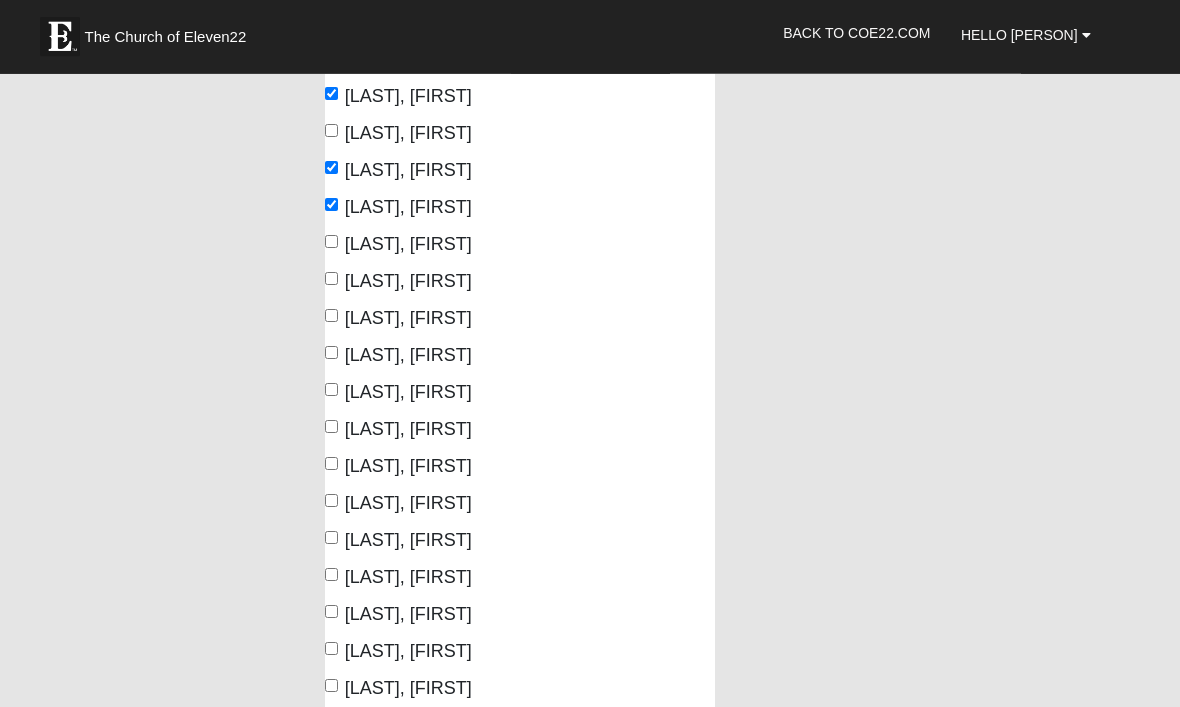scroll, scrollTop: 1630, scrollLeft: 0, axis: vertical 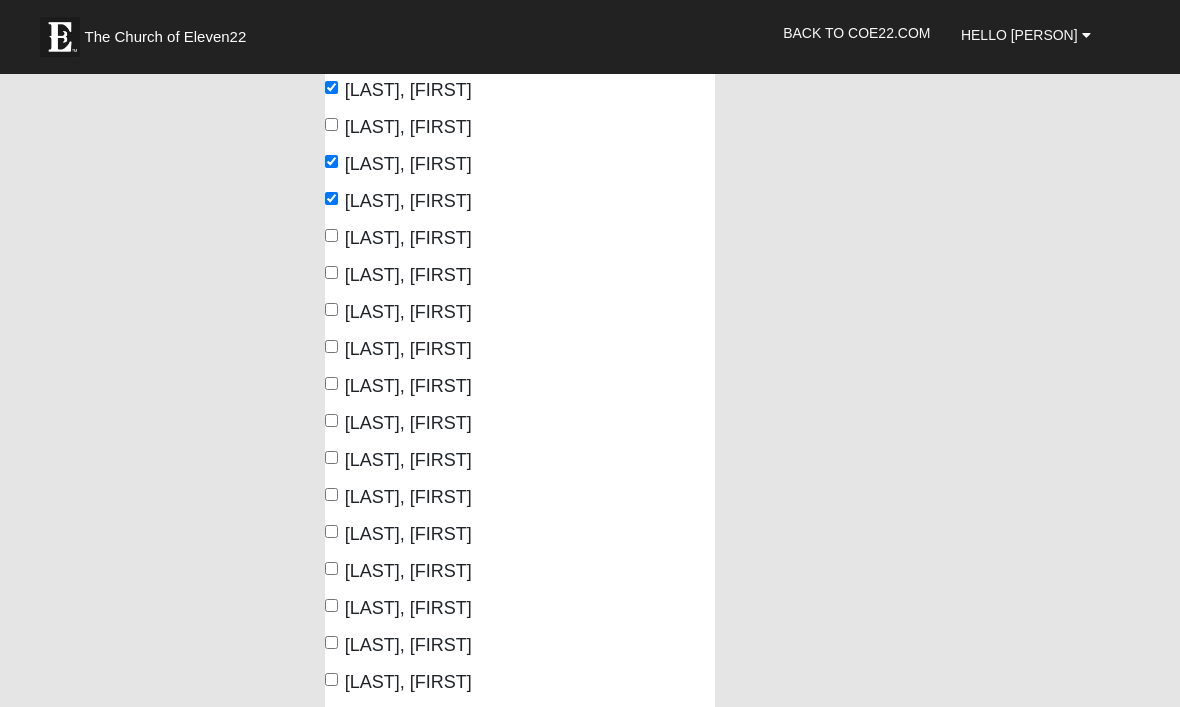 click on "Magana, Joel" at bounding box center (398, 349) 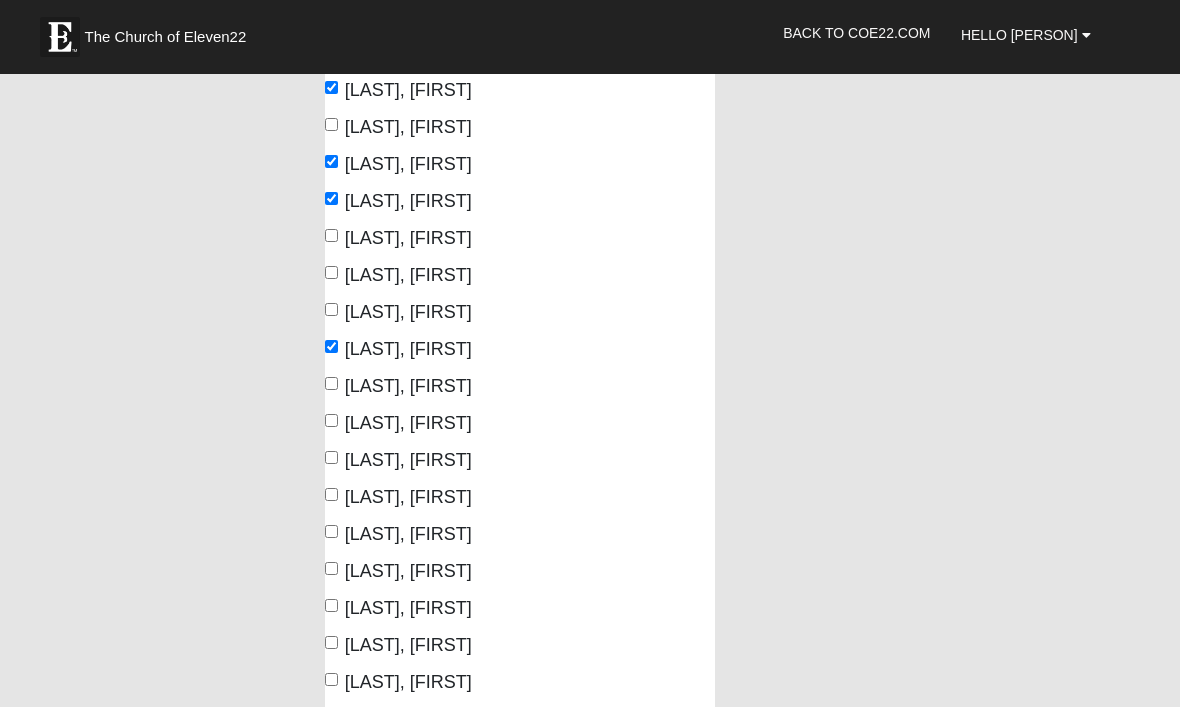 click on "Mata, Jasen" at bounding box center (331, 383) 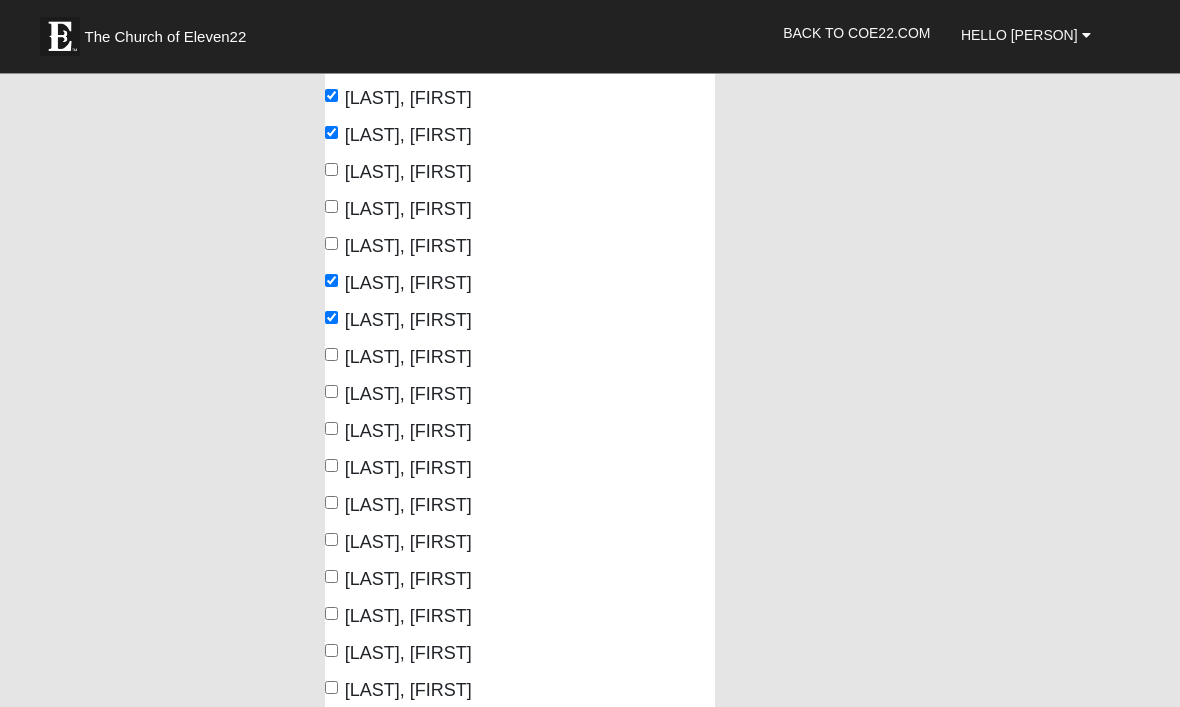 scroll, scrollTop: 1696, scrollLeft: 0, axis: vertical 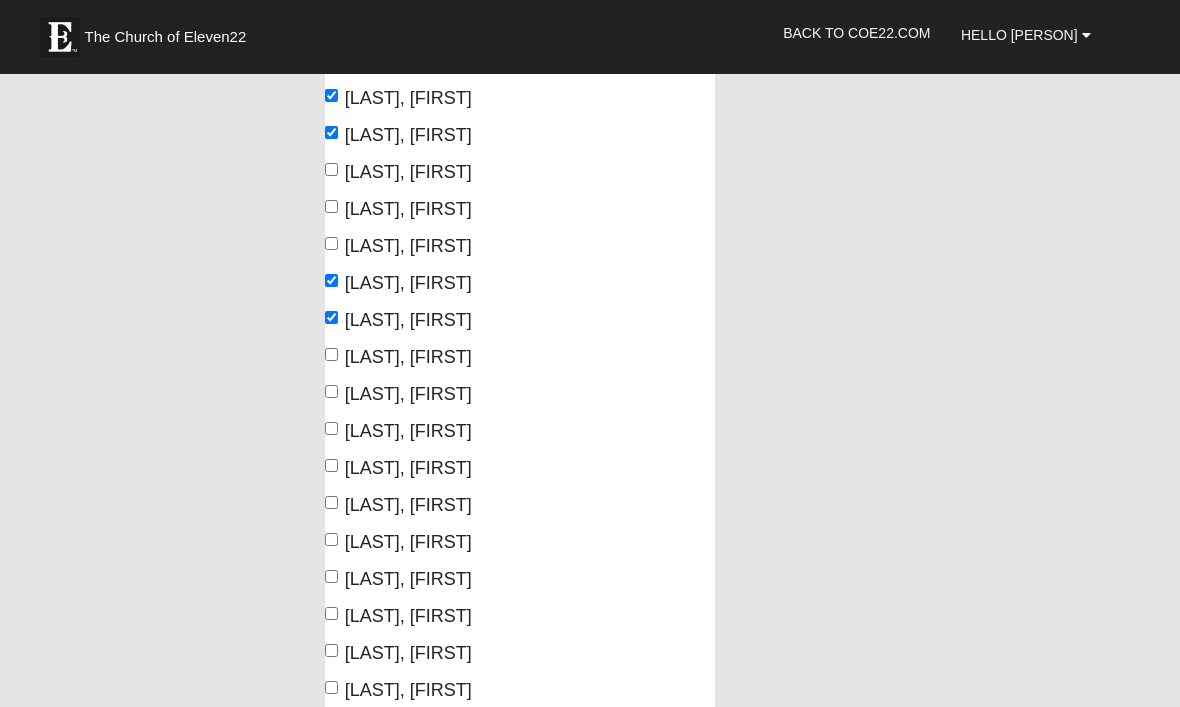 click on "Morrison, Tanner" at bounding box center (331, 428) 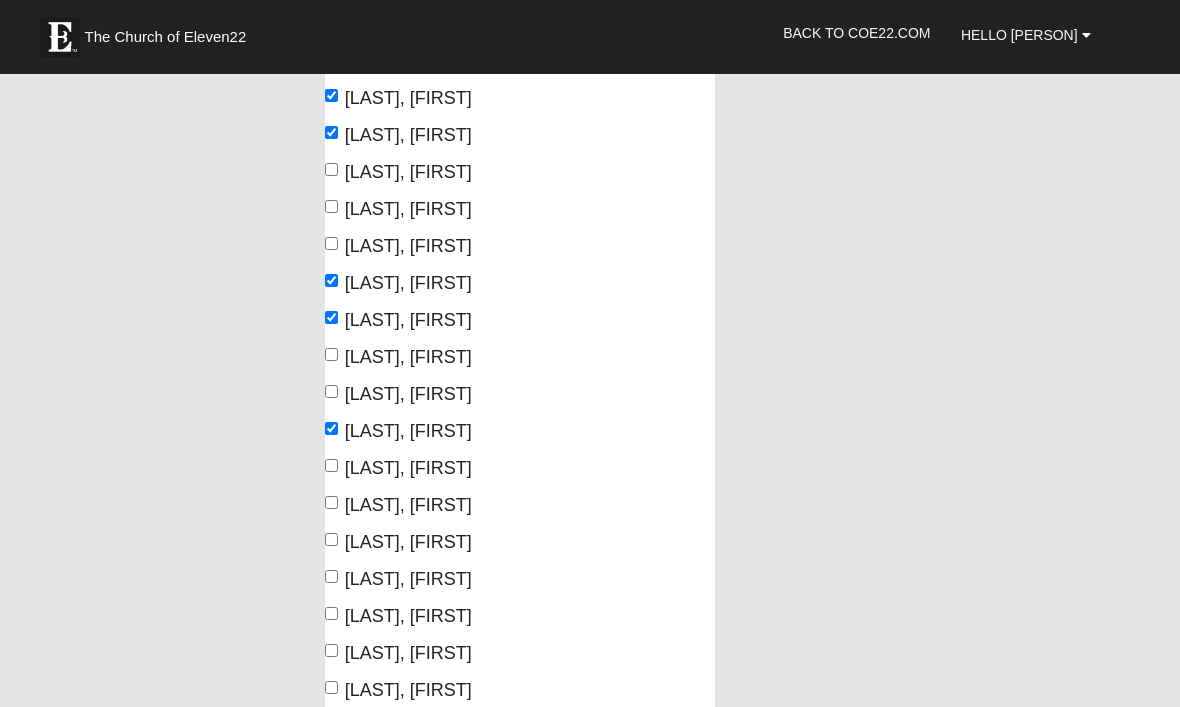 click on "Parker, Amber" at bounding box center (331, 465) 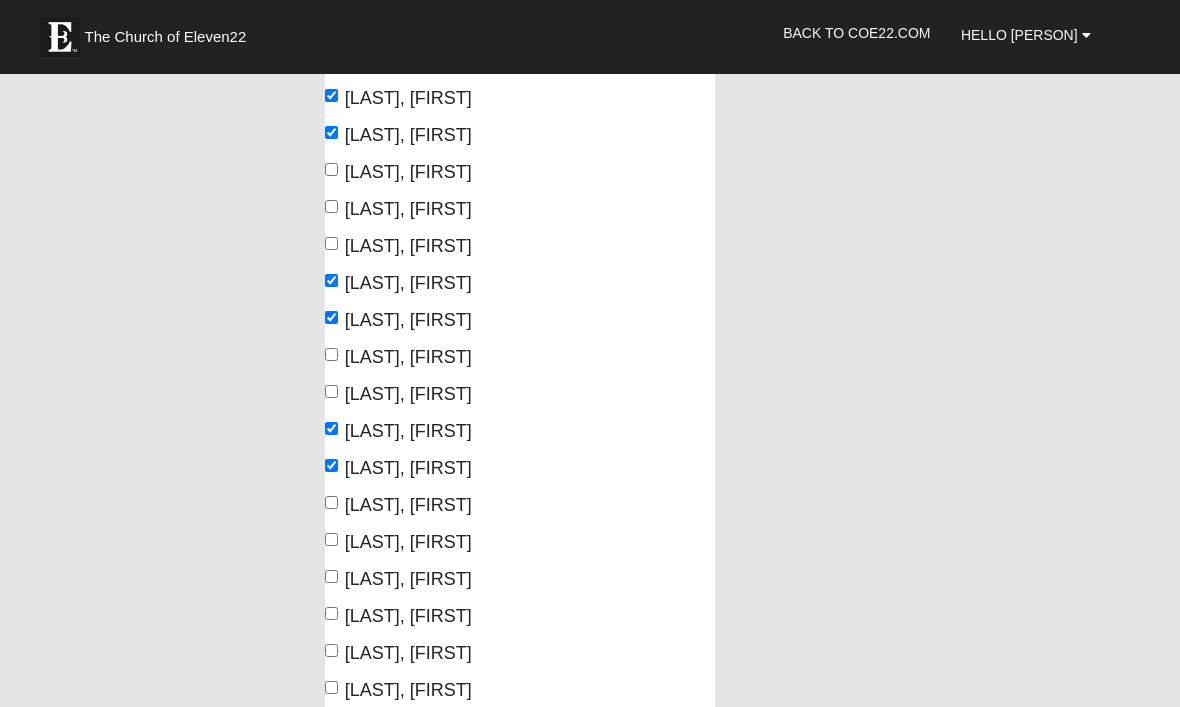 click on "Penn, Kingsley" at bounding box center [398, 505] 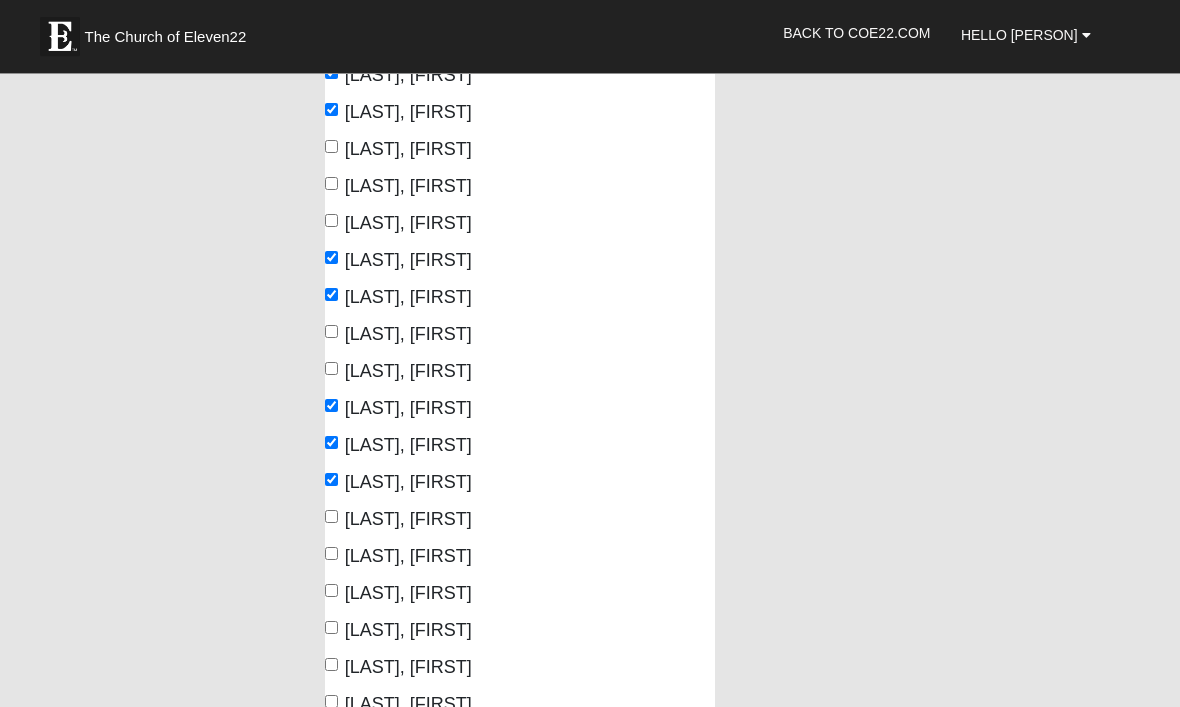 scroll, scrollTop: 1797, scrollLeft: 0, axis: vertical 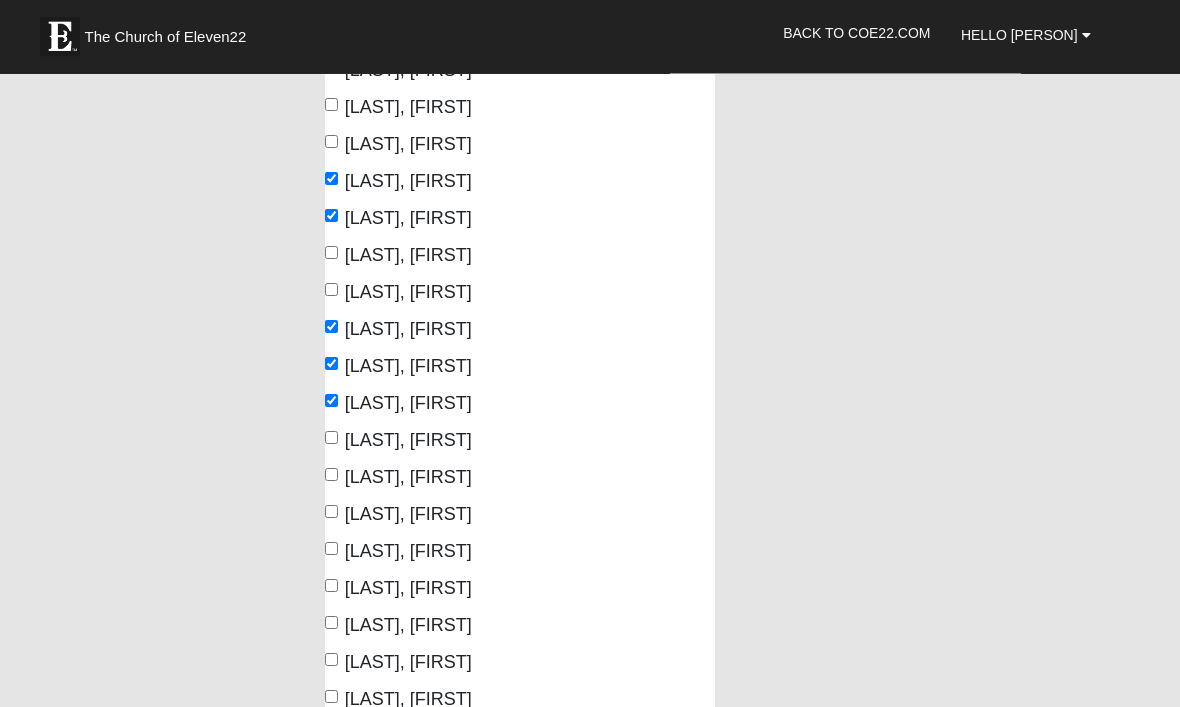 click on "Rascoe, Davis" at bounding box center (331, 475) 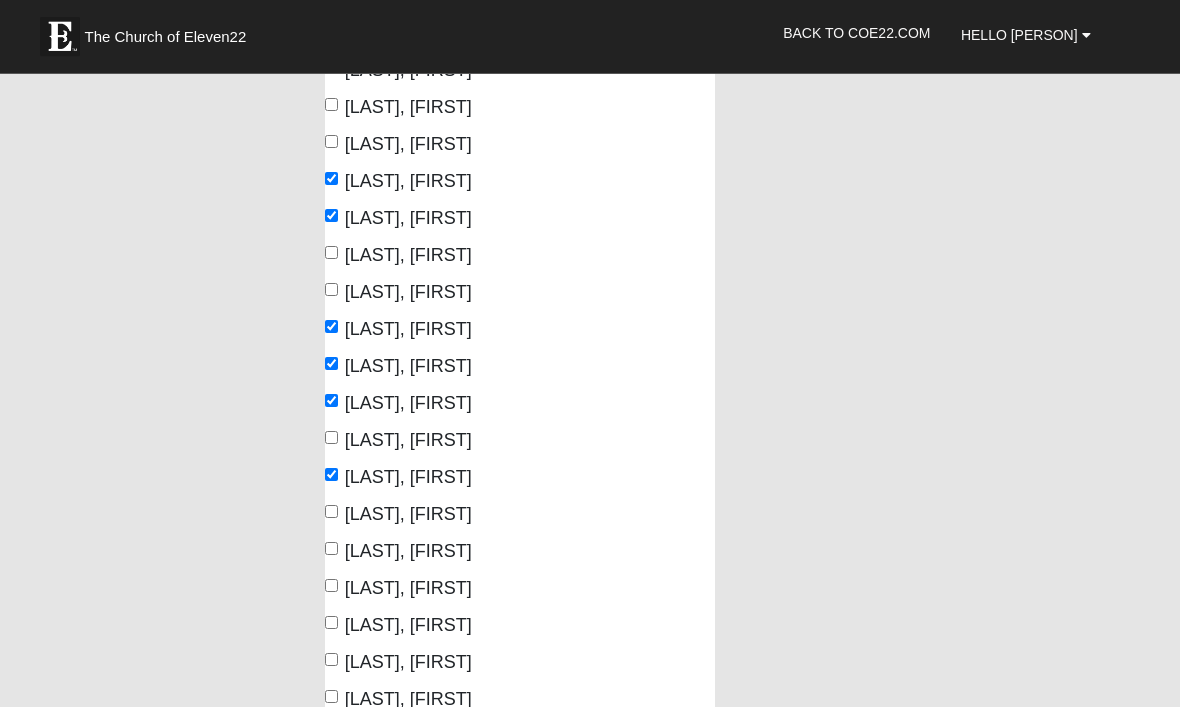 click on "Revuelta, Emily" at bounding box center (331, 512) 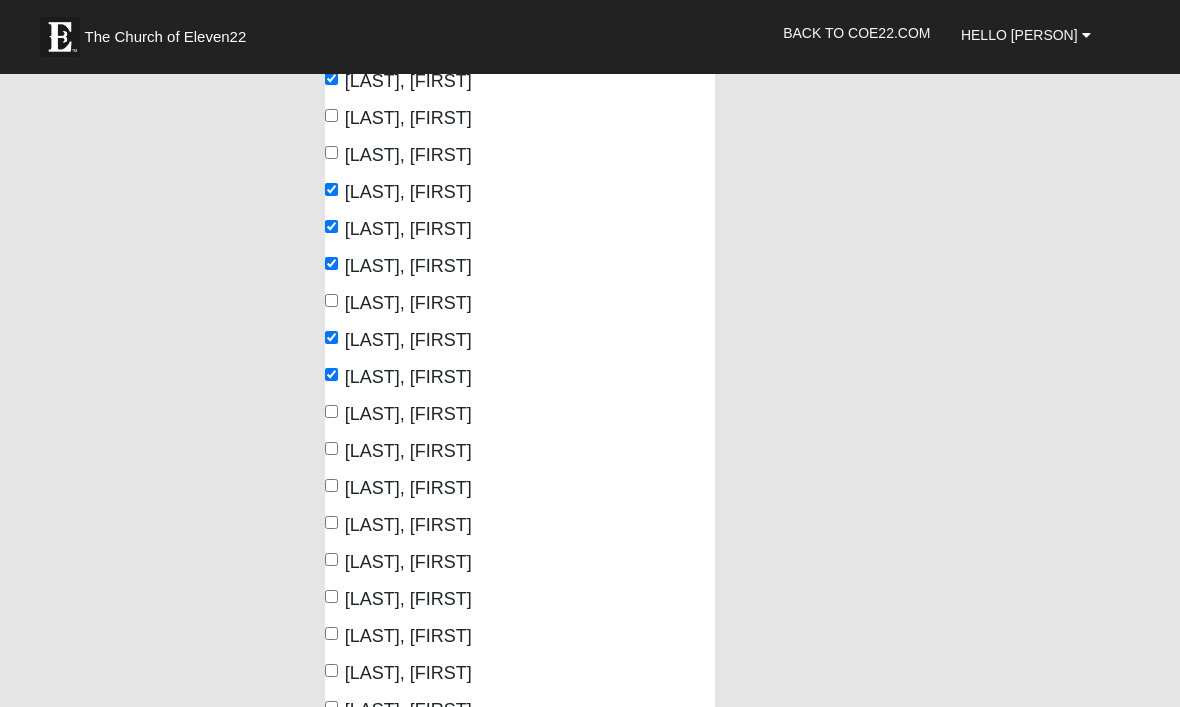 scroll, scrollTop: 1936, scrollLeft: 0, axis: vertical 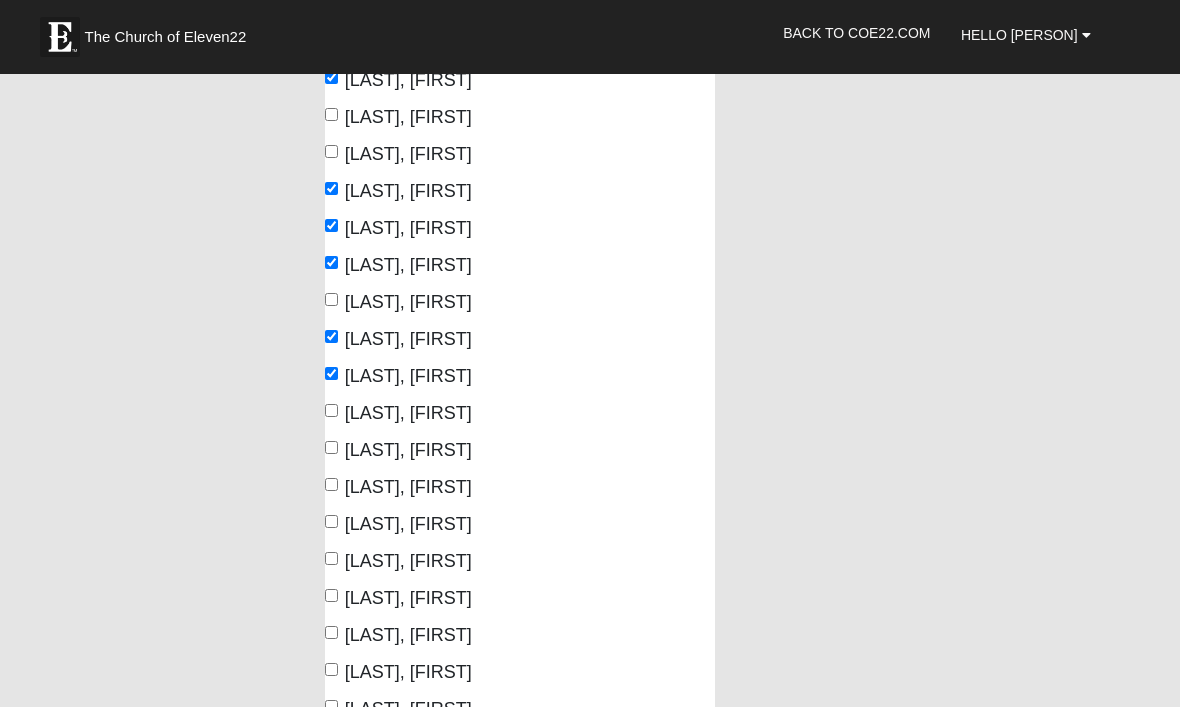 click on "Roof, Ethan" at bounding box center (331, 447) 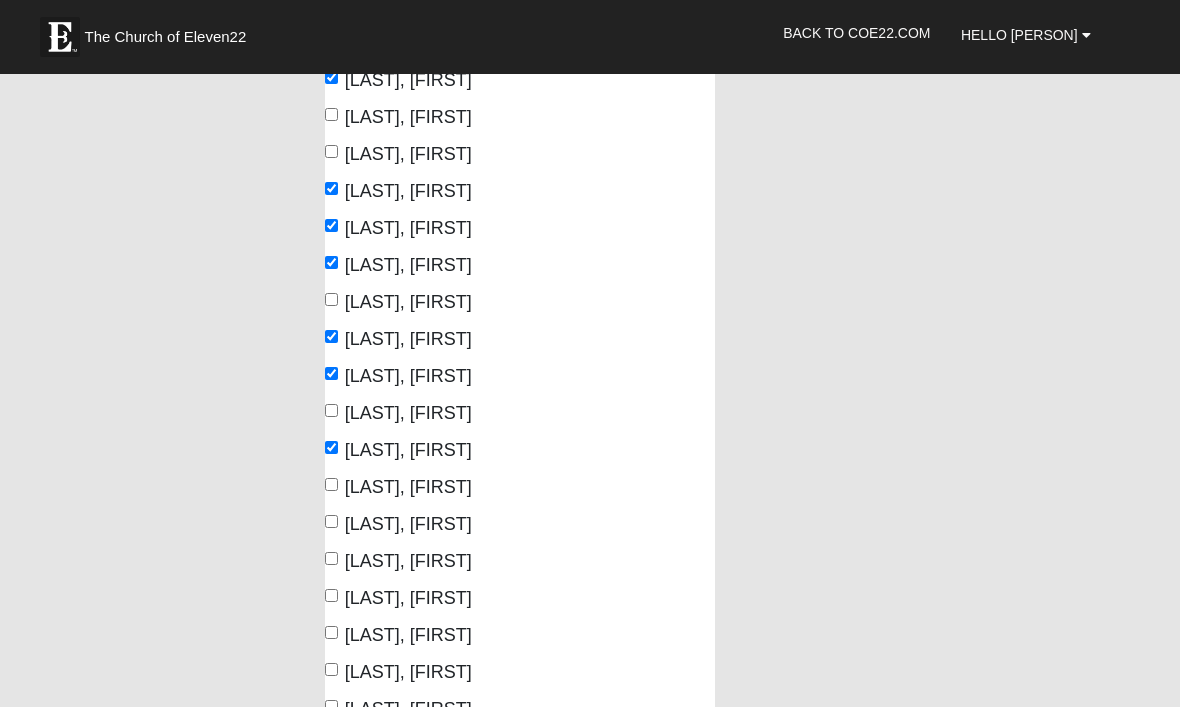 click on "Roof, Ethan" at bounding box center (398, 450) 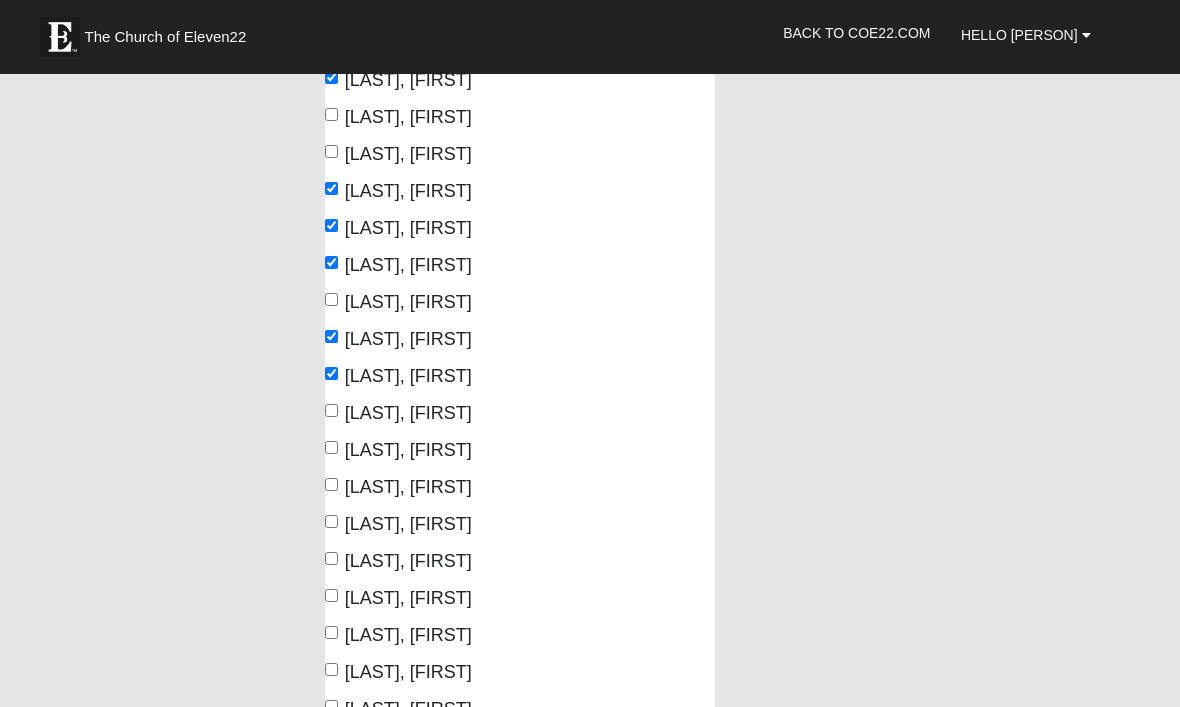 click on "Roddenberry, Ashley" at bounding box center (408, 413) 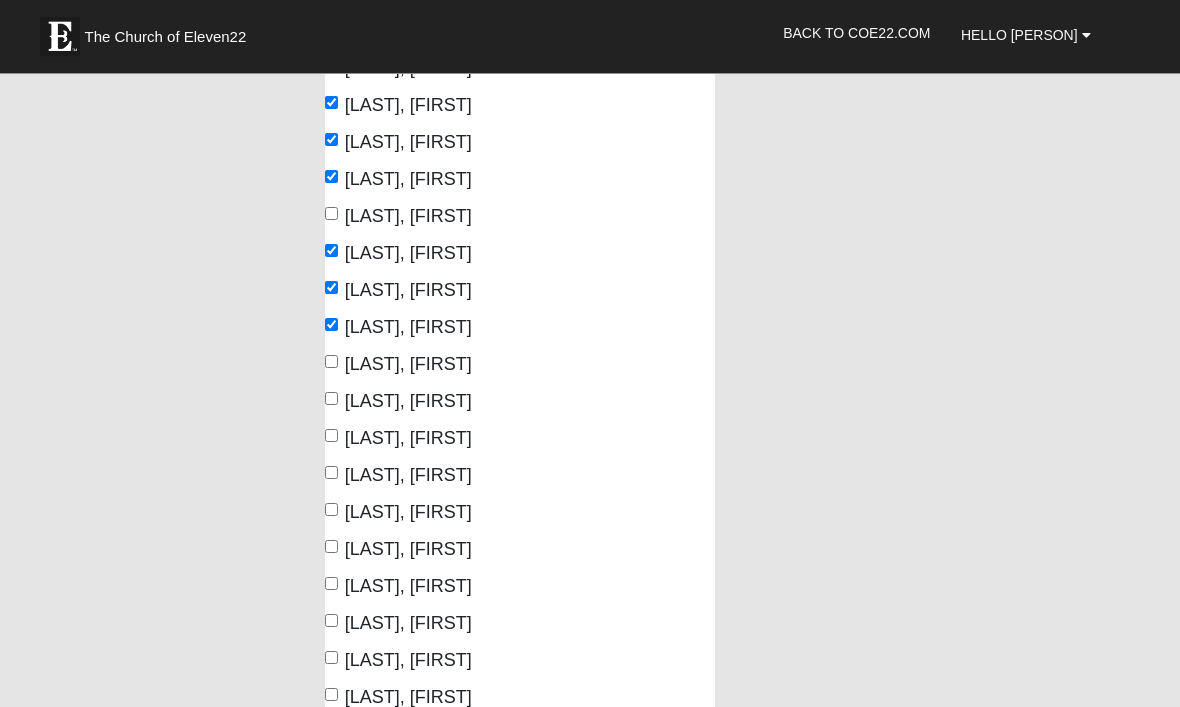scroll, scrollTop: 2009, scrollLeft: 0, axis: vertical 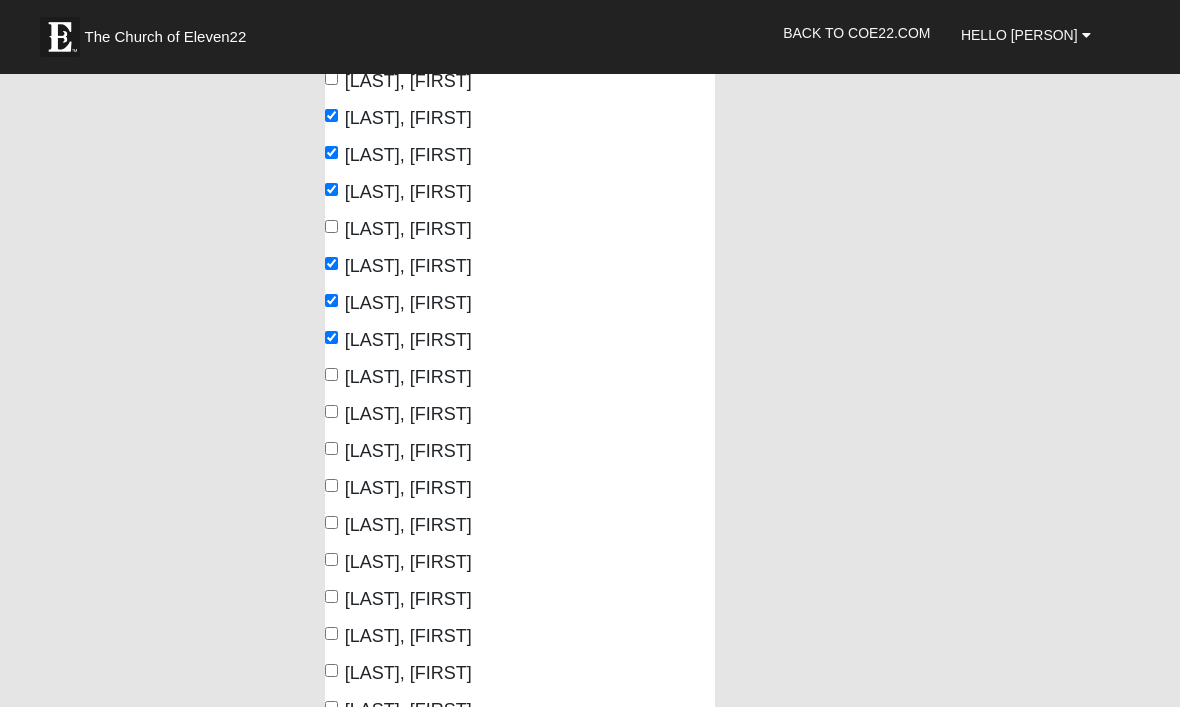 click on "Roddenberry, Ashley" at bounding box center [398, 340] 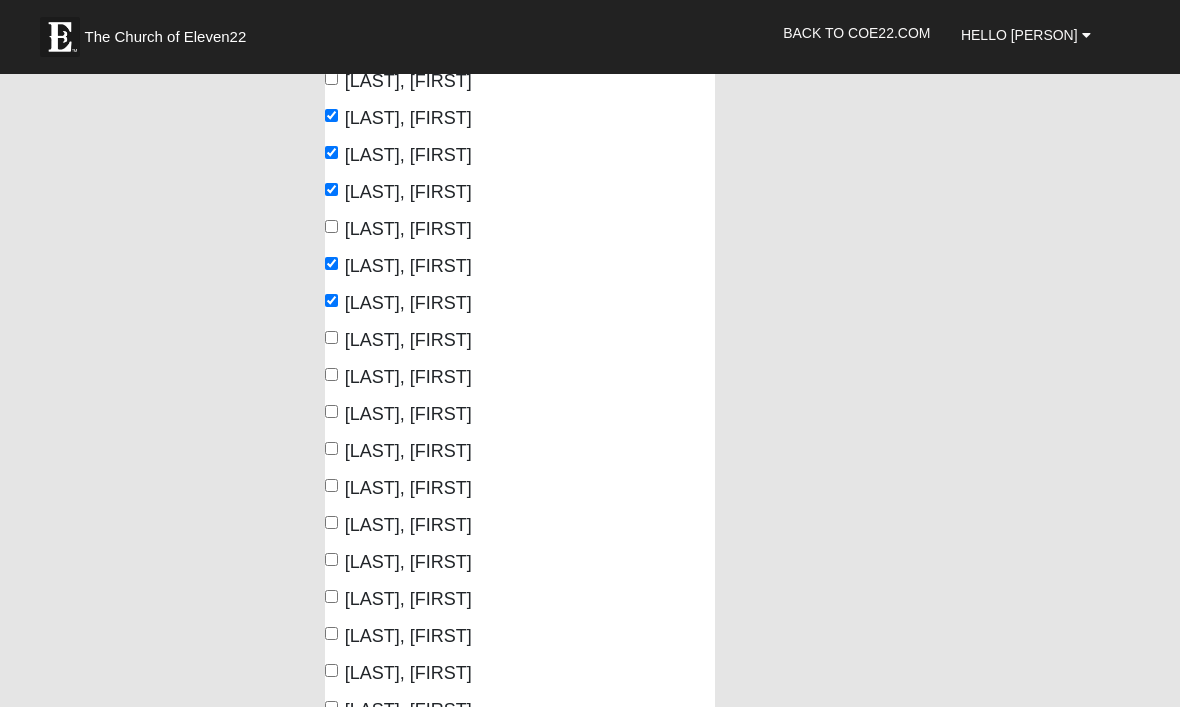 click on "Roof, Ethan" at bounding box center [331, 374] 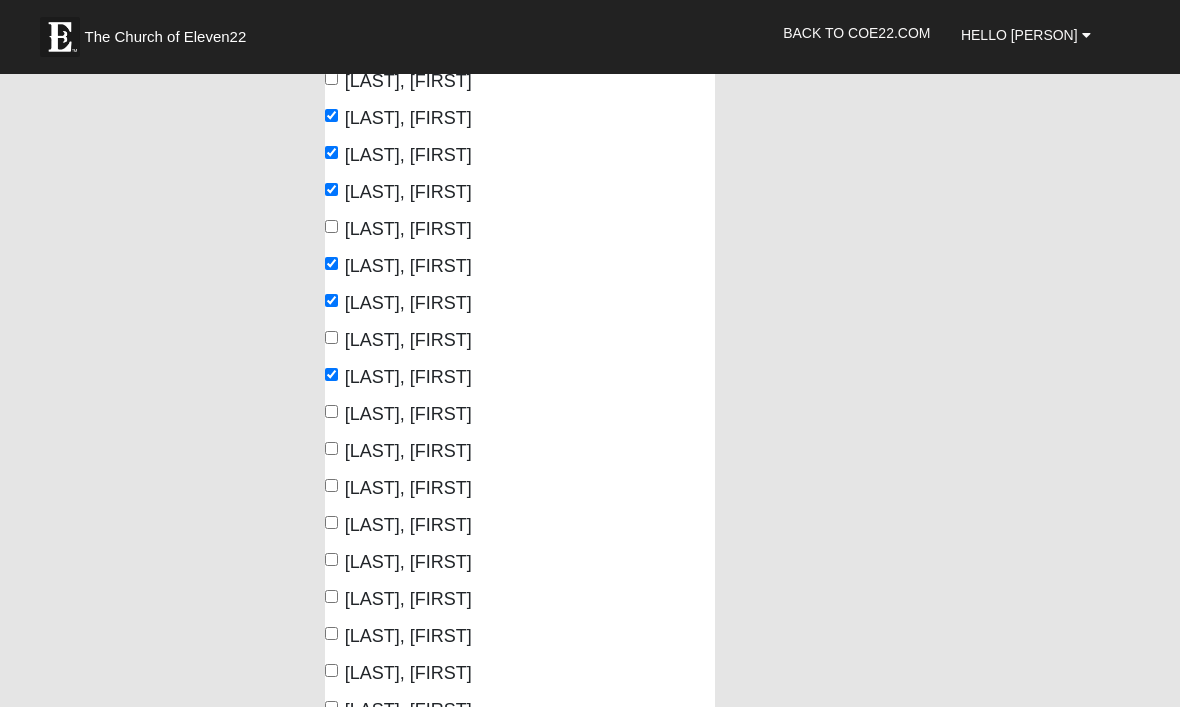 click on "Roof, Hannah" at bounding box center [331, 411] 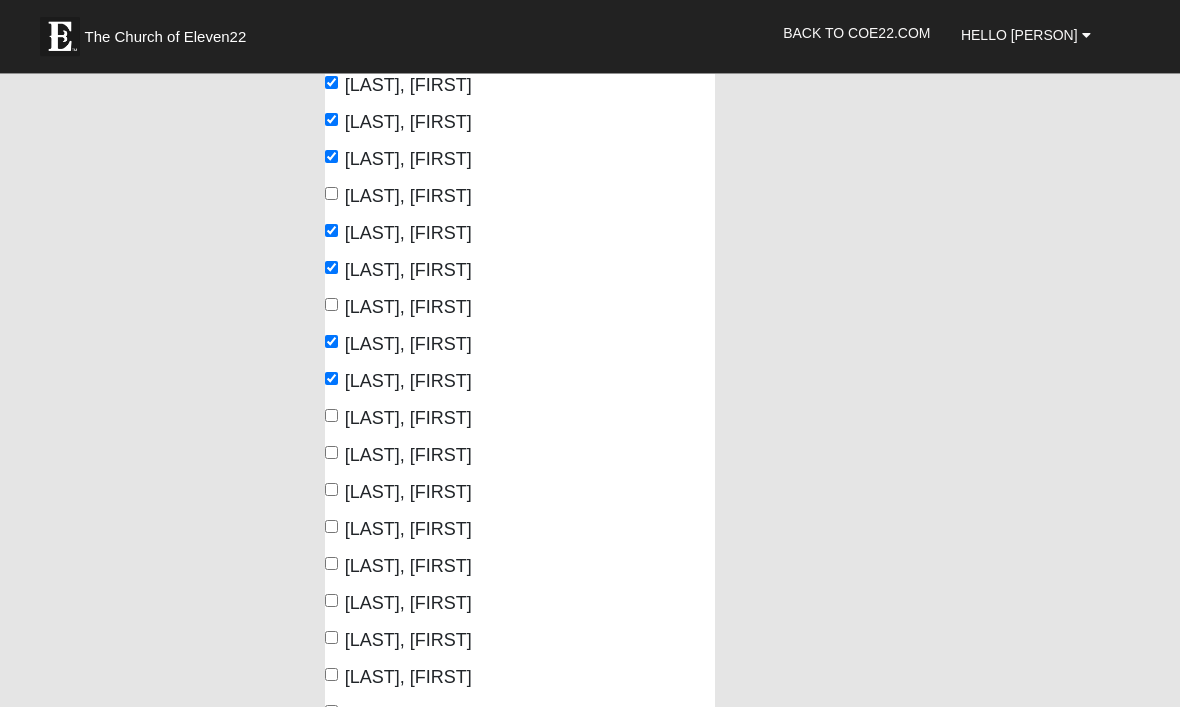 scroll, scrollTop: 2043, scrollLeft: 0, axis: vertical 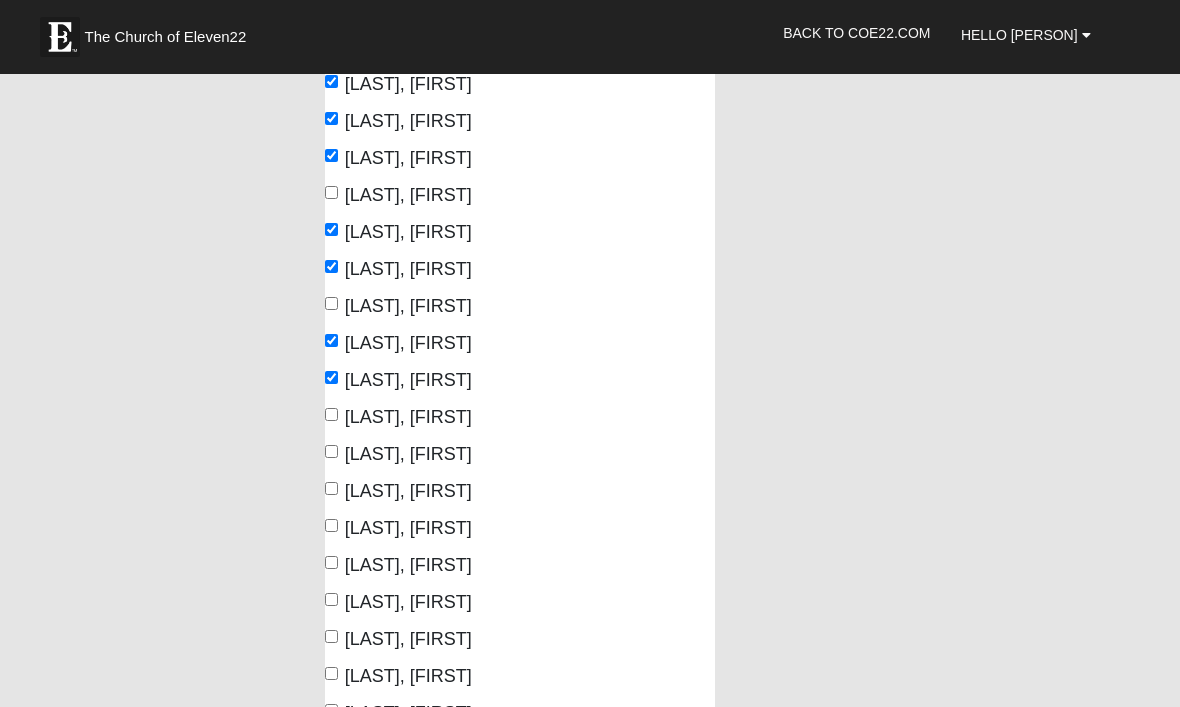 click on "Russo, Gaby" at bounding box center (331, 414) 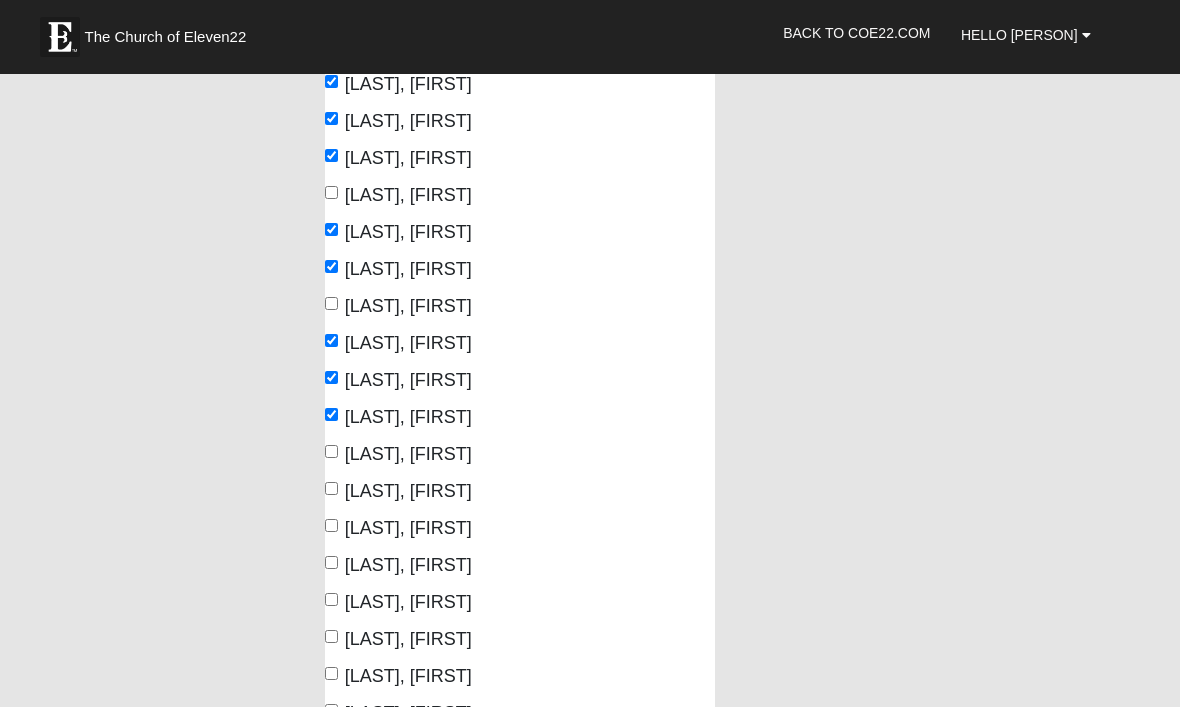 click on "Ryan, Andrew" at bounding box center [331, 451] 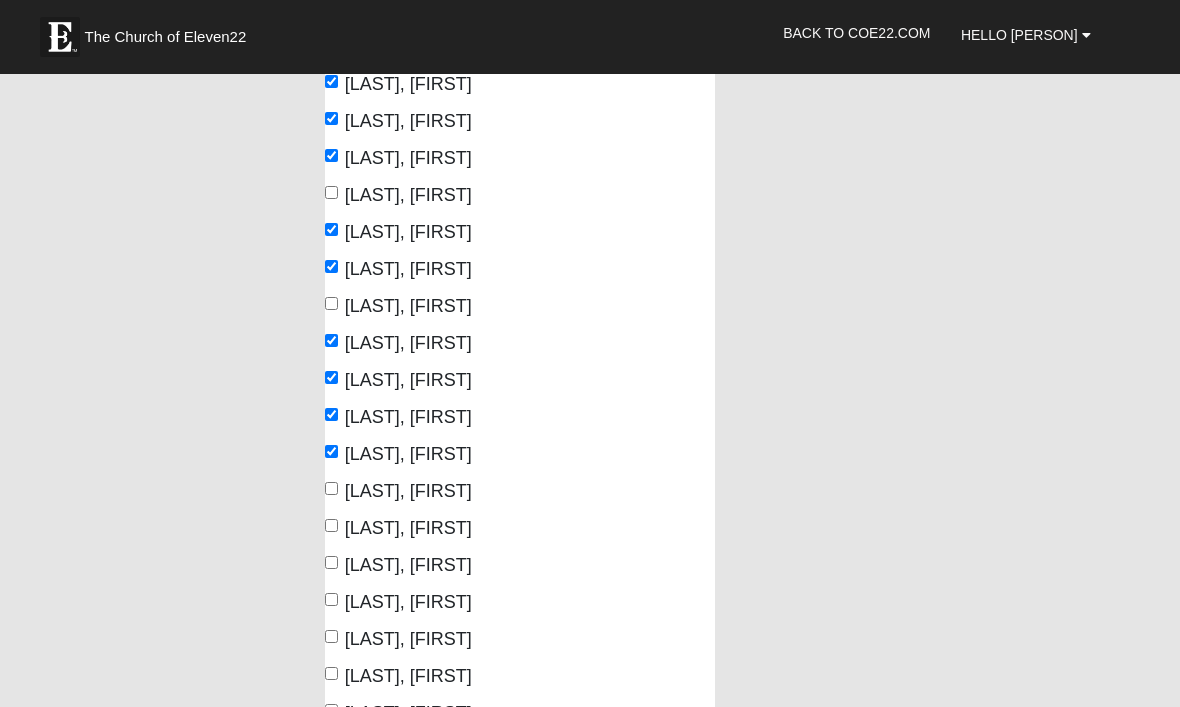 click on "San Juan, Noah" at bounding box center (398, 491) 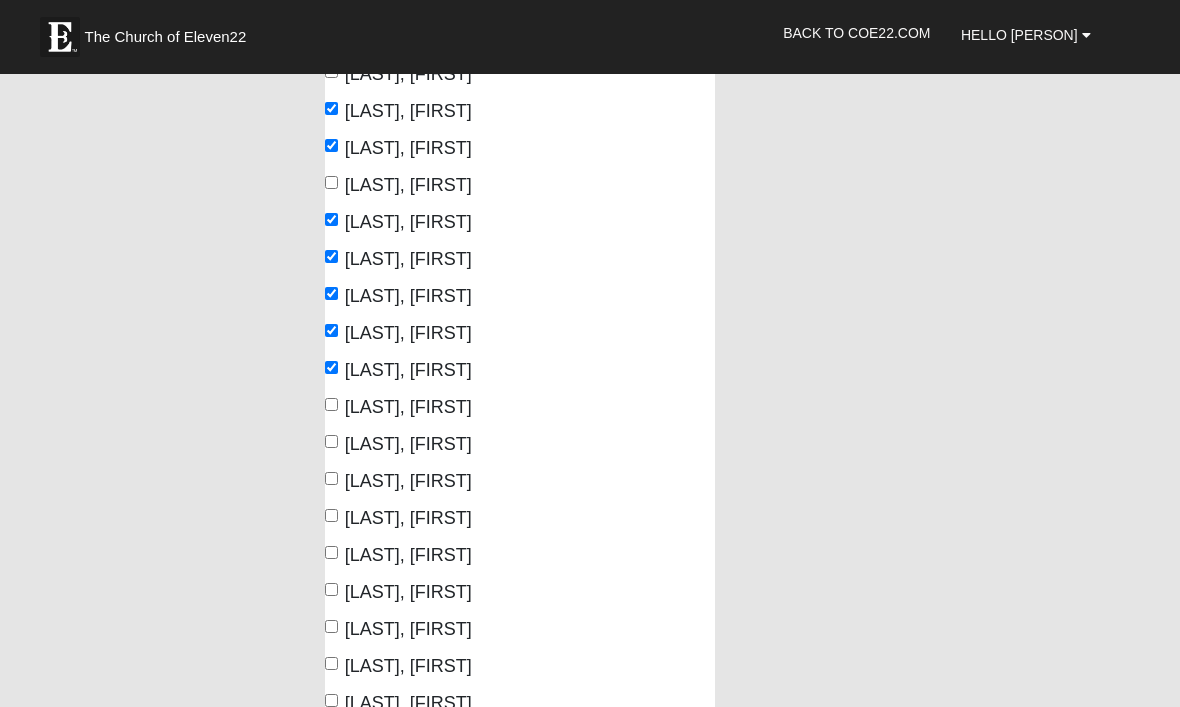 scroll, scrollTop: 2171, scrollLeft: 0, axis: vertical 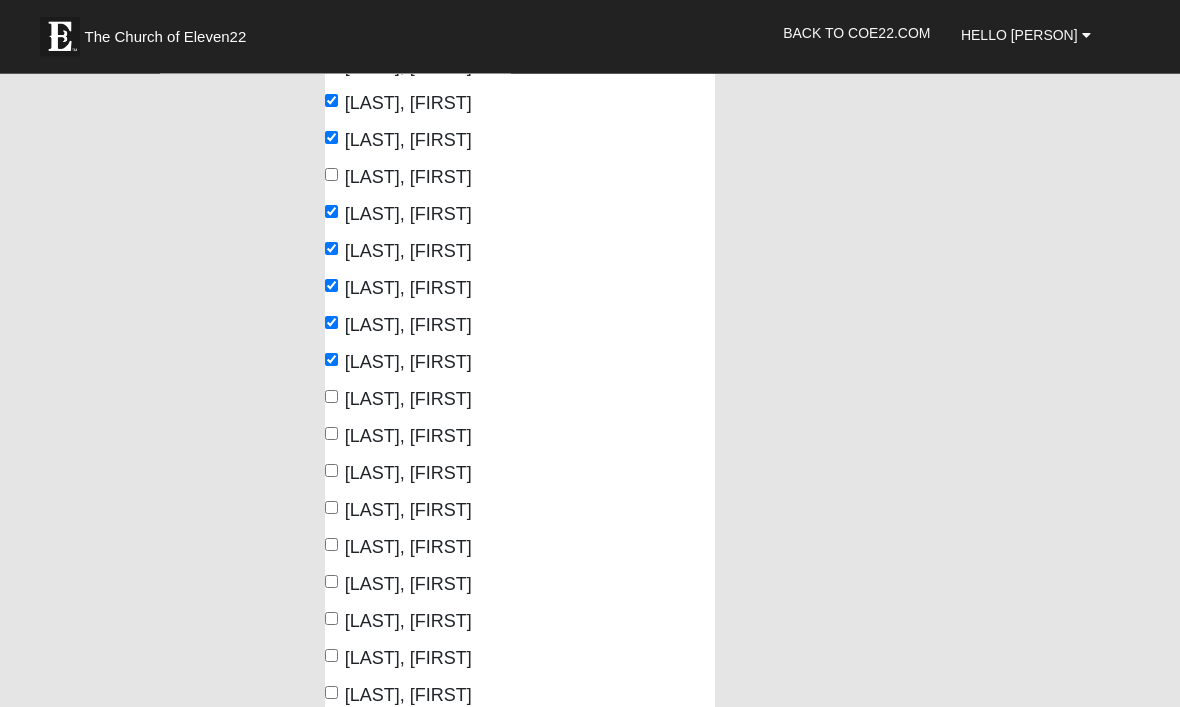 click on "Shealy, Bella" at bounding box center (331, 434) 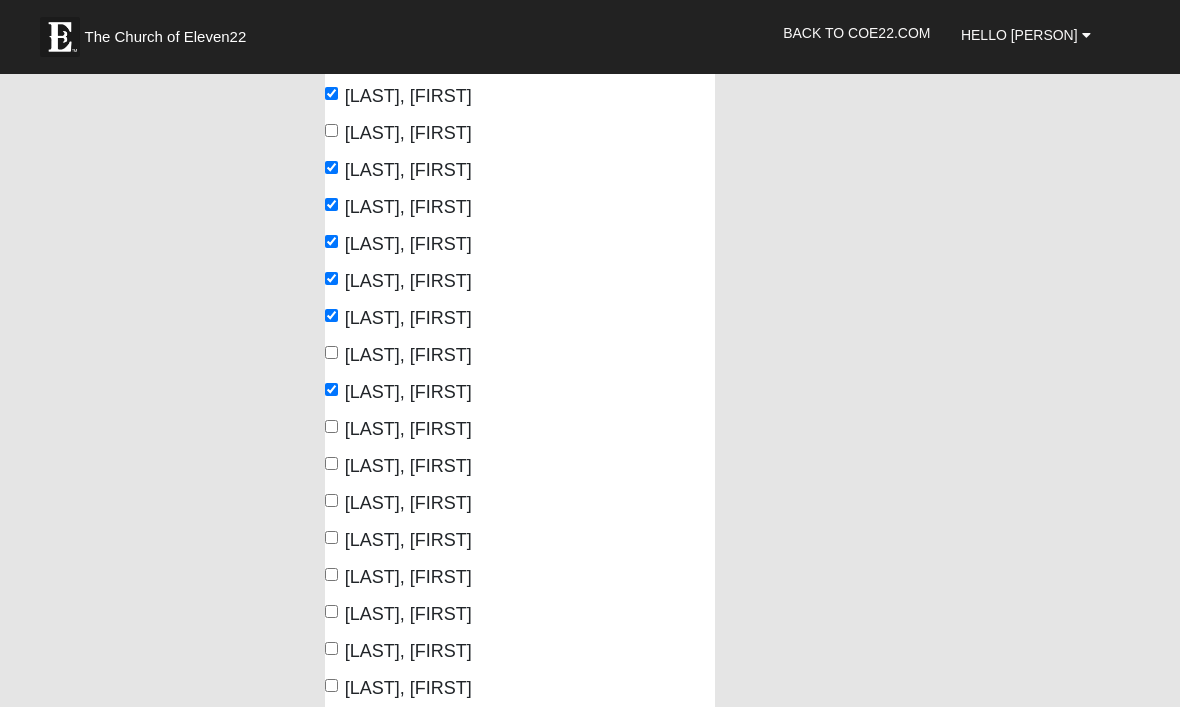 scroll, scrollTop: 2221, scrollLeft: 0, axis: vertical 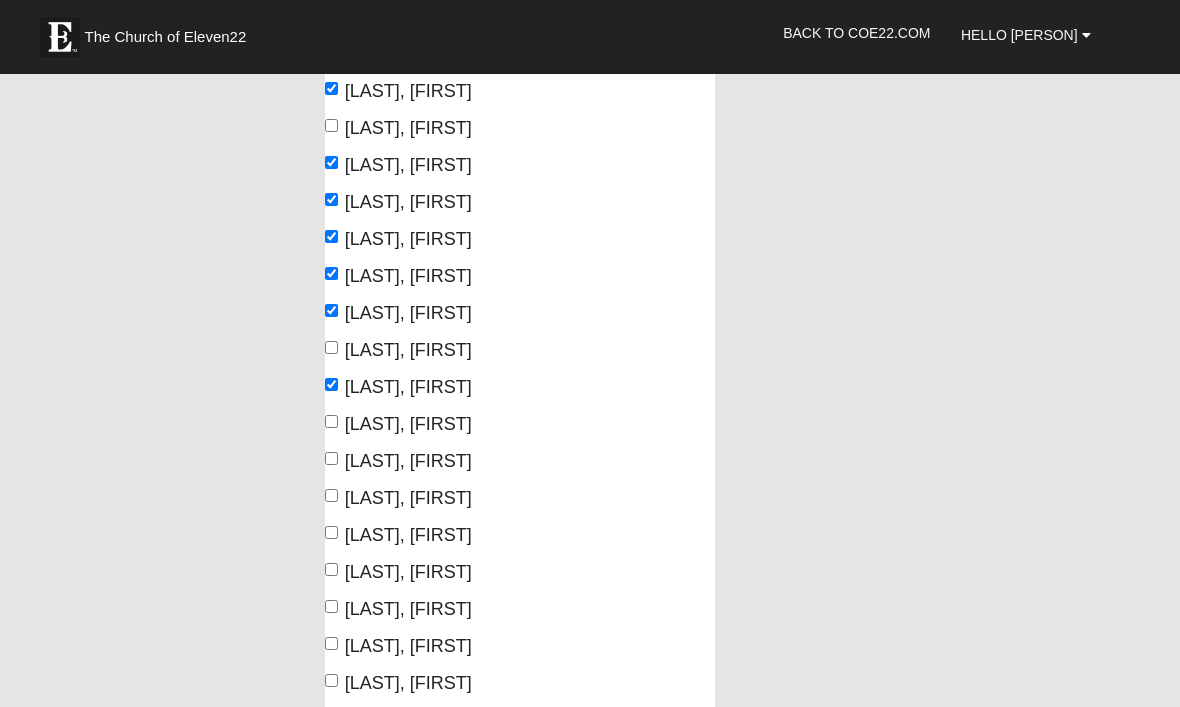 click on "Smith, Tj" at bounding box center (331, 458) 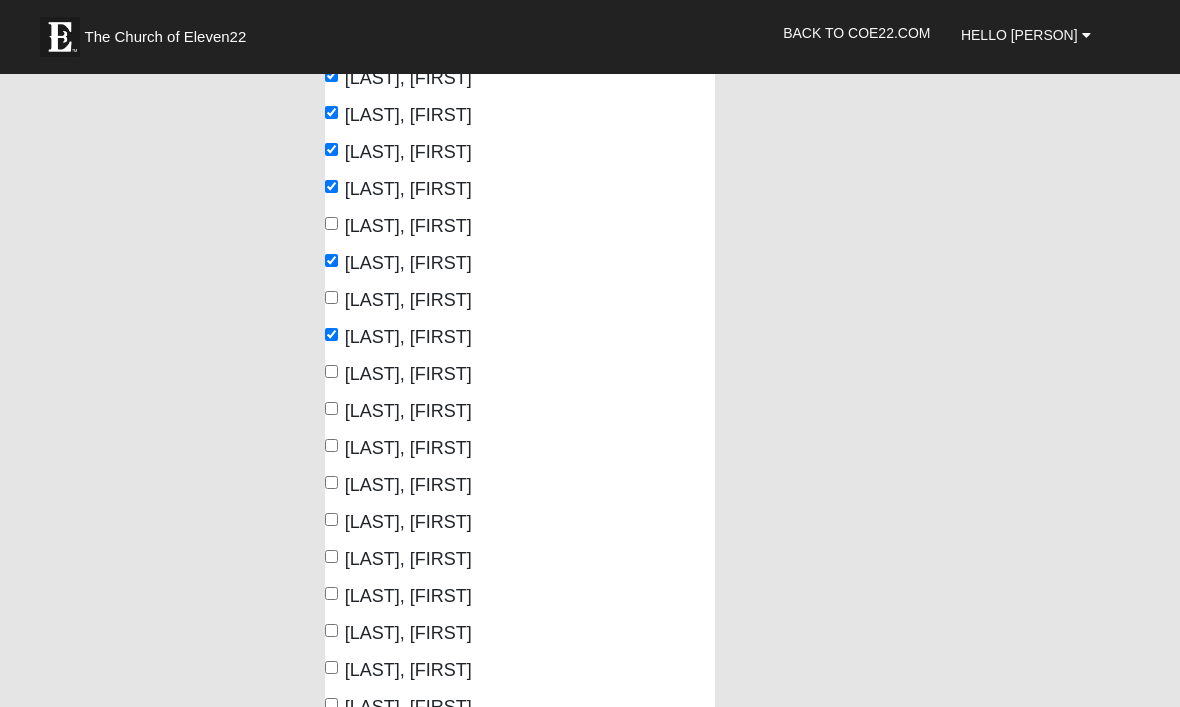 scroll, scrollTop: 2358, scrollLeft: 0, axis: vertical 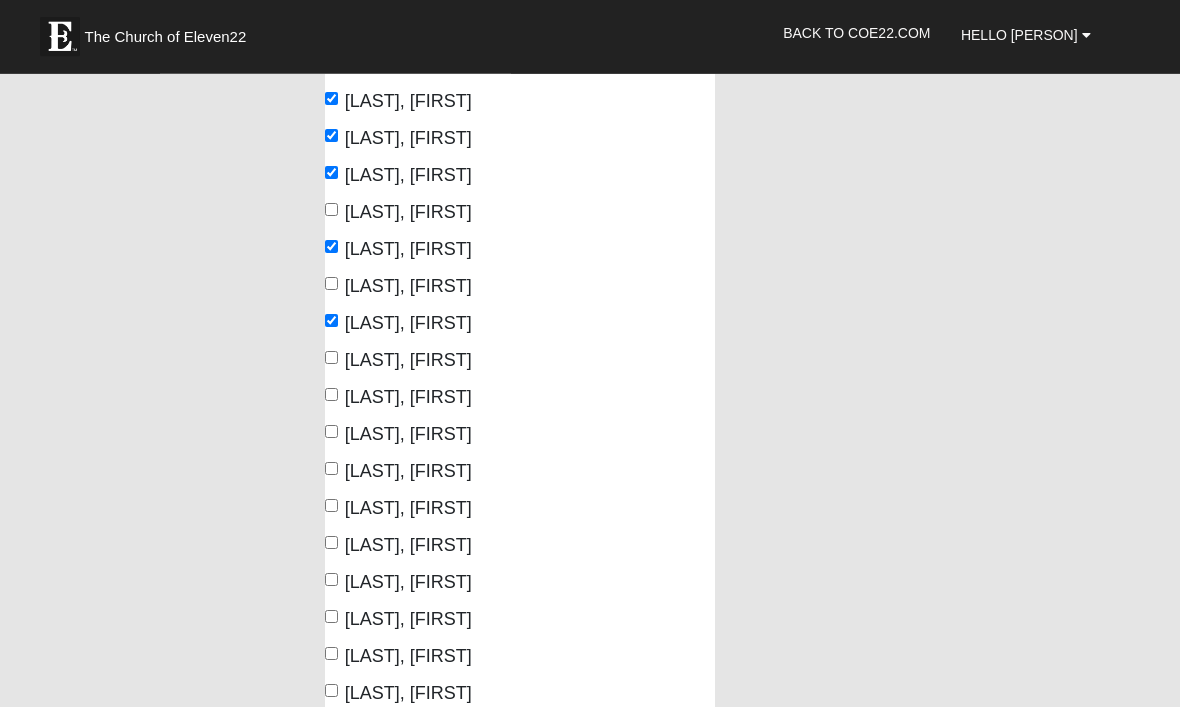 click on "Swenson, Daniel" at bounding box center (331, 395) 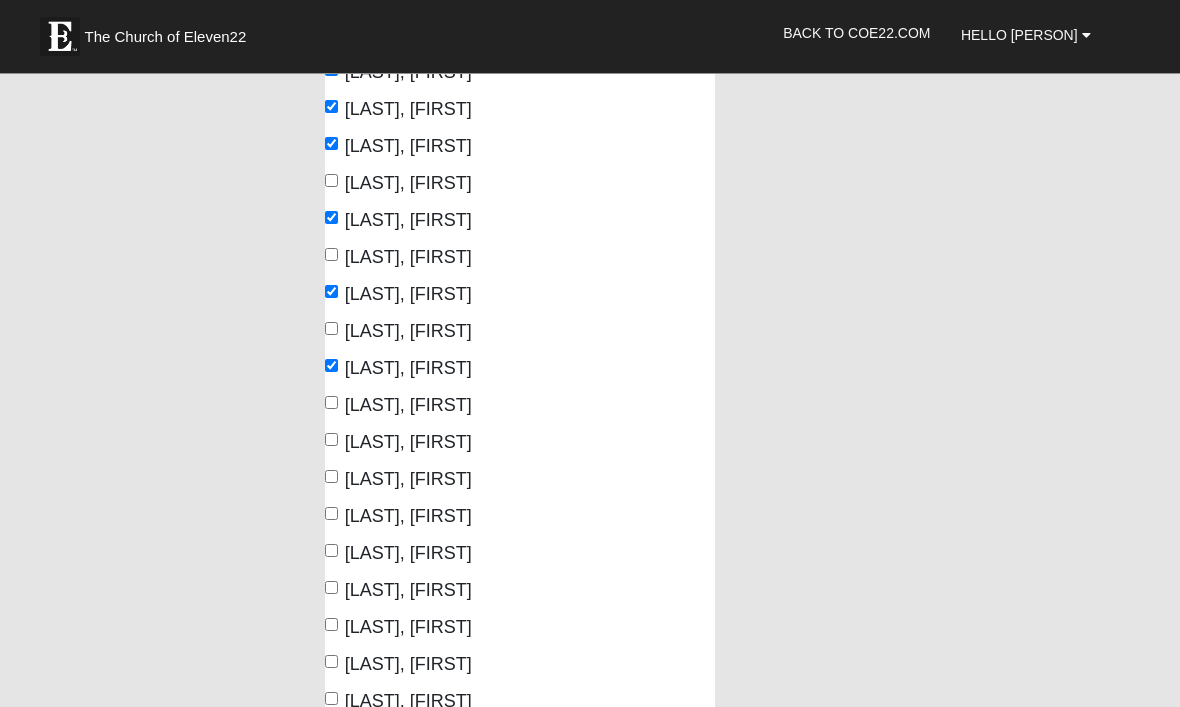 scroll, scrollTop: 2396, scrollLeft: 0, axis: vertical 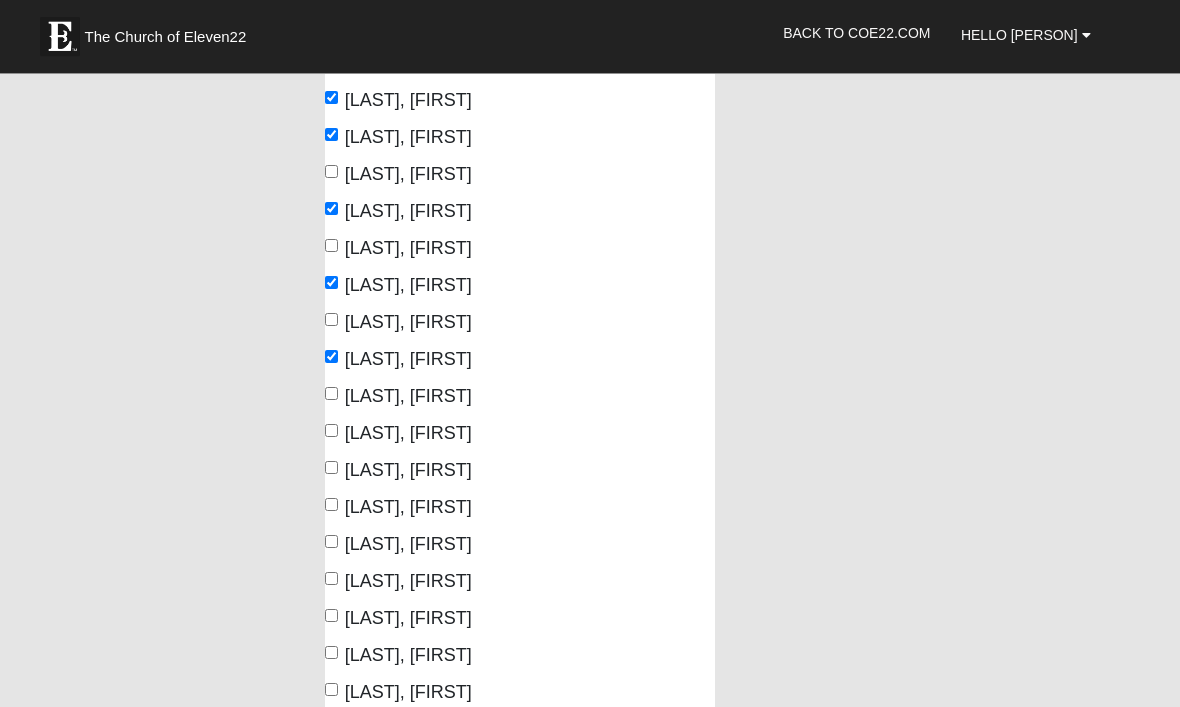 click on "Tanner, Jacob" at bounding box center (331, 431) 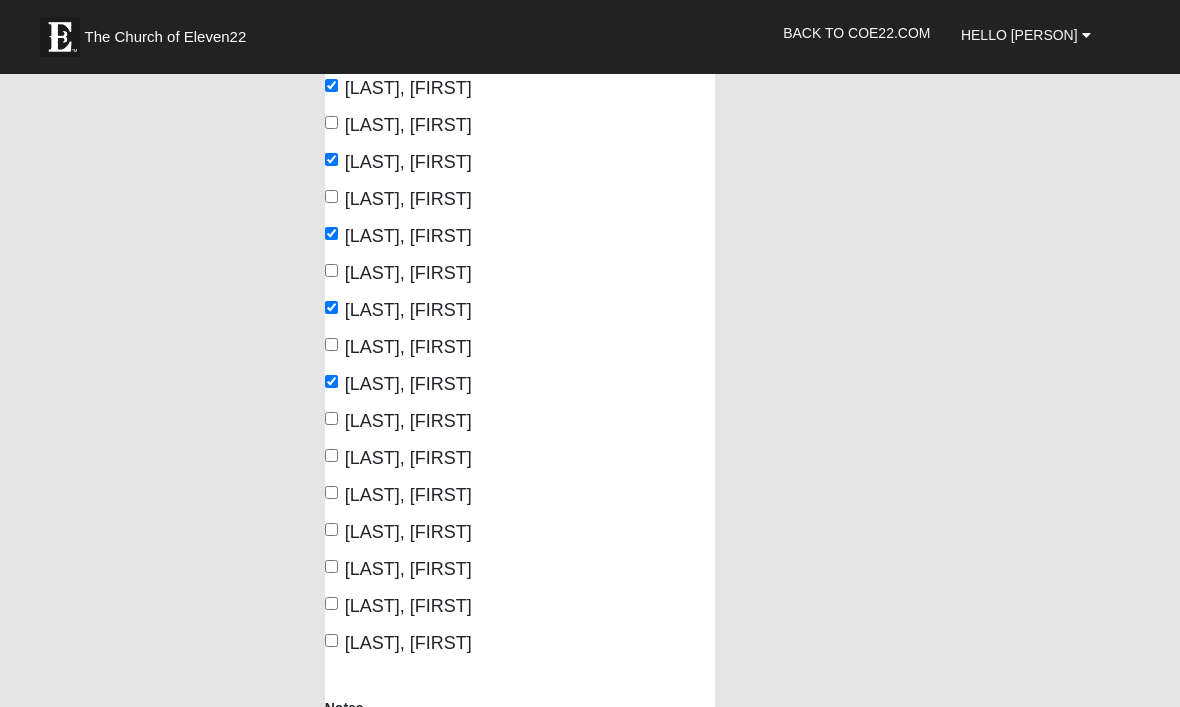 scroll, scrollTop: 2450, scrollLeft: 0, axis: vertical 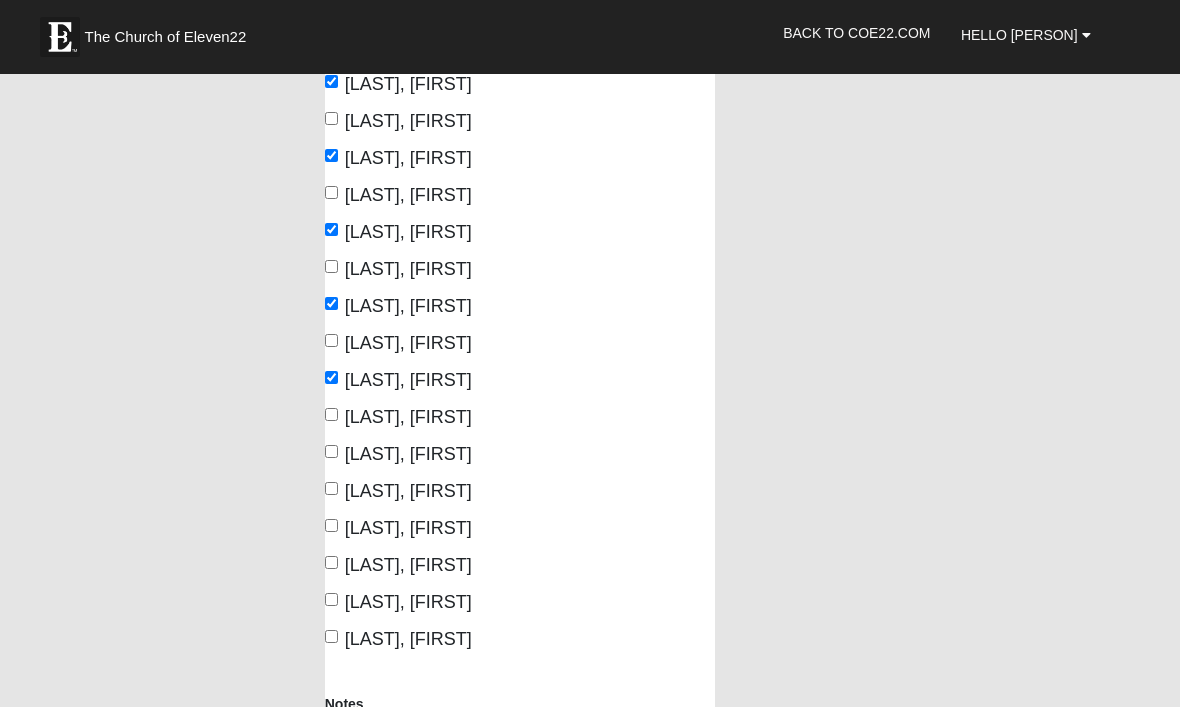 click on "Thompson, Joel" at bounding box center [331, 451] 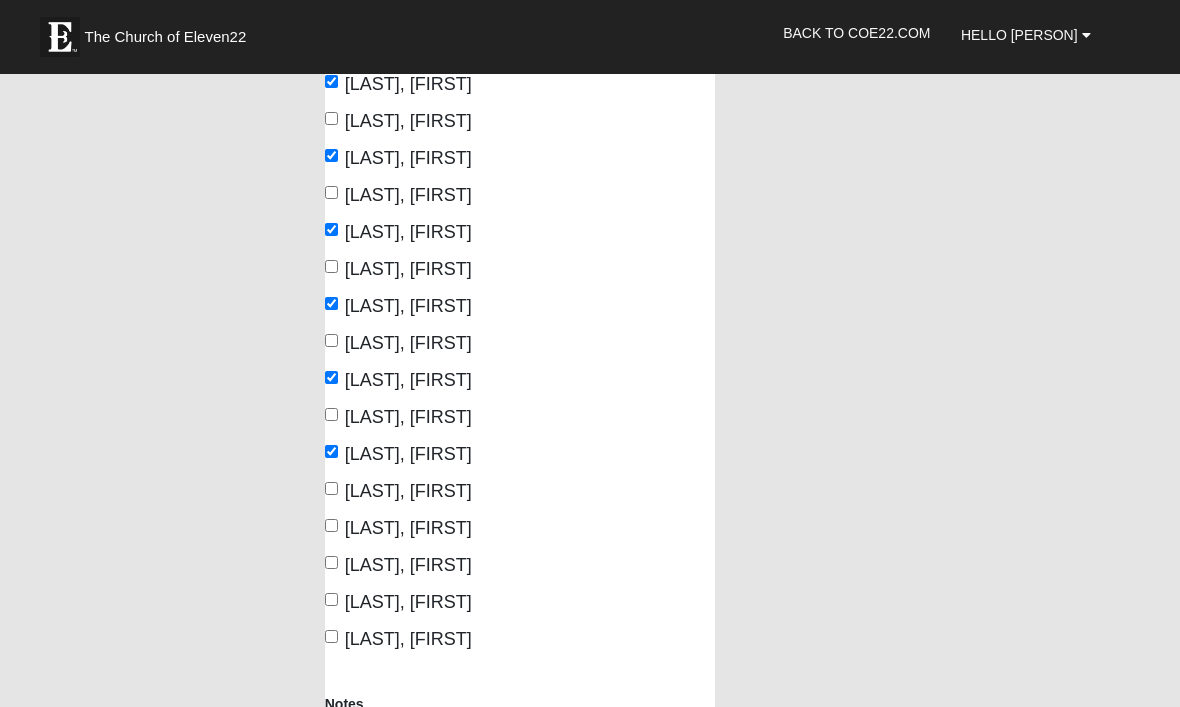 click on "Tolar, Logan" at bounding box center (408, 491) 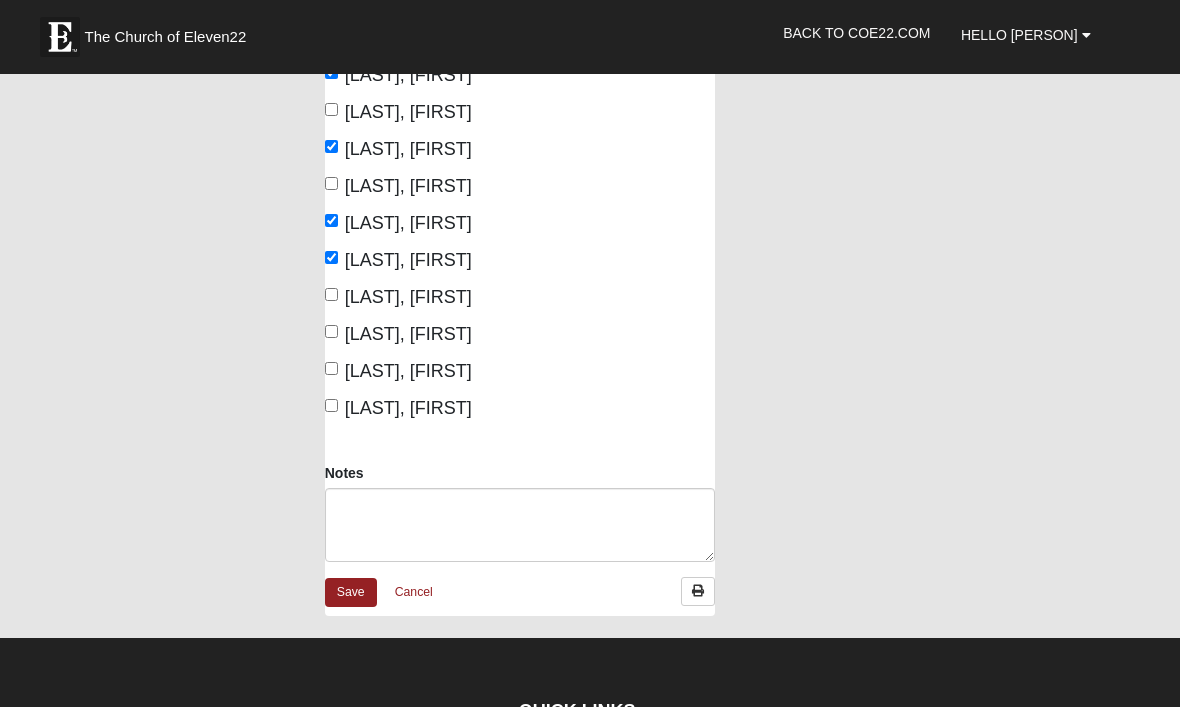 scroll, scrollTop: 2684, scrollLeft: 0, axis: vertical 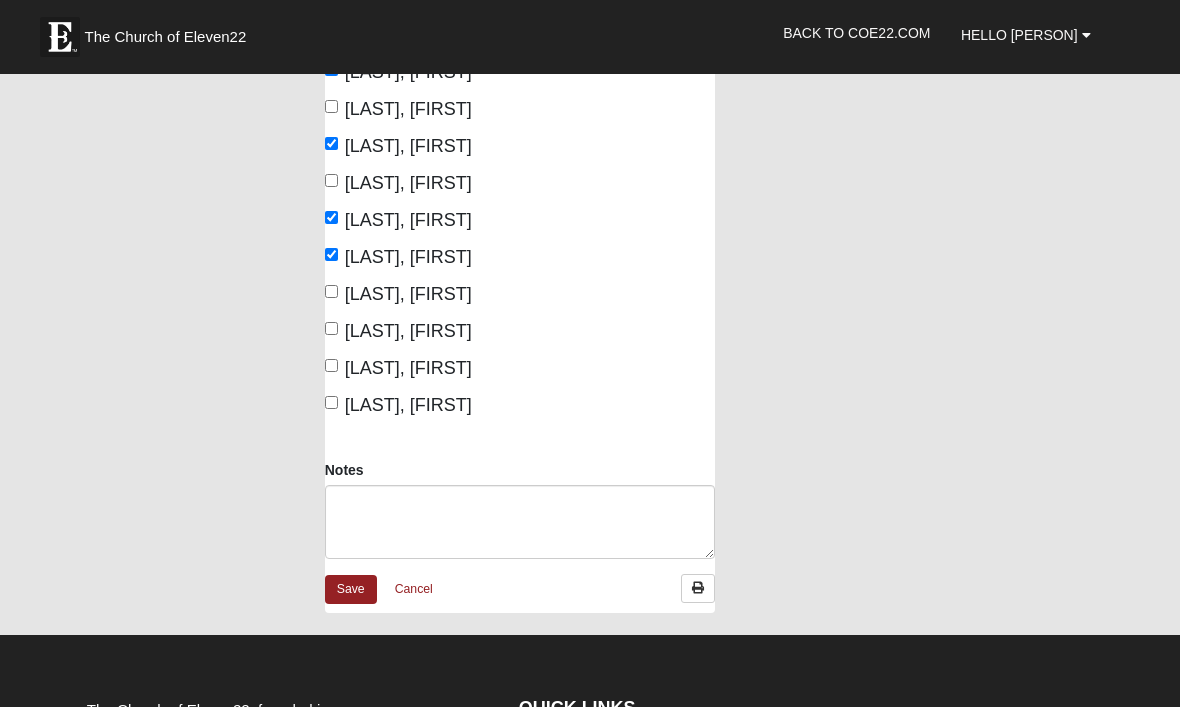 click on "Save" at bounding box center (351, 589) 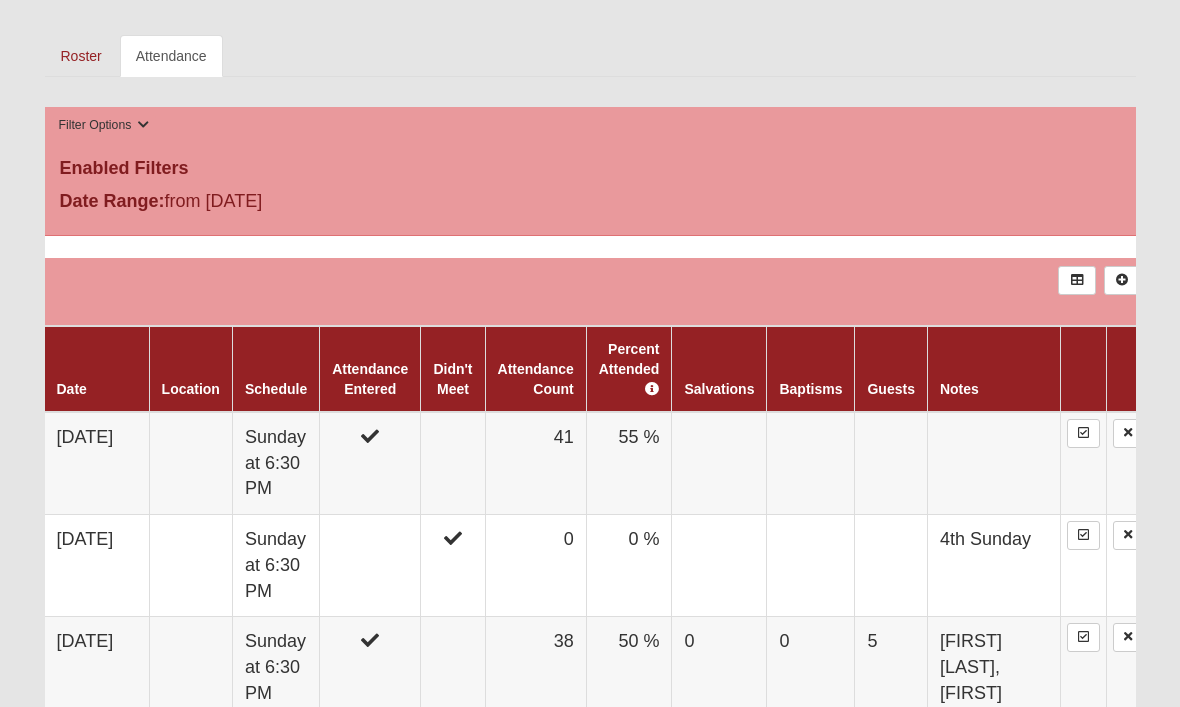 scroll, scrollTop: 945, scrollLeft: 0, axis: vertical 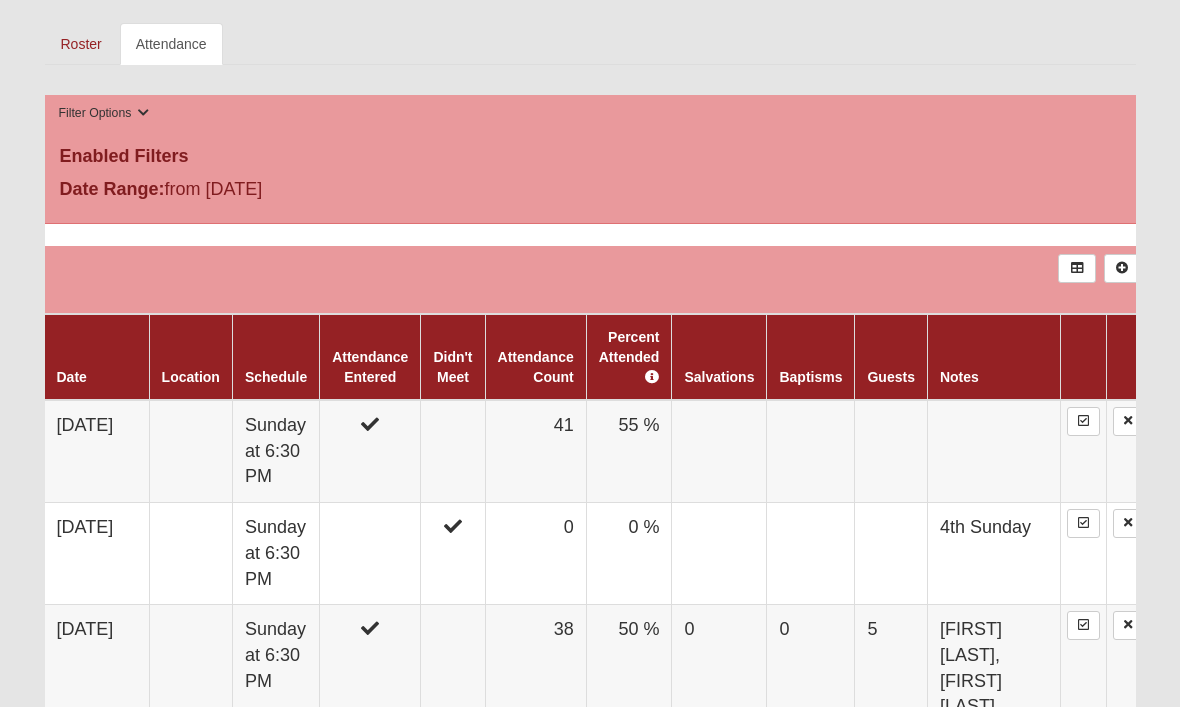 click on "41" at bounding box center [535, 451] 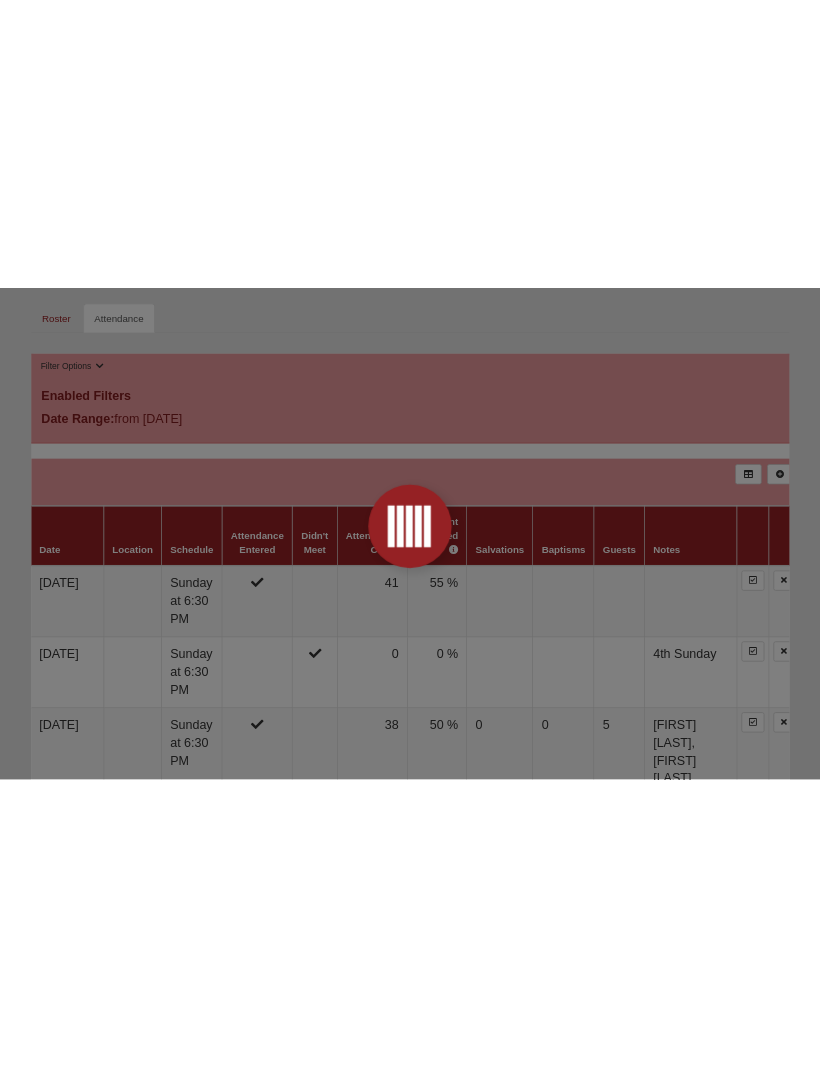scroll, scrollTop: 510, scrollLeft: 0, axis: vertical 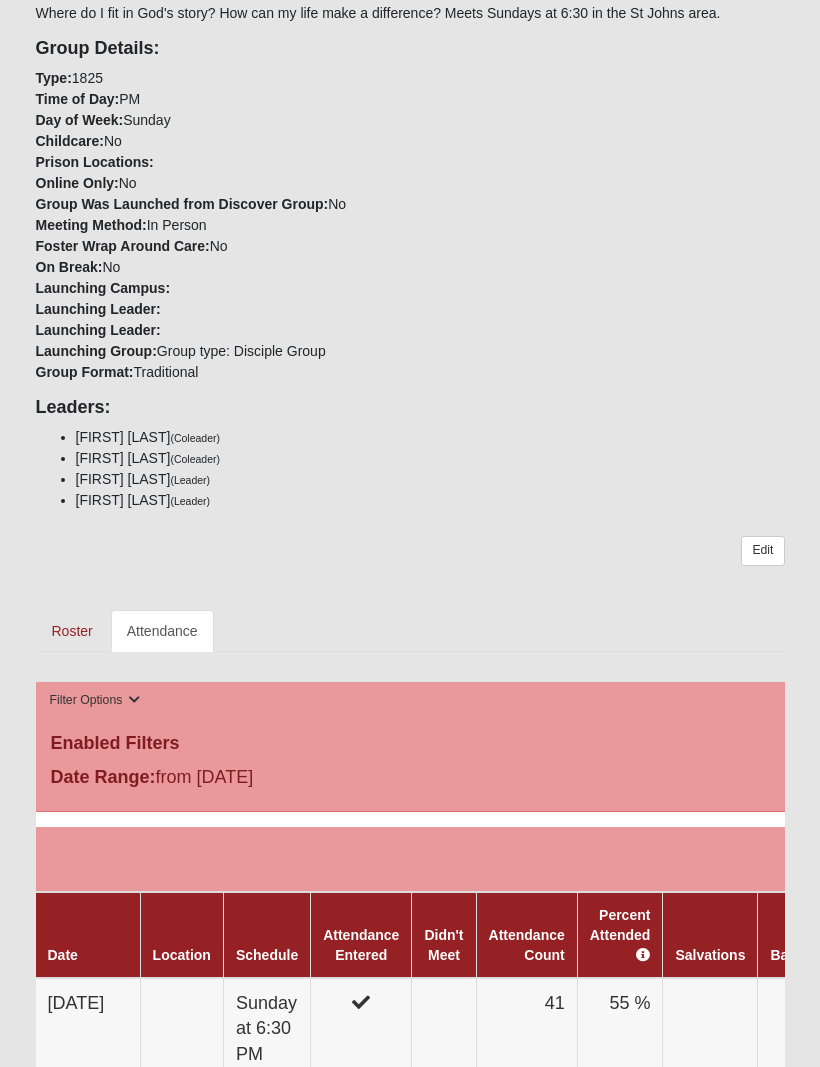 click on "Roster" at bounding box center [72, 631] 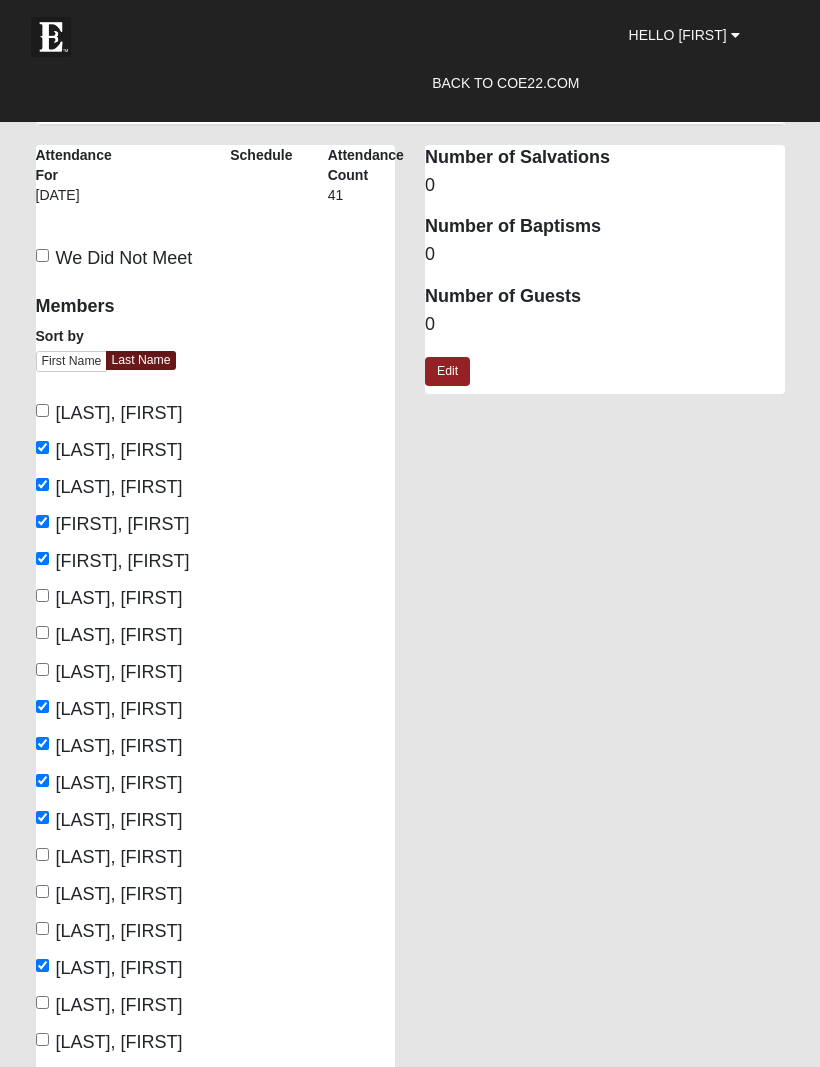 scroll, scrollTop: 0, scrollLeft: 0, axis: both 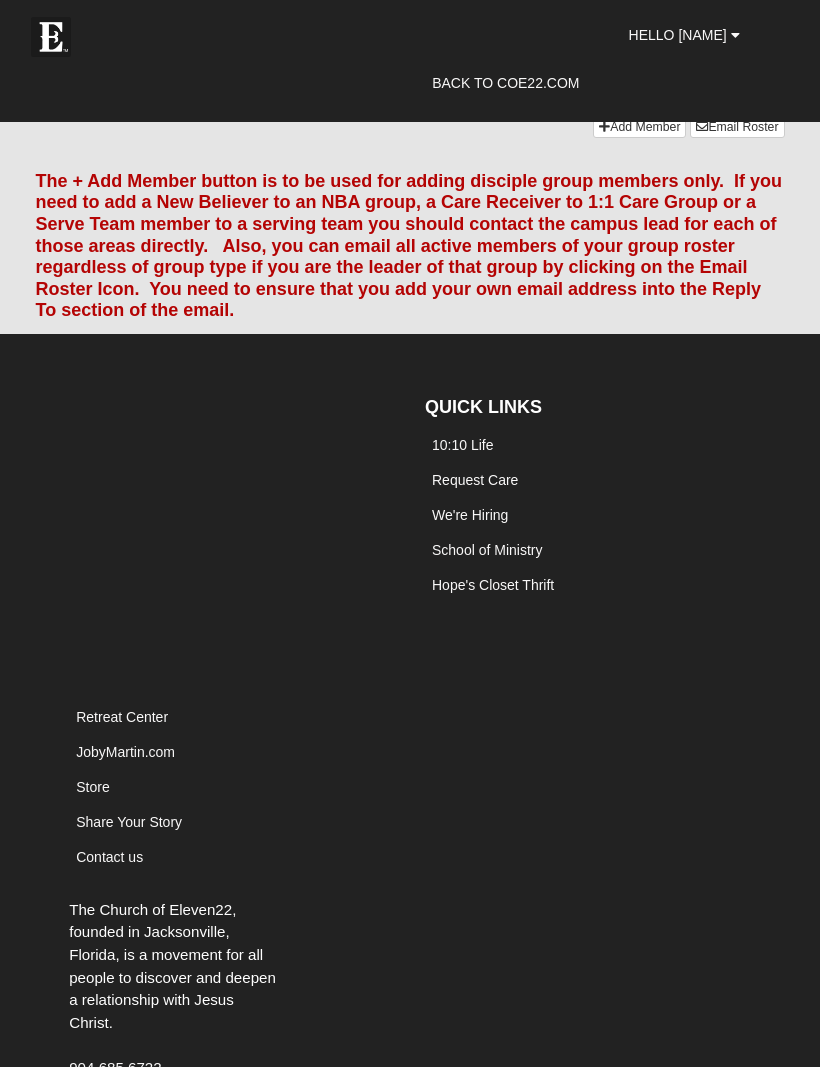 click on "The Church of Eleven22
Hello [FIRST]
My Account
Log Out
Back to COE22.com" at bounding box center [410, -9718] 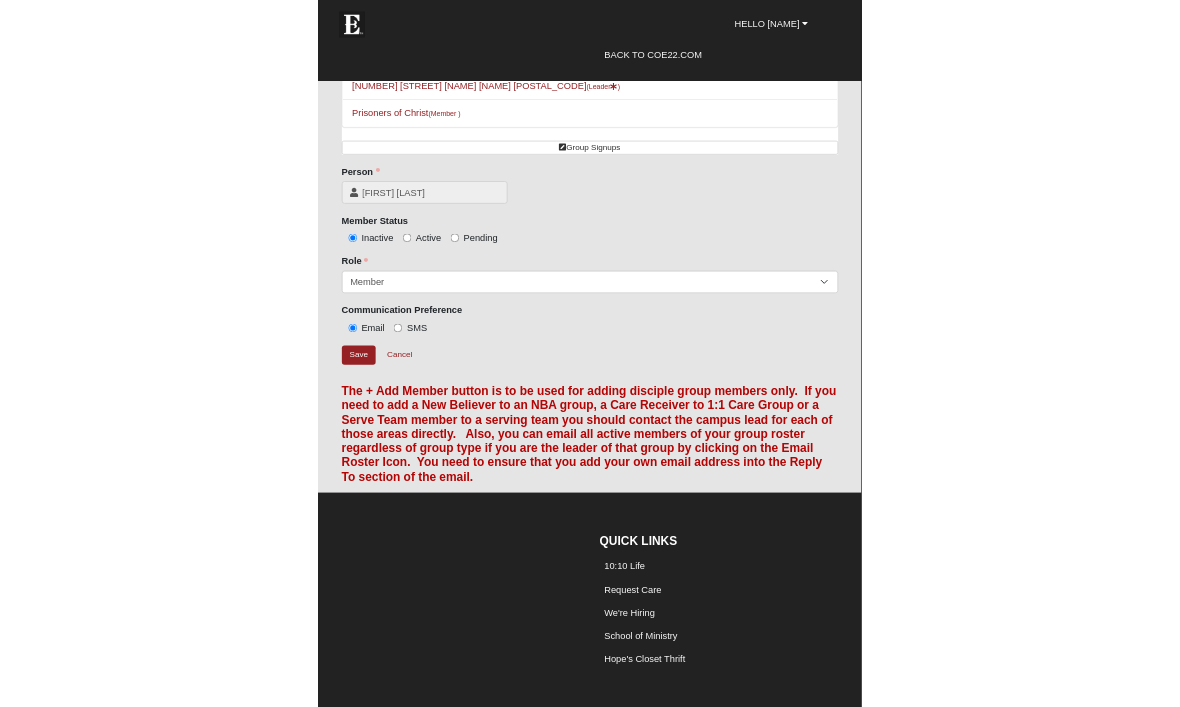 scroll, scrollTop: 0, scrollLeft: 0, axis: both 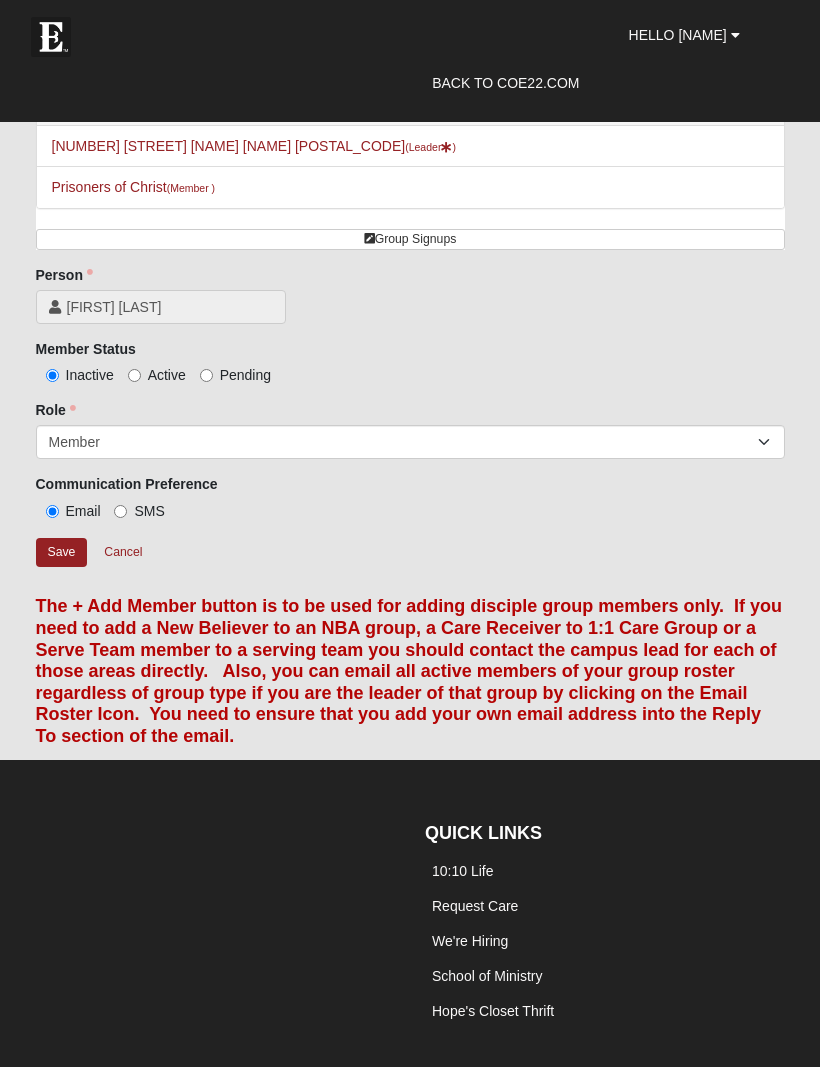 click on "Active" at bounding box center (134, 375) 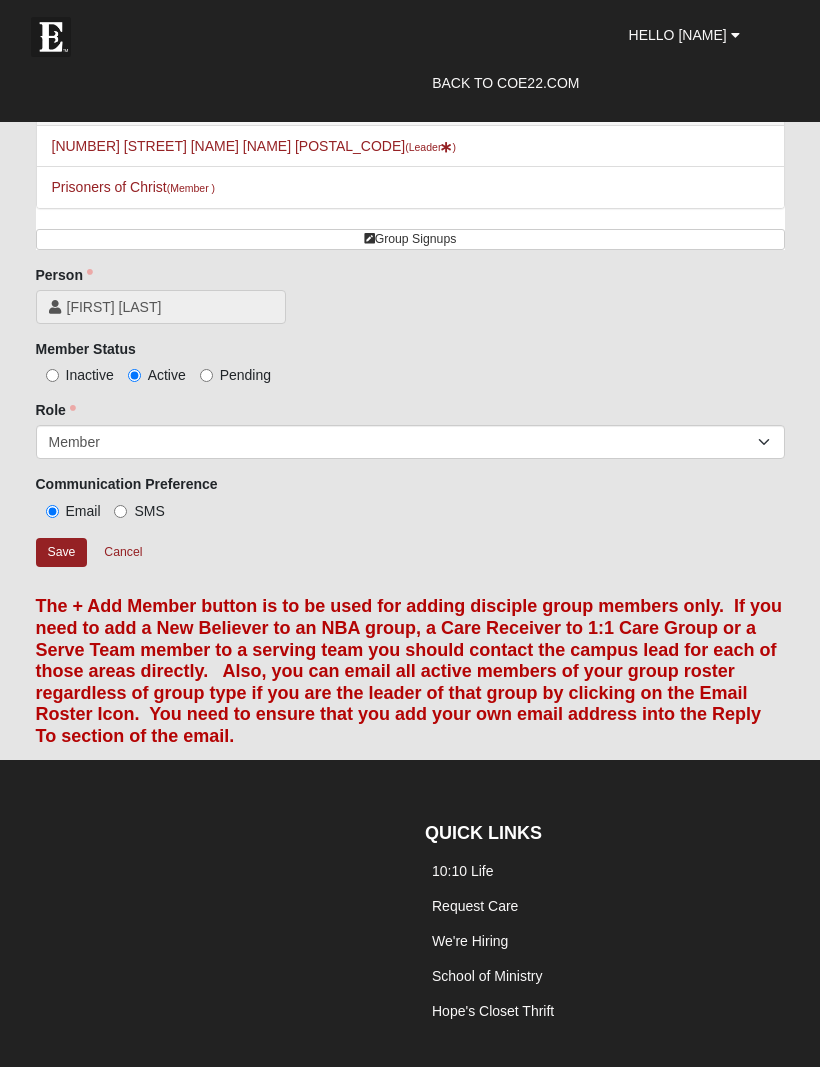click on "Save" at bounding box center (62, 552) 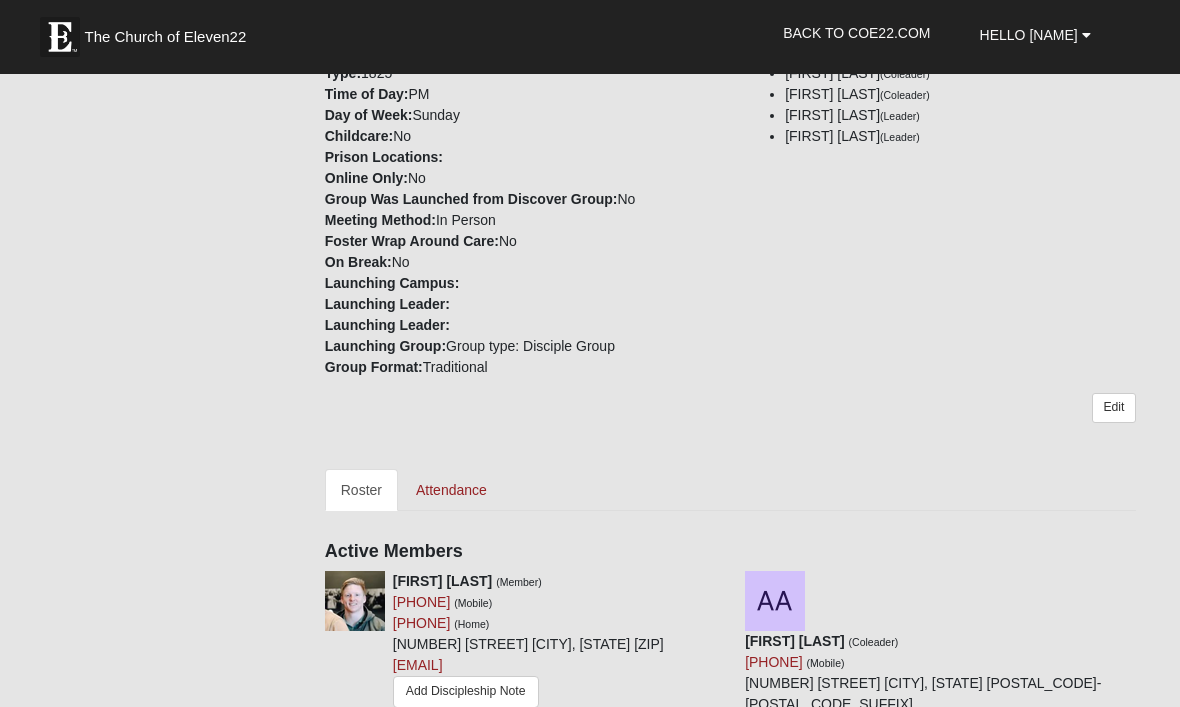 scroll, scrollTop: 572, scrollLeft: 0, axis: vertical 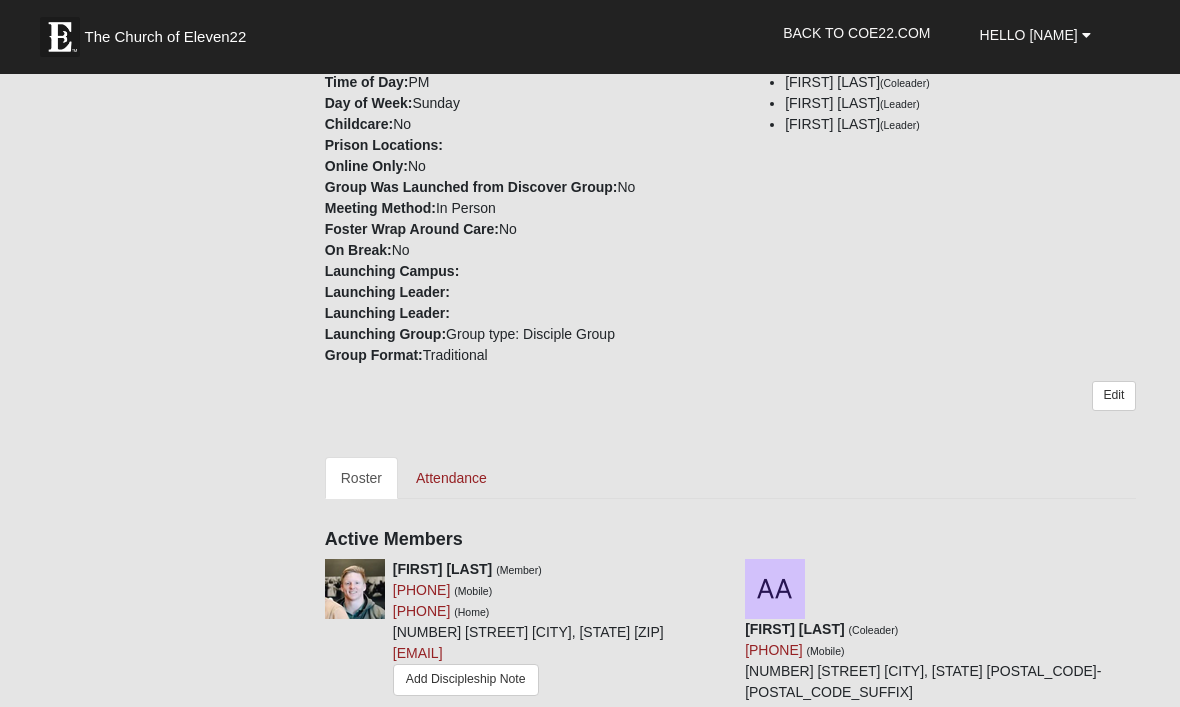 click on "Attendance" at bounding box center (451, 478) 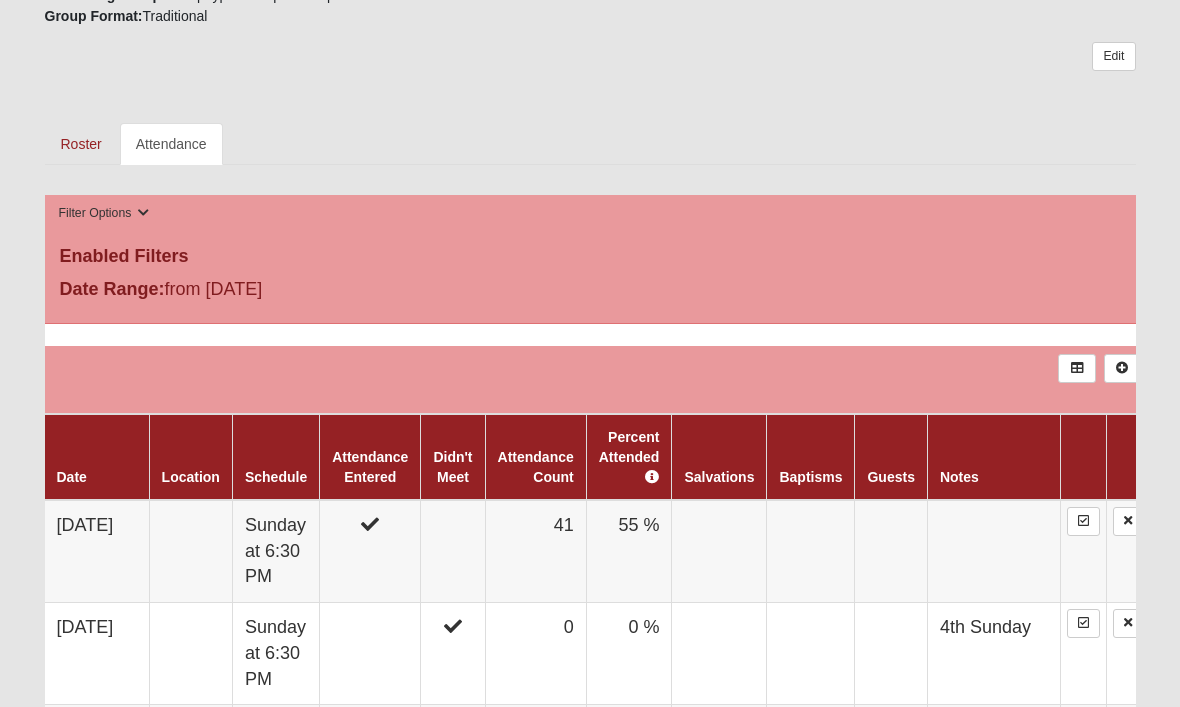 scroll, scrollTop: 925, scrollLeft: 0, axis: vertical 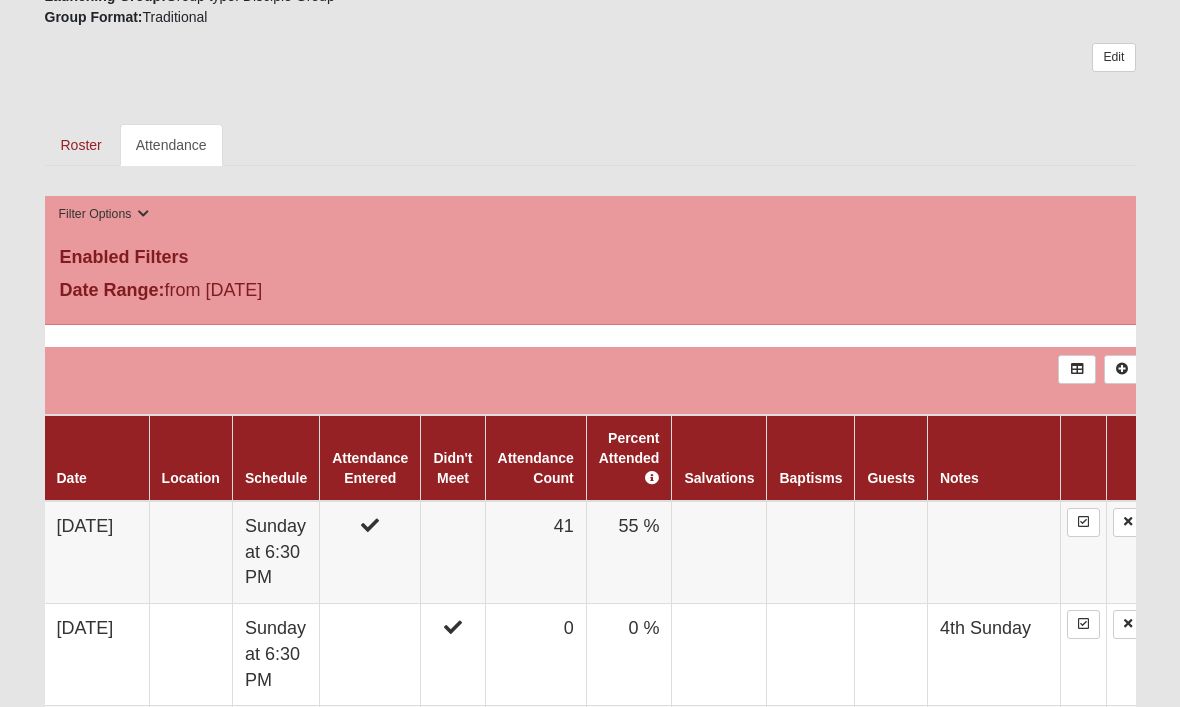 click on "41" at bounding box center [535, 552] 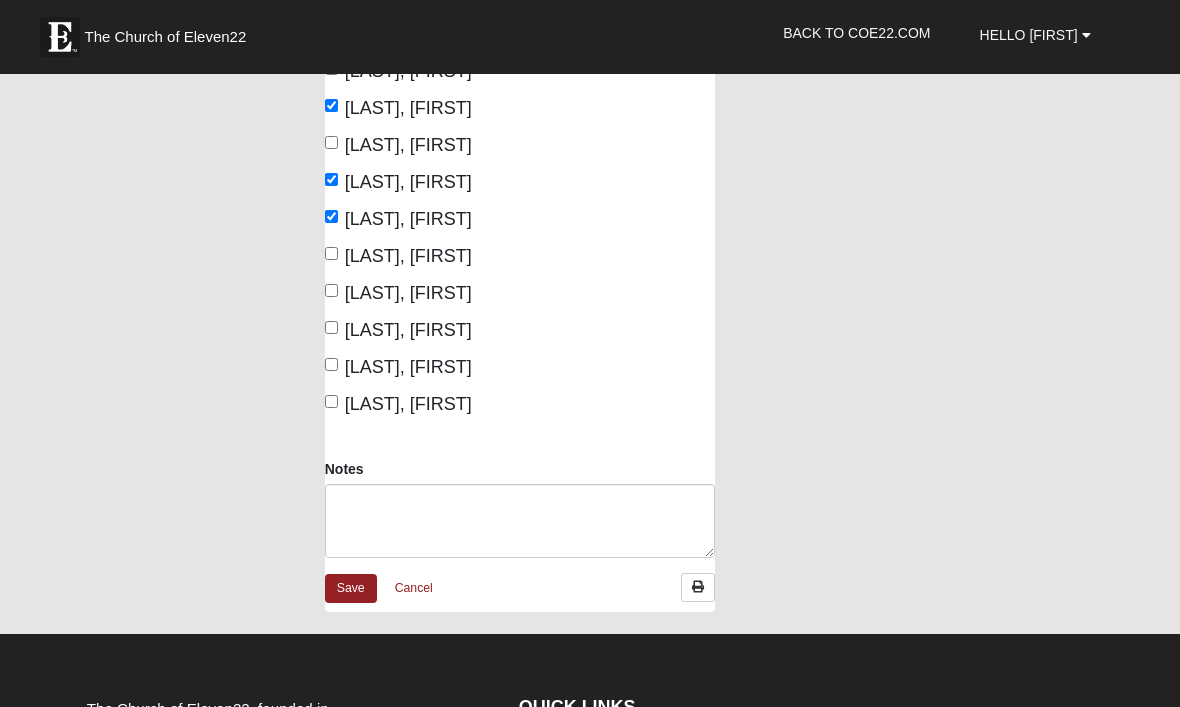 scroll, scrollTop: 2720, scrollLeft: 0, axis: vertical 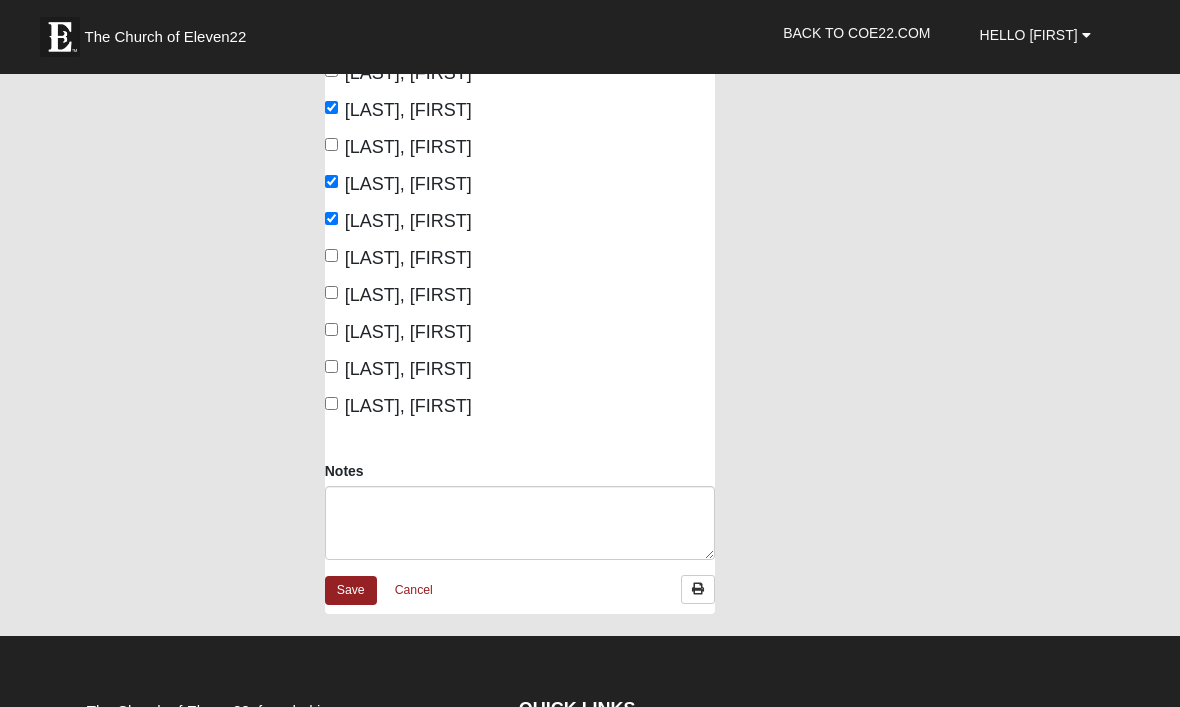 click on "[LAST], [FIRST]" at bounding box center [331, 366] 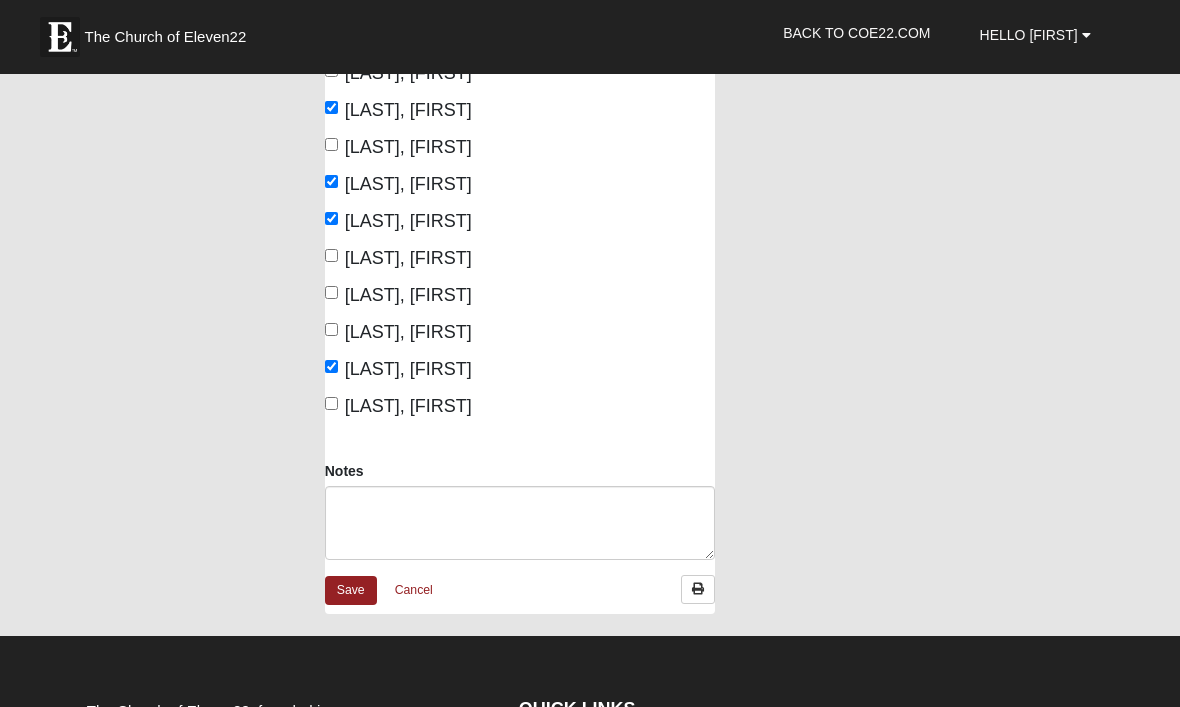 click on "Save" at bounding box center (351, 590) 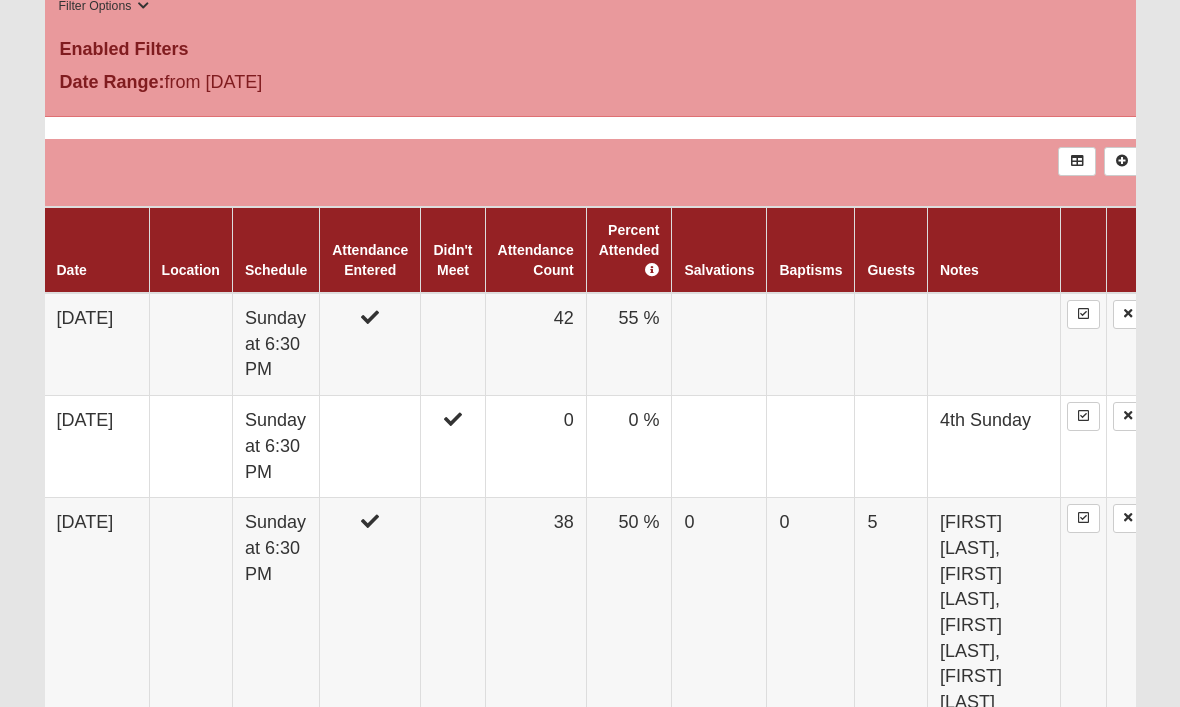 scroll, scrollTop: 1138, scrollLeft: 0, axis: vertical 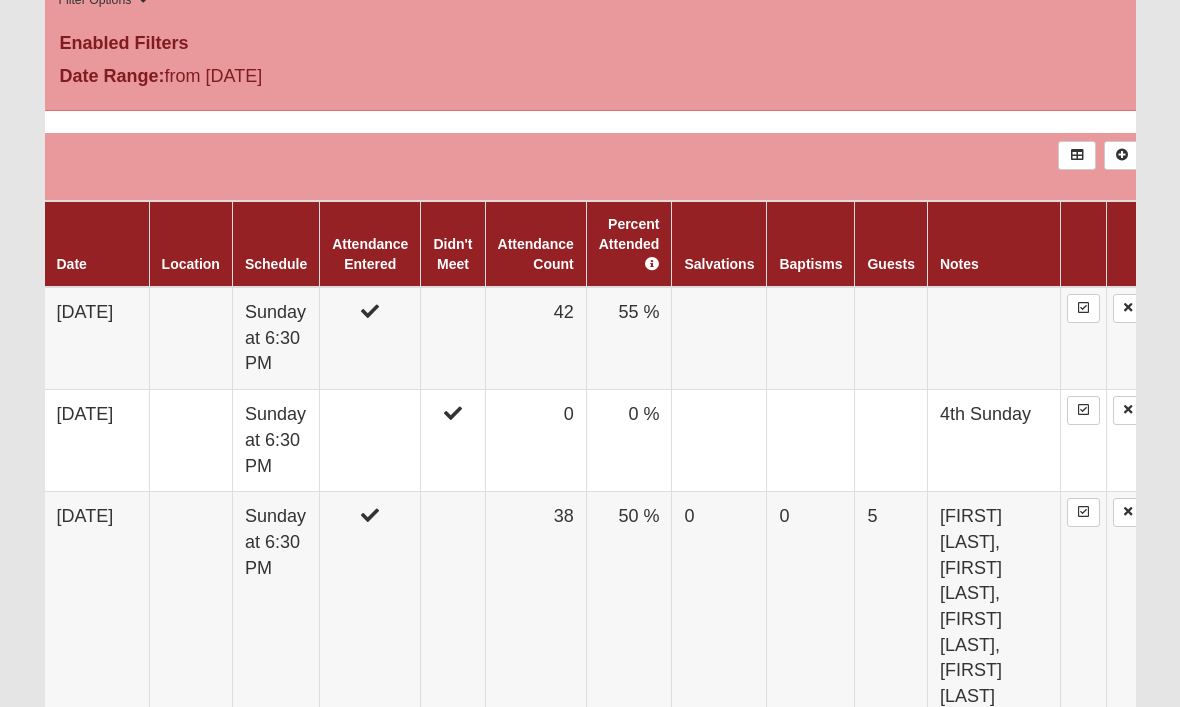 click on "42" at bounding box center [535, 339] 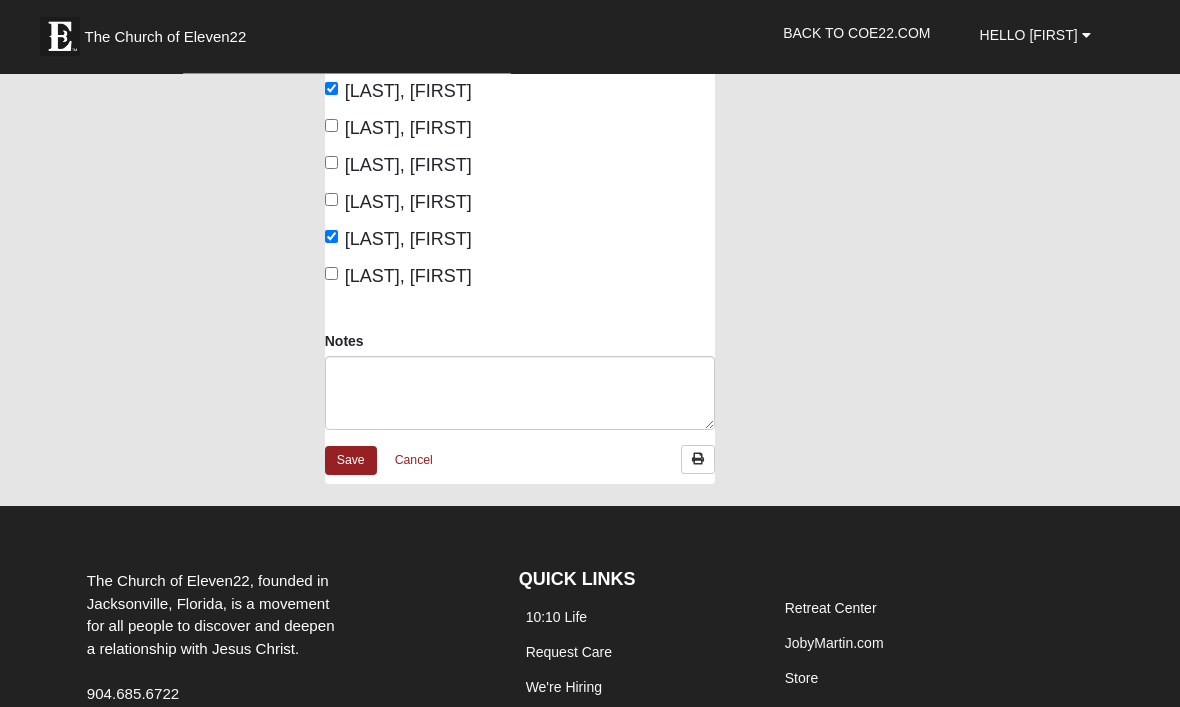 scroll, scrollTop: 2850, scrollLeft: 0, axis: vertical 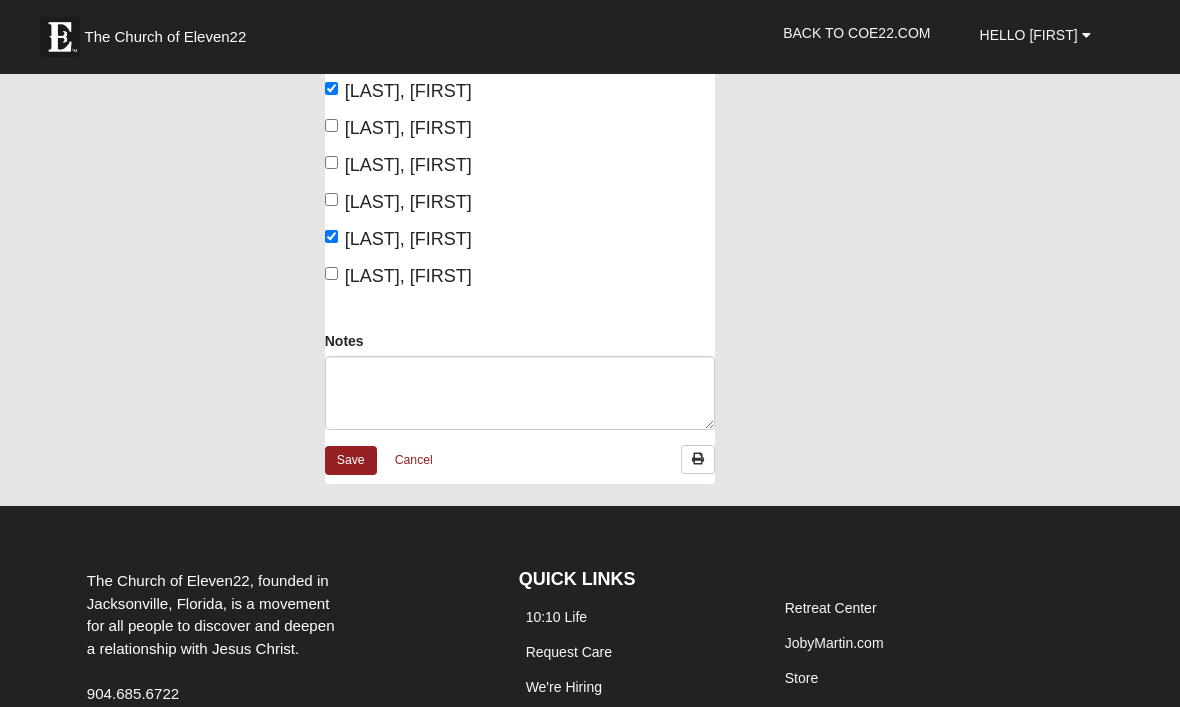 click on "Save" at bounding box center [351, 460] 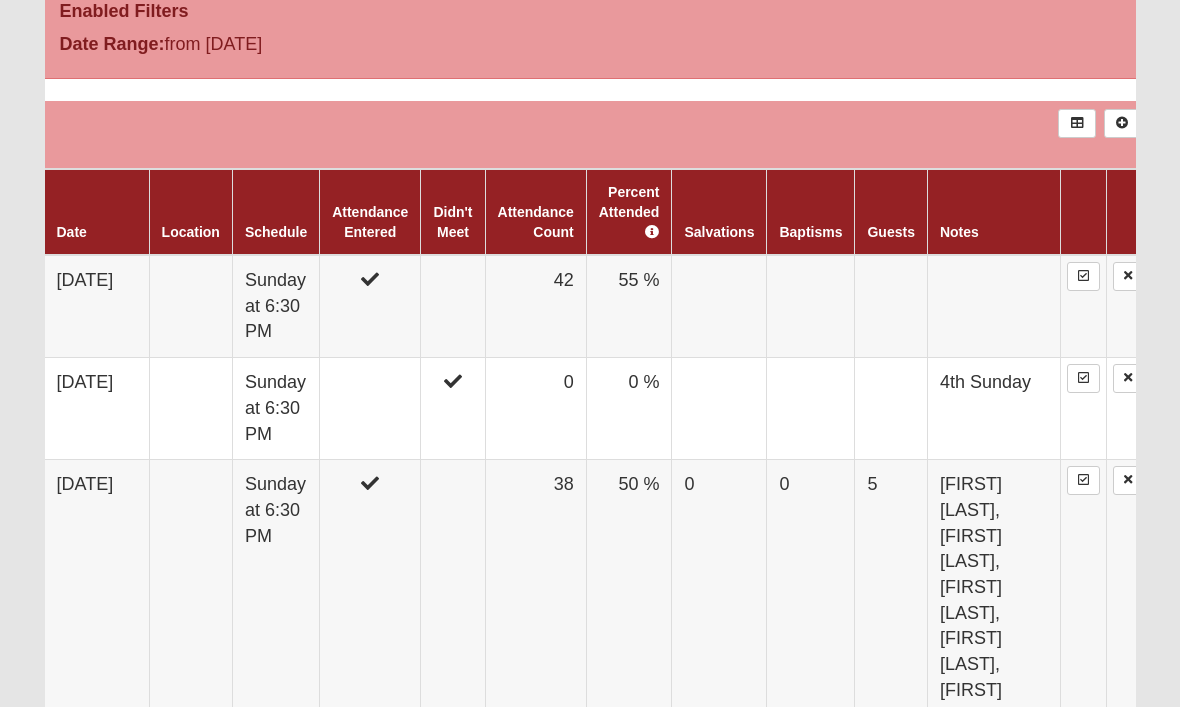 scroll, scrollTop: 1170, scrollLeft: 0, axis: vertical 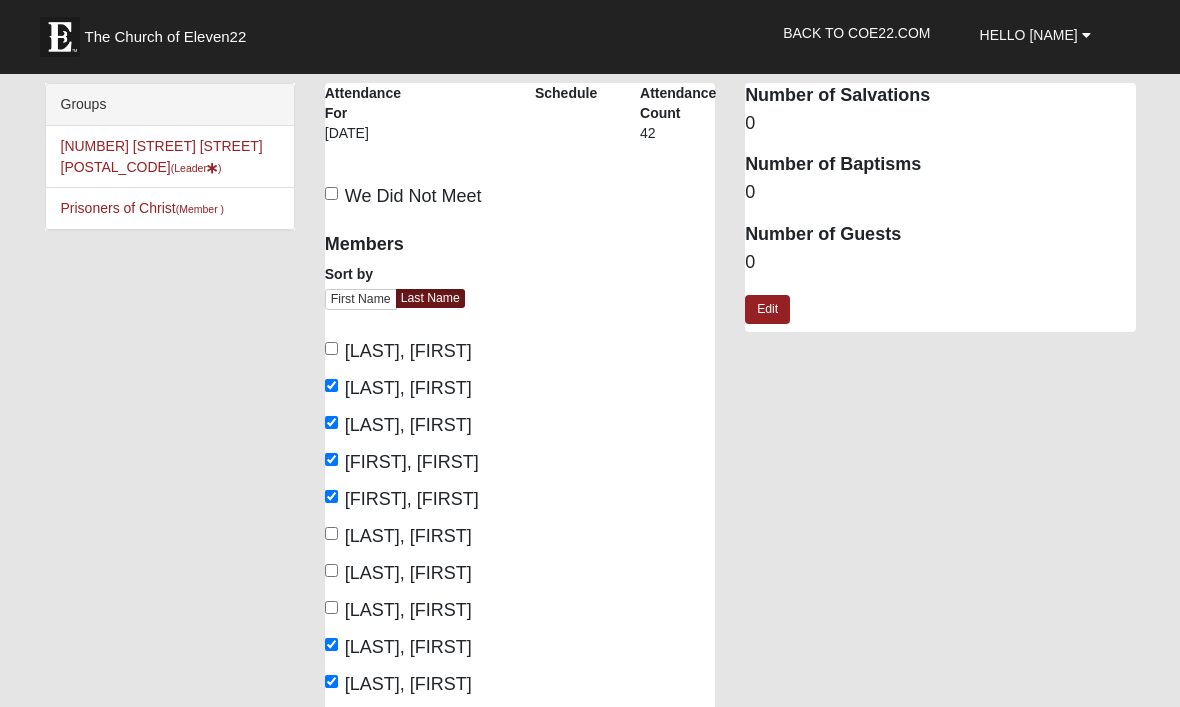 click on "0" at bounding box center [940, 263] 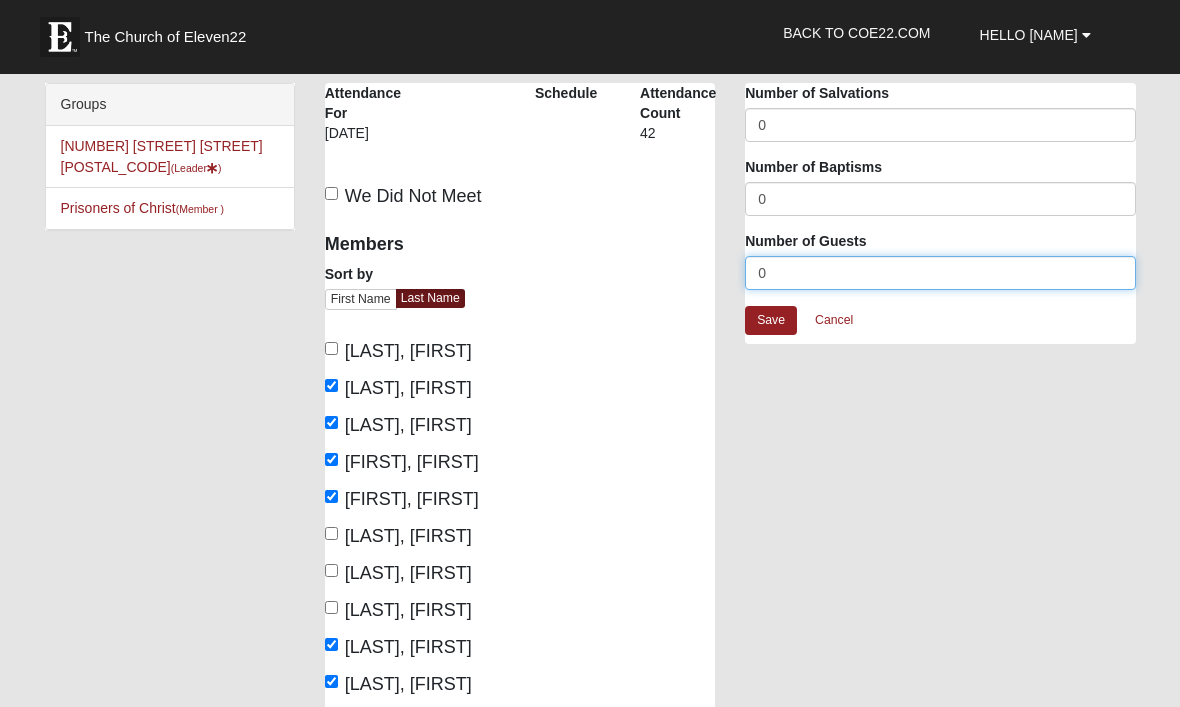click on "0" at bounding box center (940, 273) 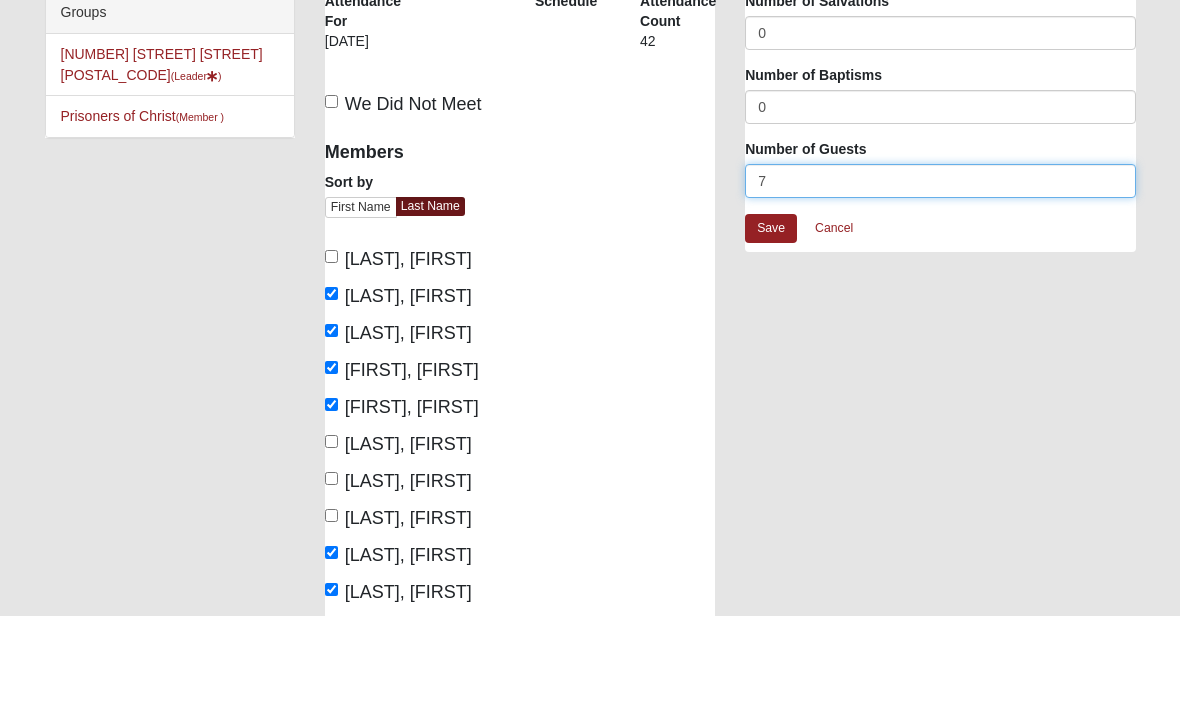 type on "7" 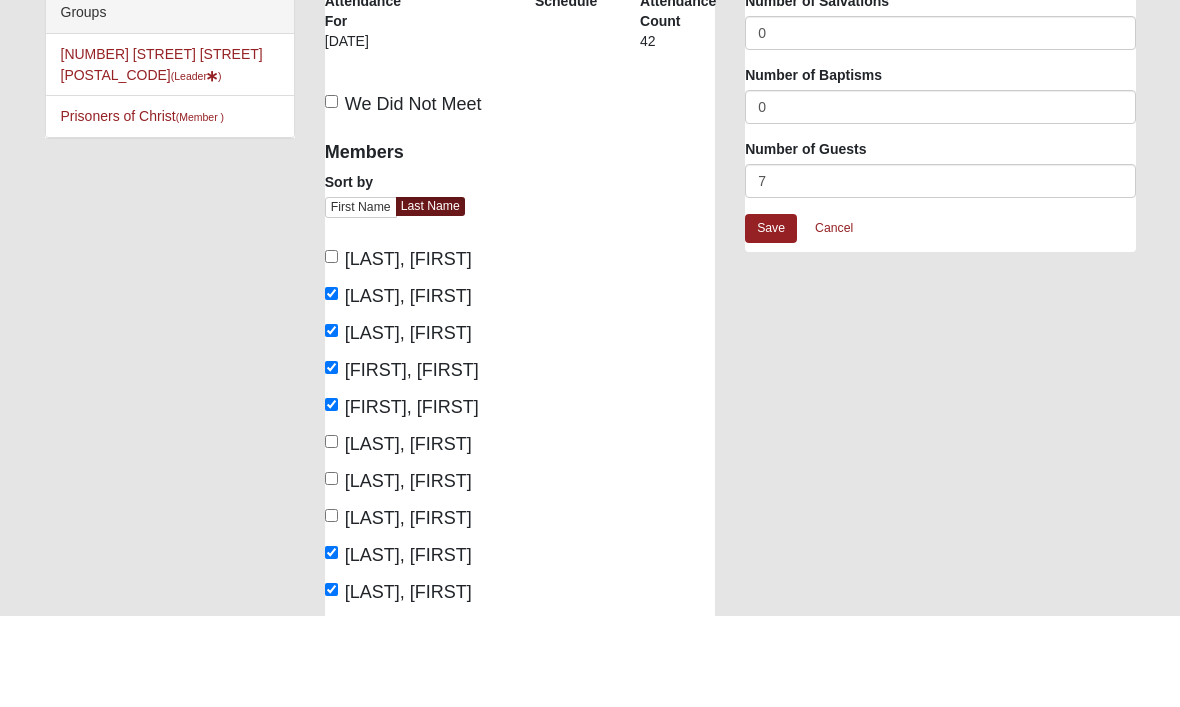 click on "Save" at bounding box center [771, 320] 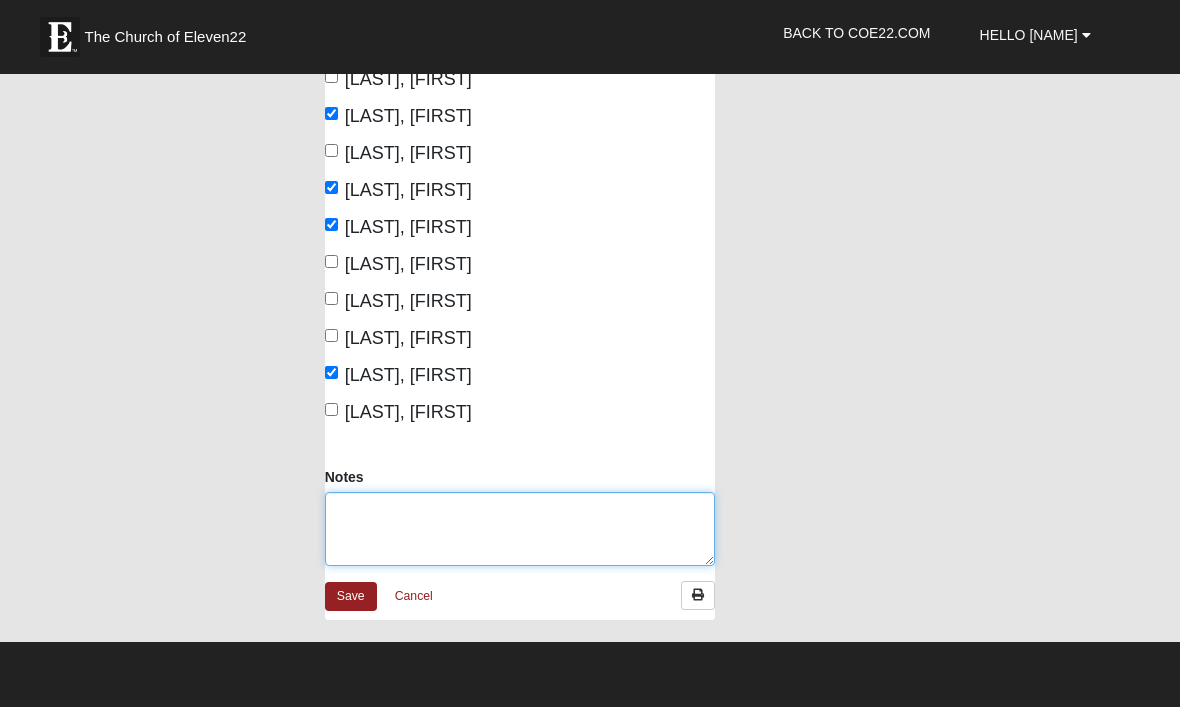 click on "Notes" at bounding box center (520, 529) 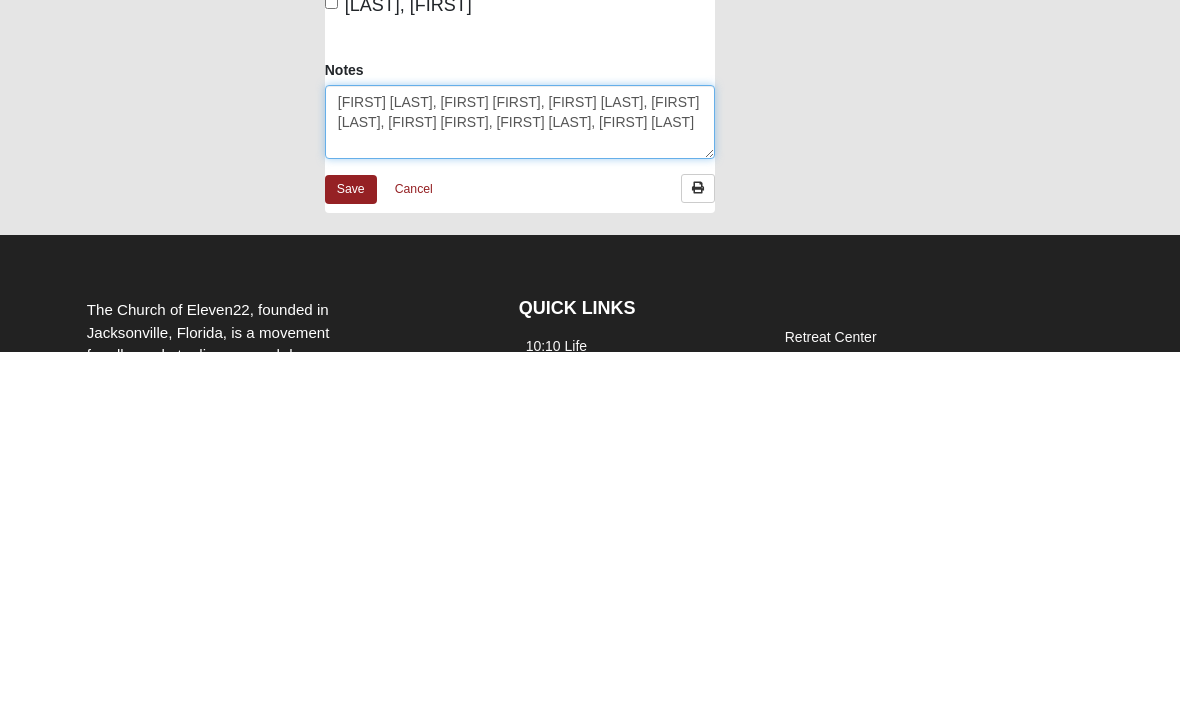 type on "Jack Summers, Jake George, Caroline Cushing, Tanner Owens, Joe Forte, Raegan Westfall, Elijah Carrico" 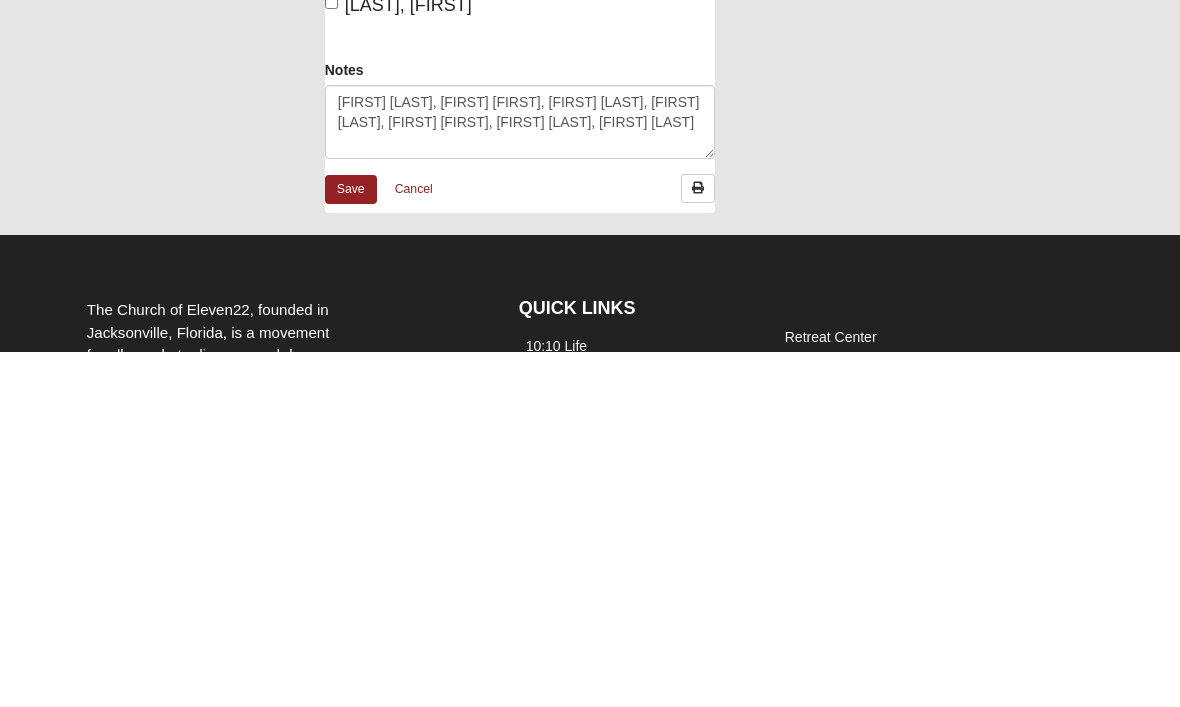 click on "Save" at bounding box center (351, 545) 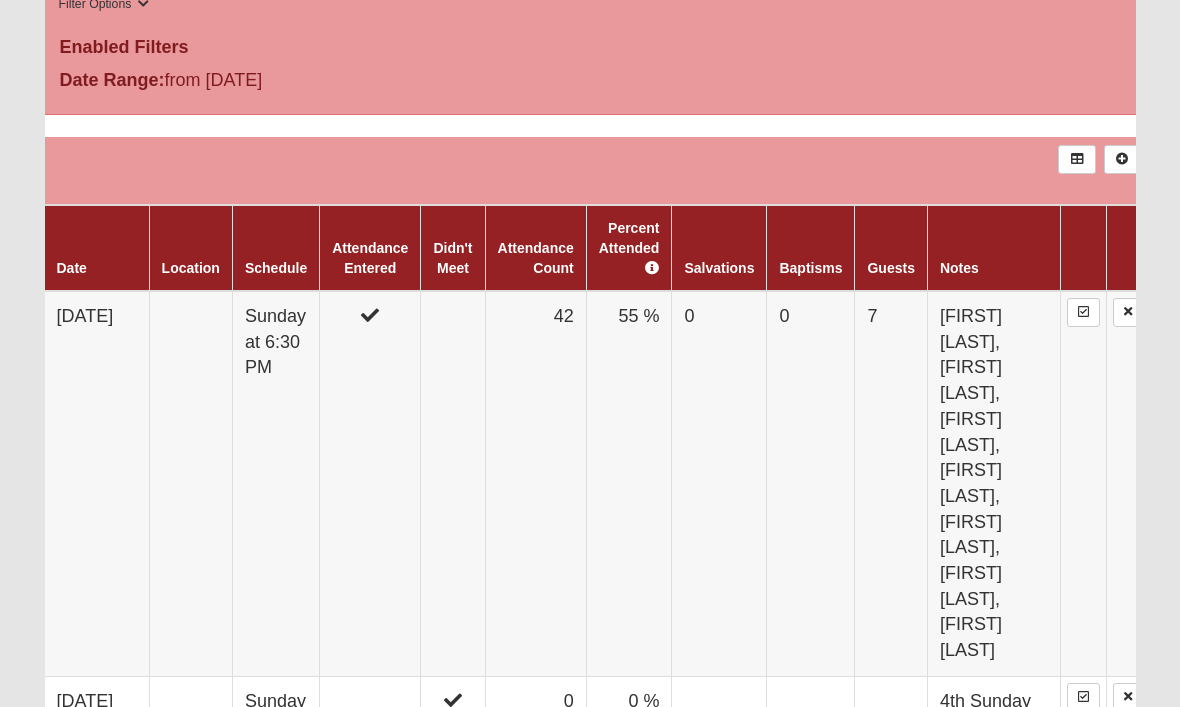 scroll, scrollTop: 1139, scrollLeft: 0, axis: vertical 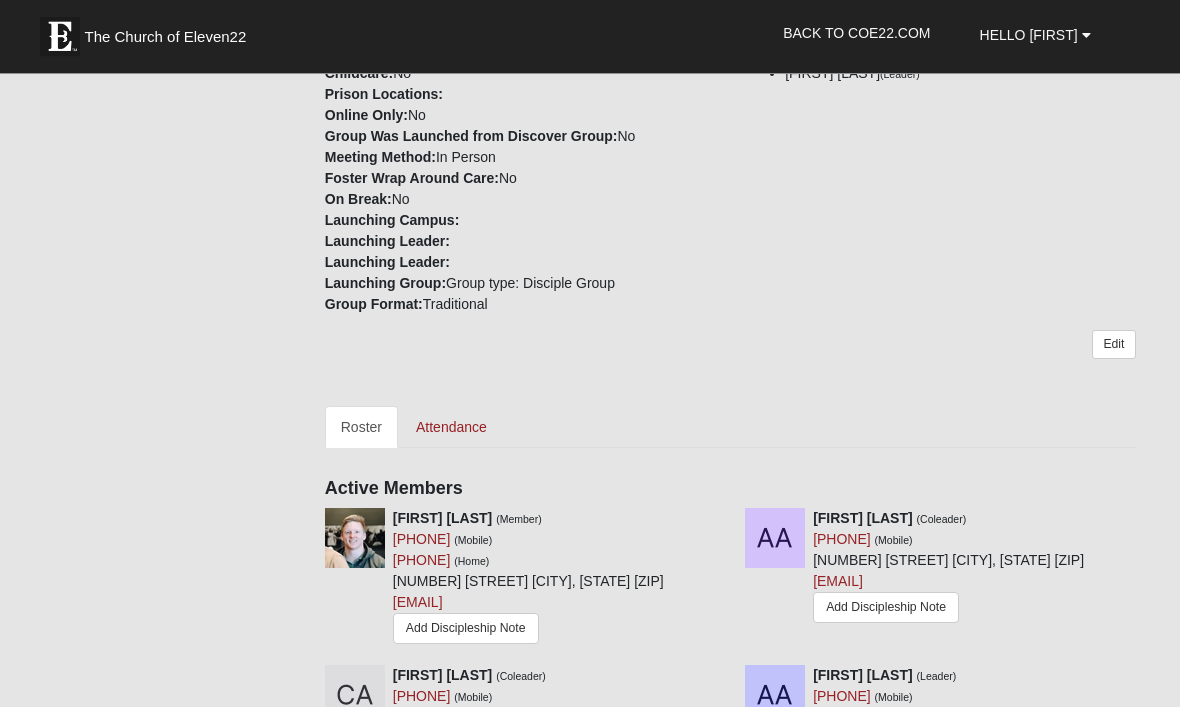 click on "Attendance" at bounding box center [451, 428] 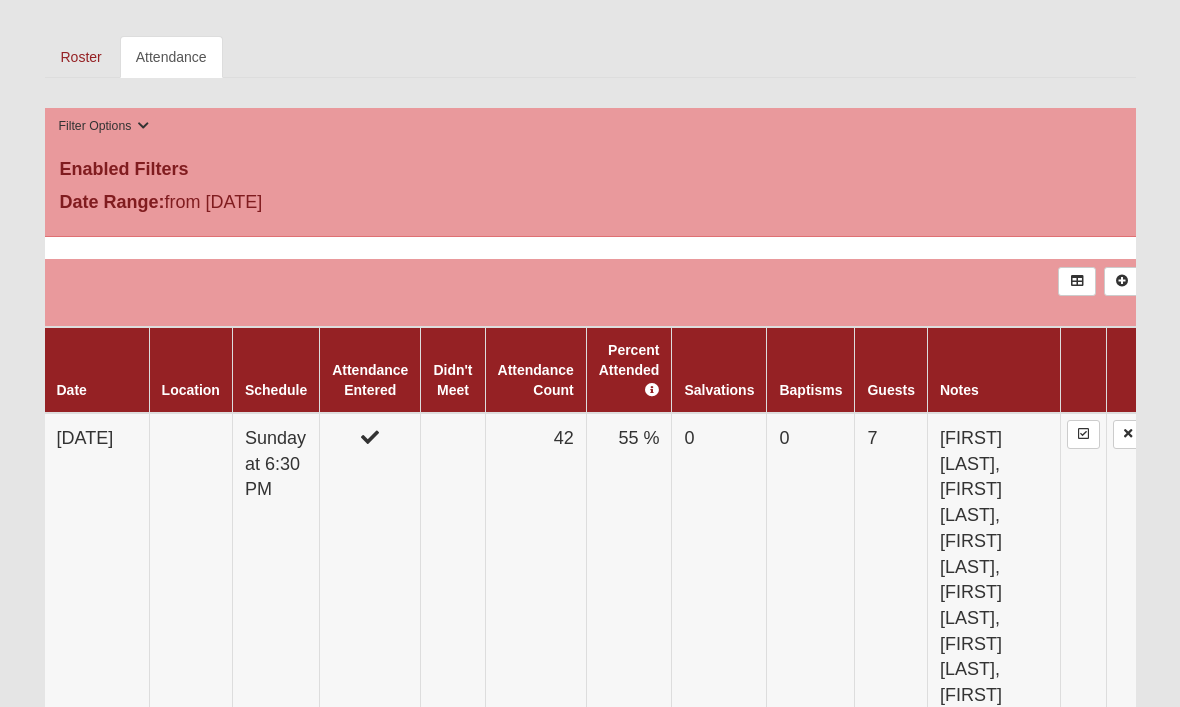 scroll, scrollTop: 1015, scrollLeft: 0, axis: vertical 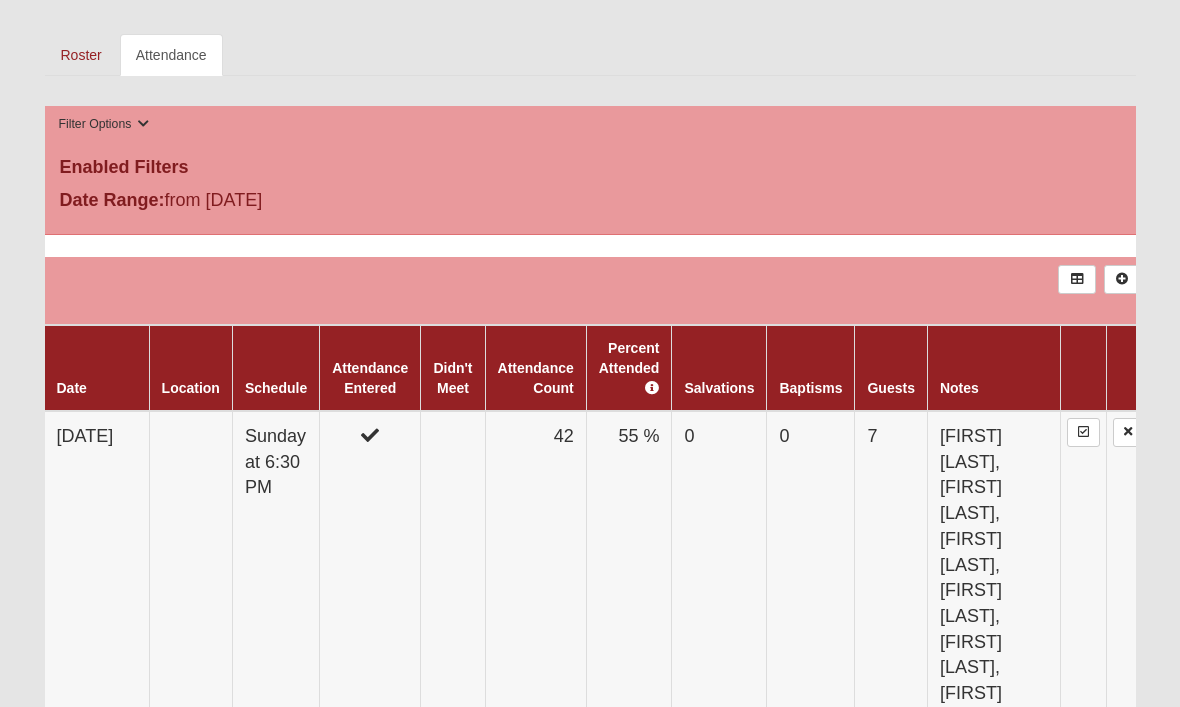 click at bounding box center [370, 603] 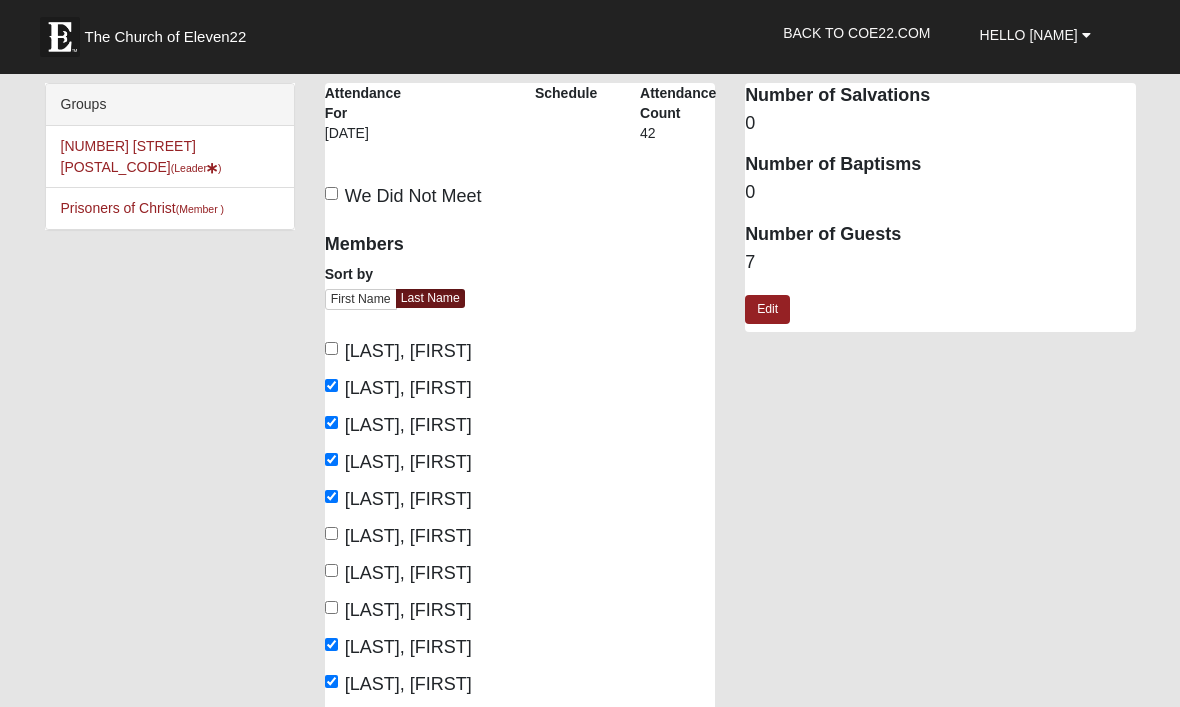 scroll, scrollTop: 0, scrollLeft: 0, axis: both 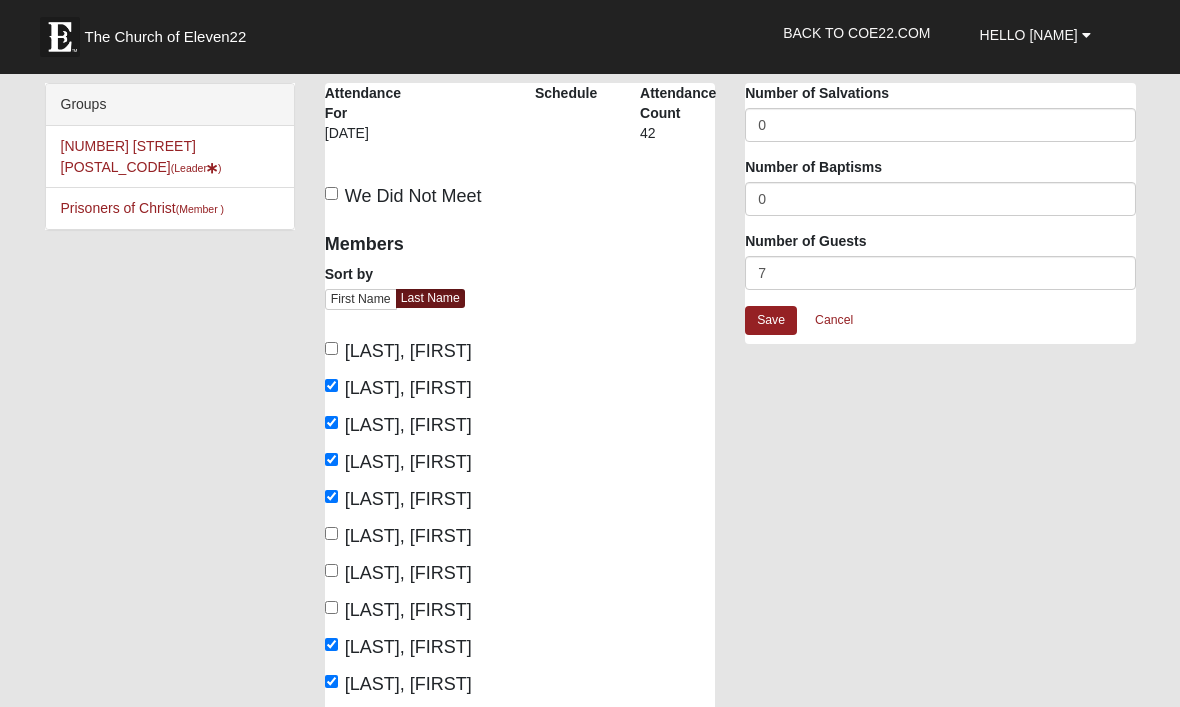 click on "Number of Guests" at bounding box center (805, 241) 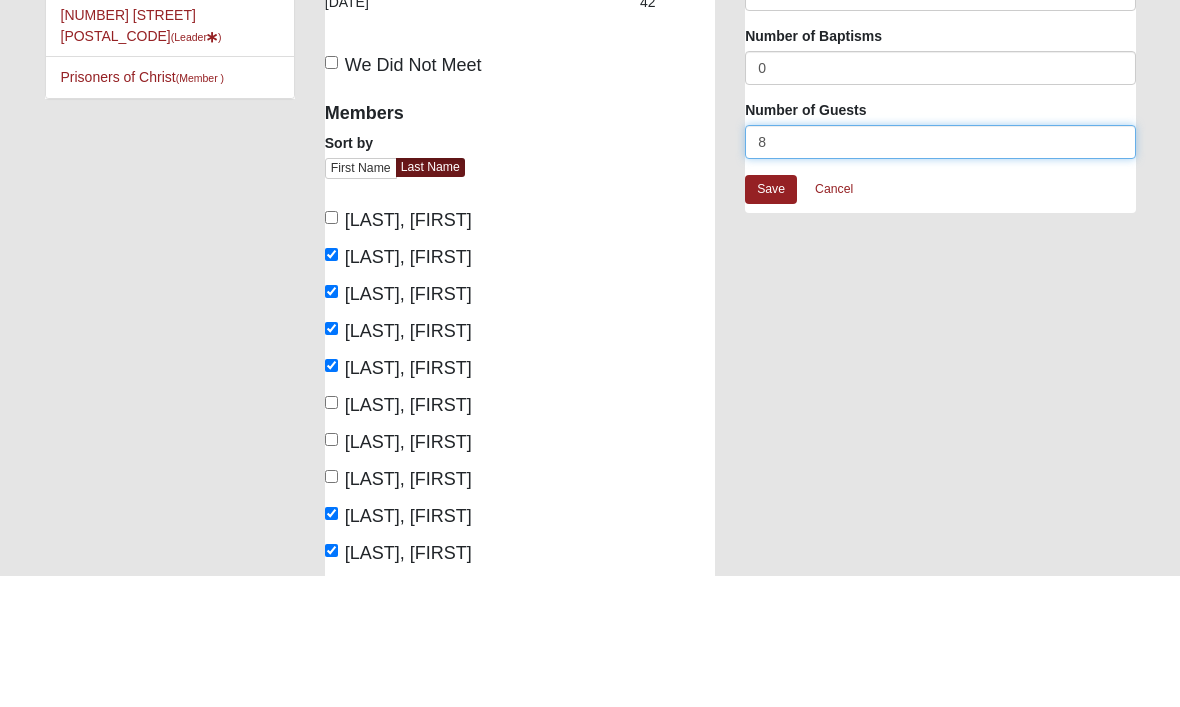 type on "8" 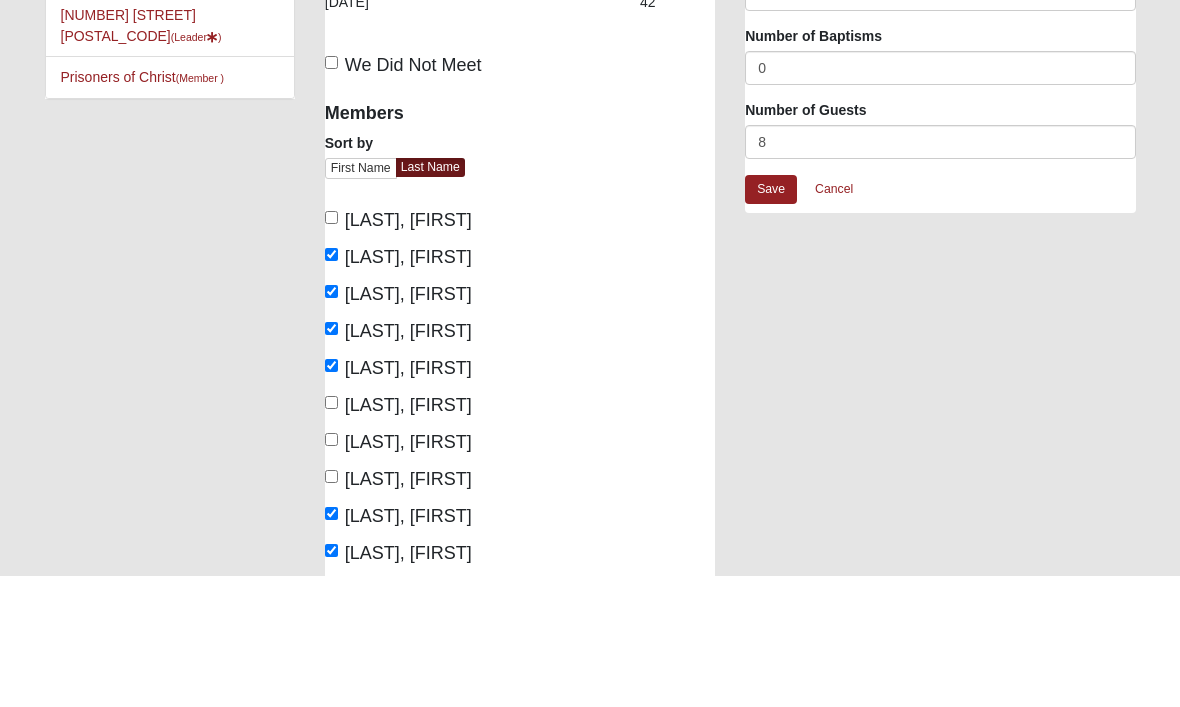 click on "Save" at bounding box center (771, 320) 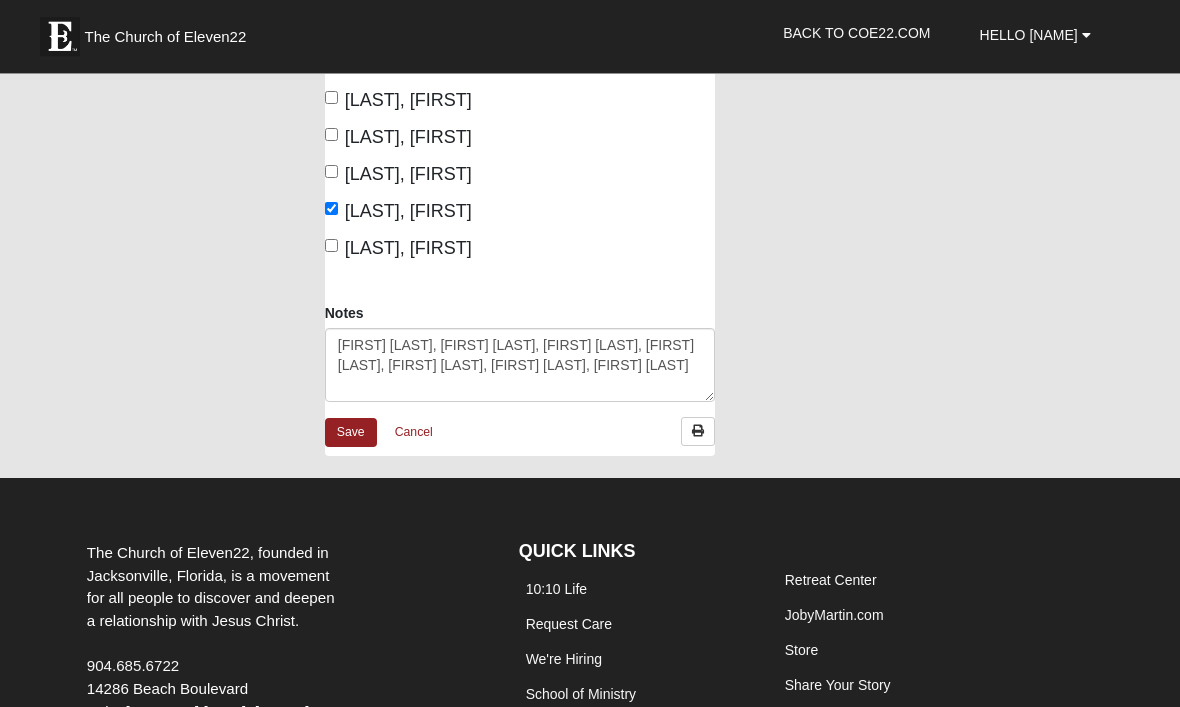 scroll, scrollTop: 2860, scrollLeft: 0, axis: vertical 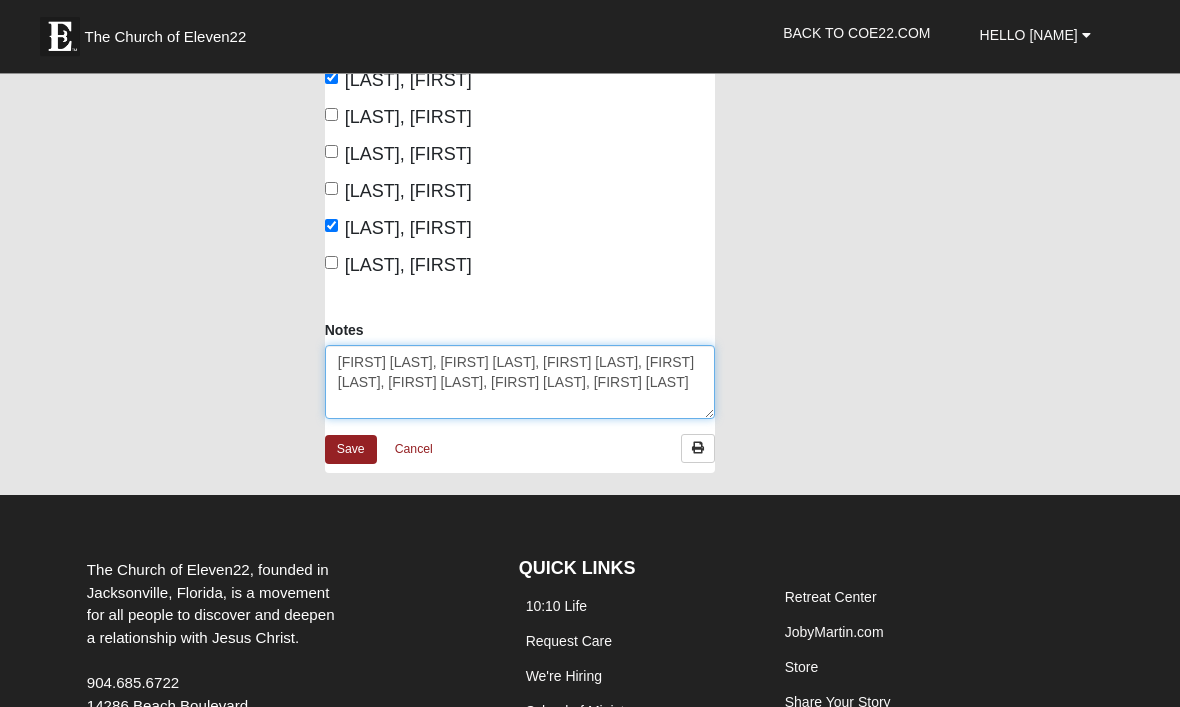 click on "Jack Summers, Jake George, Caroline Cushing, Tanner Owens, Joe Forte, Raegan Westfall, Elijah Carrico" at bounding box center (520, 383) 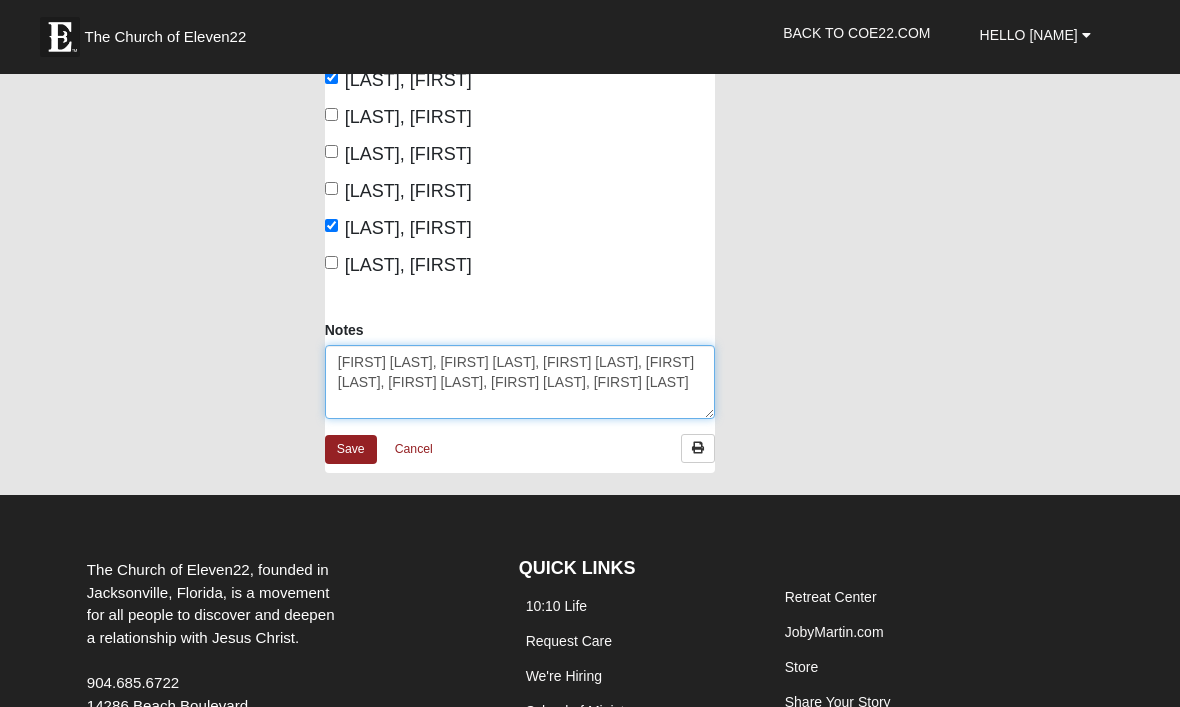 scroll, scrollTop: 2860, scrollLeft: 0, axis: vertical 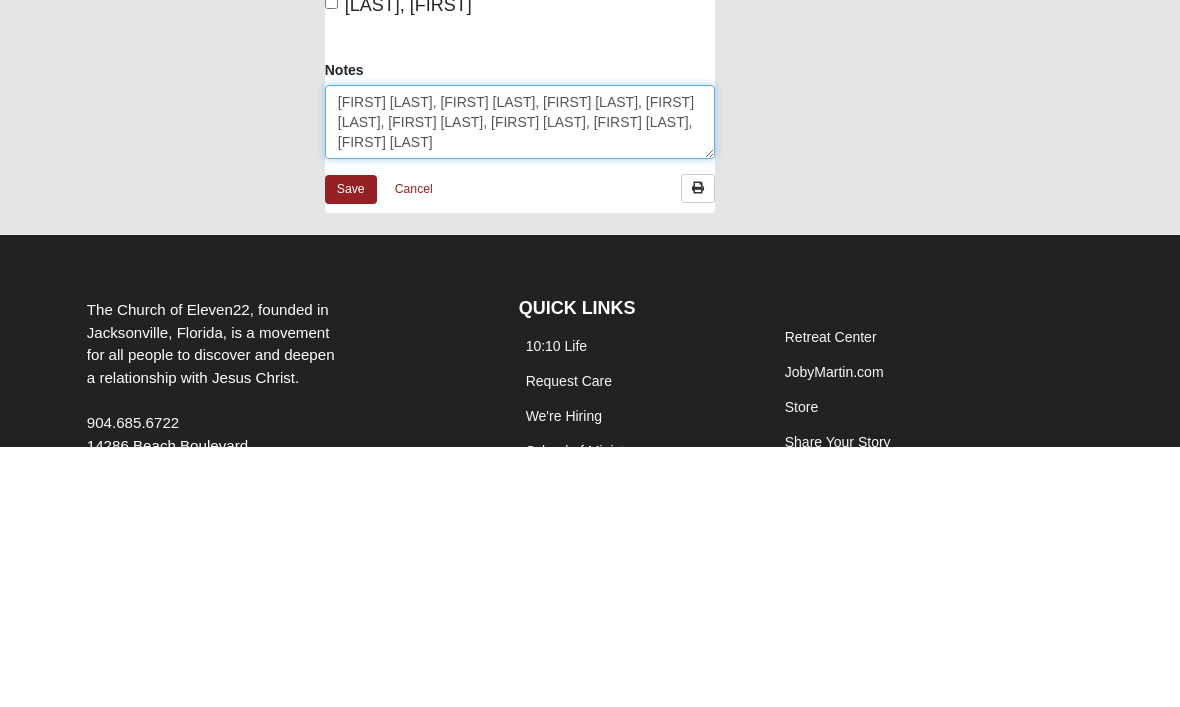 type on "[FIRST] [LAST], [FIRST] [LAST], [FIRST] [LAST], [FIRST] [LAST], [FIRST] [LAST], [FIRST] [LAST], [FIRST] [LAST], [FIRST] [LAST]" 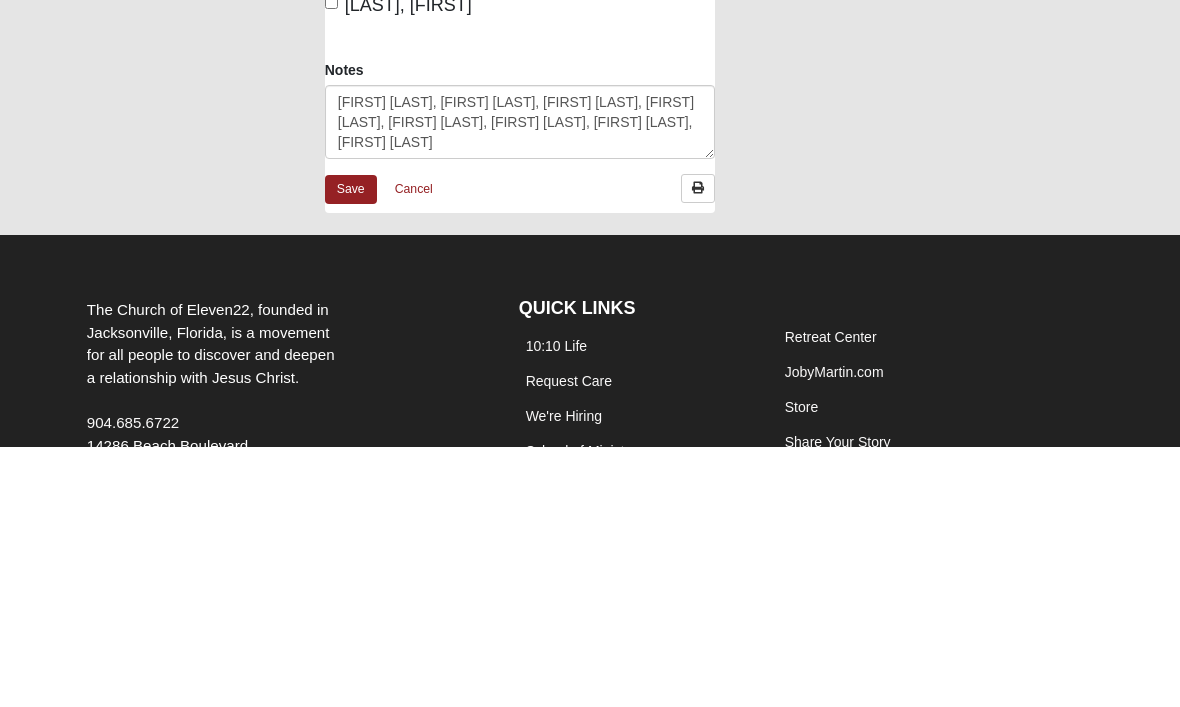 click on "Save" at bounding box center [351, 450] 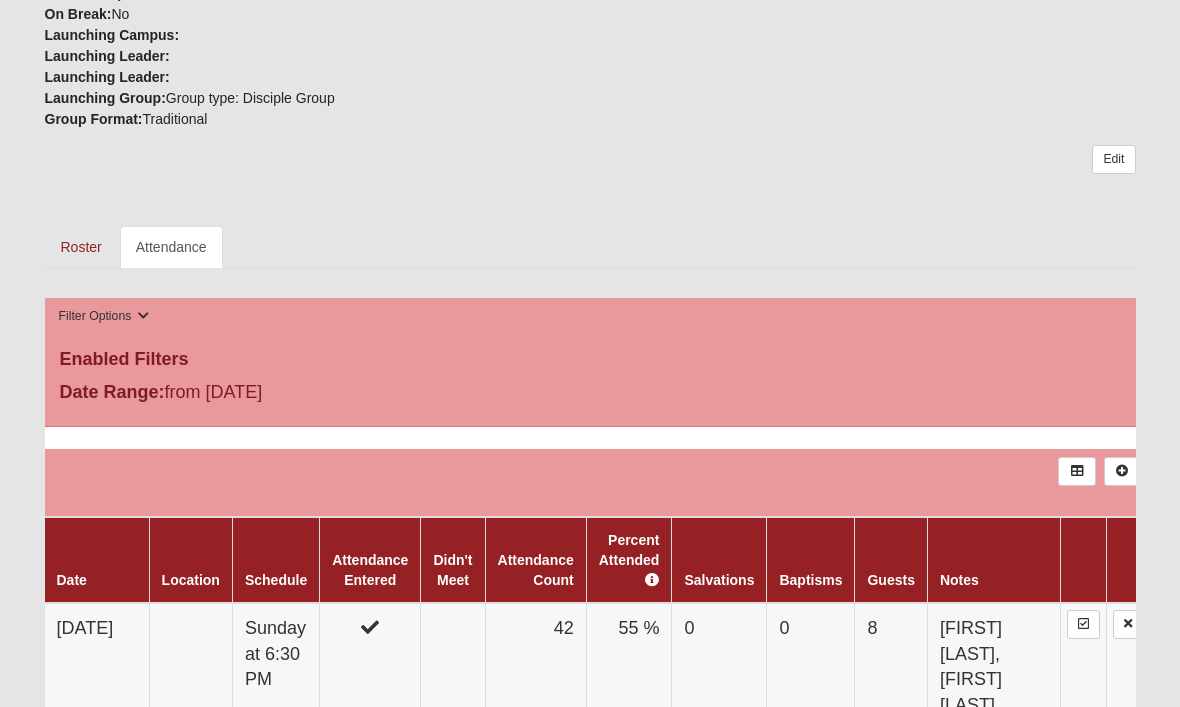 scroll, scrollTop: 822, scrollLeft: 0, axis: vertical 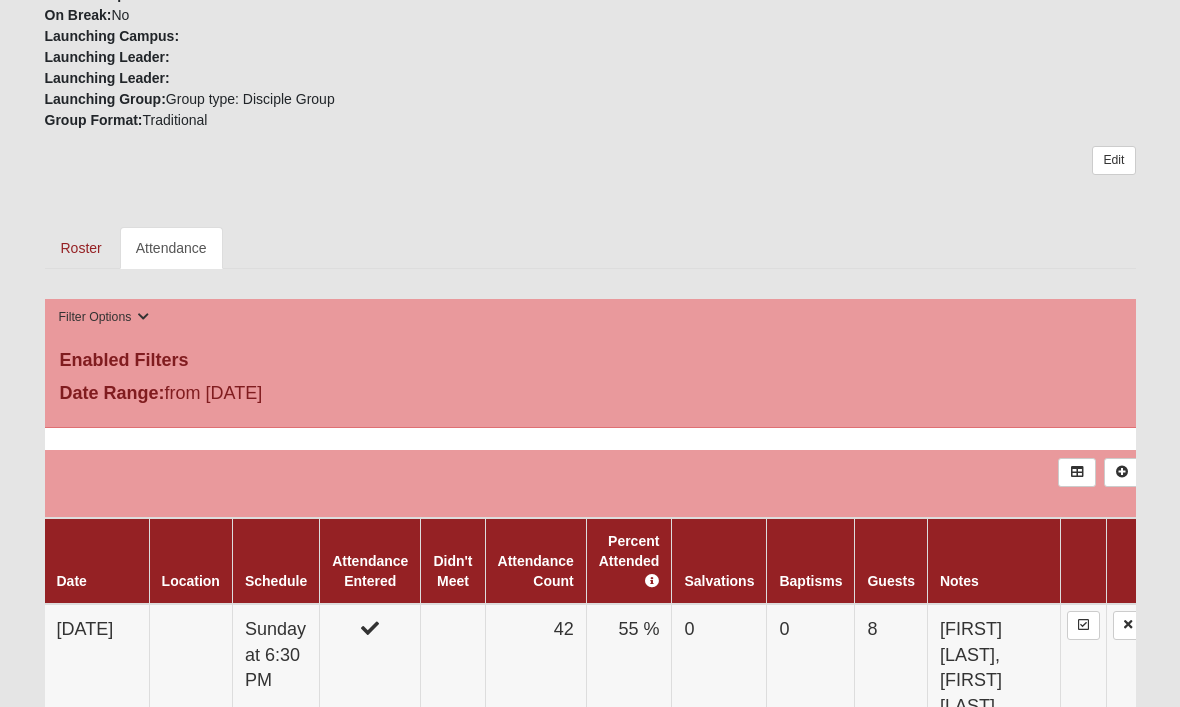 click on "Roster" at bounding box center [81, 248] 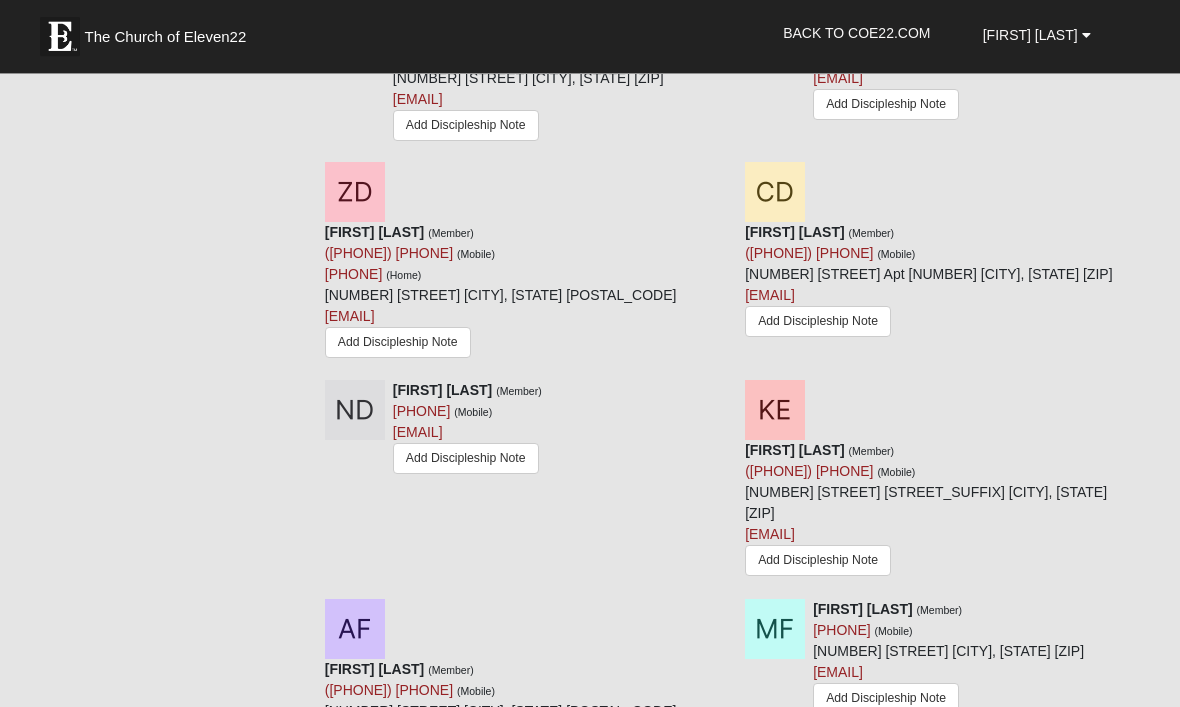 scroll, scrollTop: 2968, scrollLeft: 0, axis: vertical 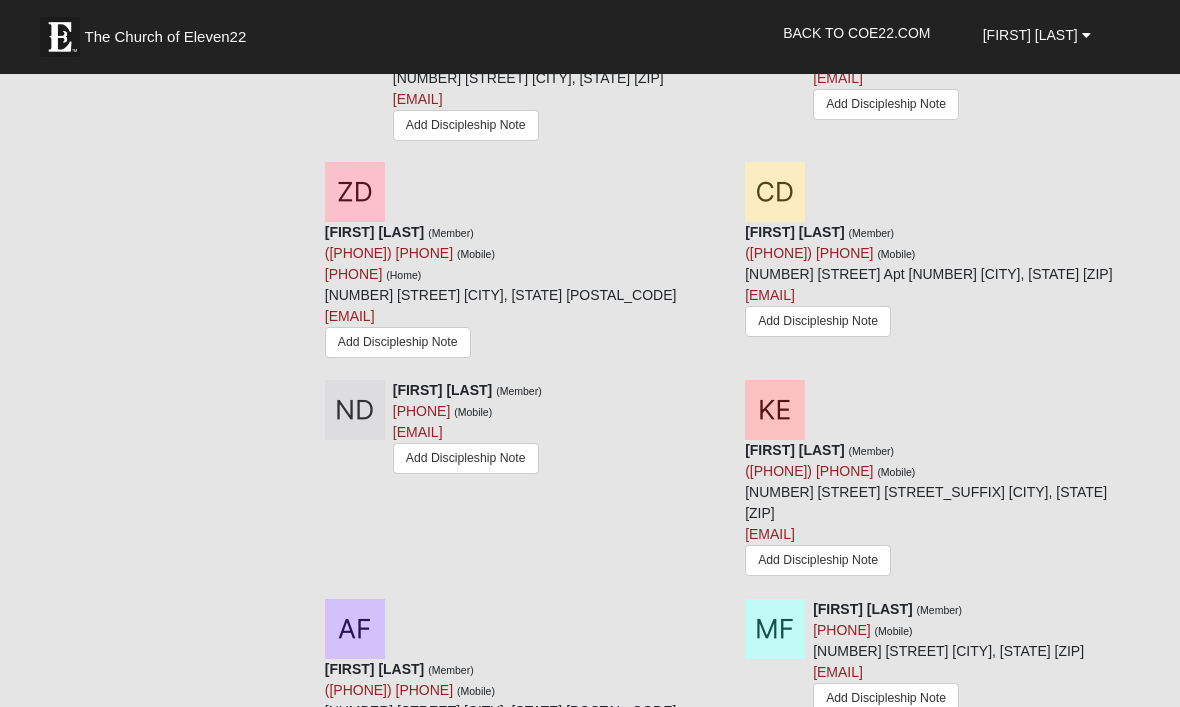 click at bounding box center [1144, 806] 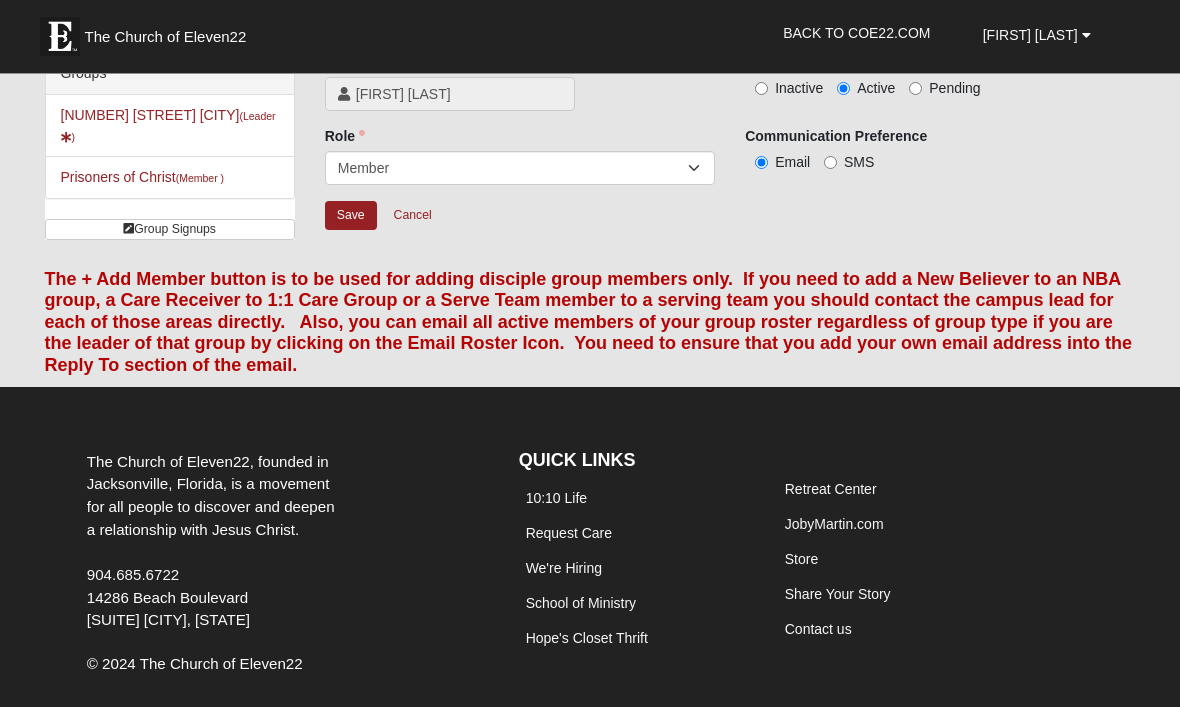 scroll, scrollTop: 0, scrollLeft: 0, axis: both 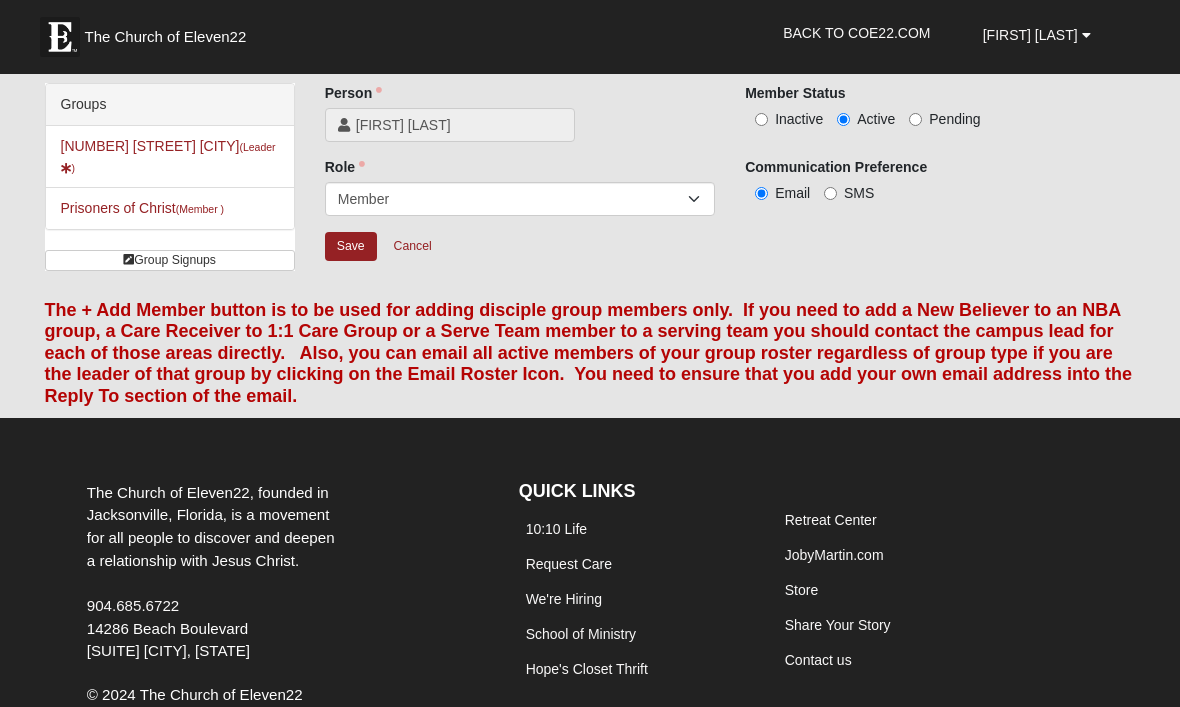 click on "Inactive" at bounding box center (761, 119) 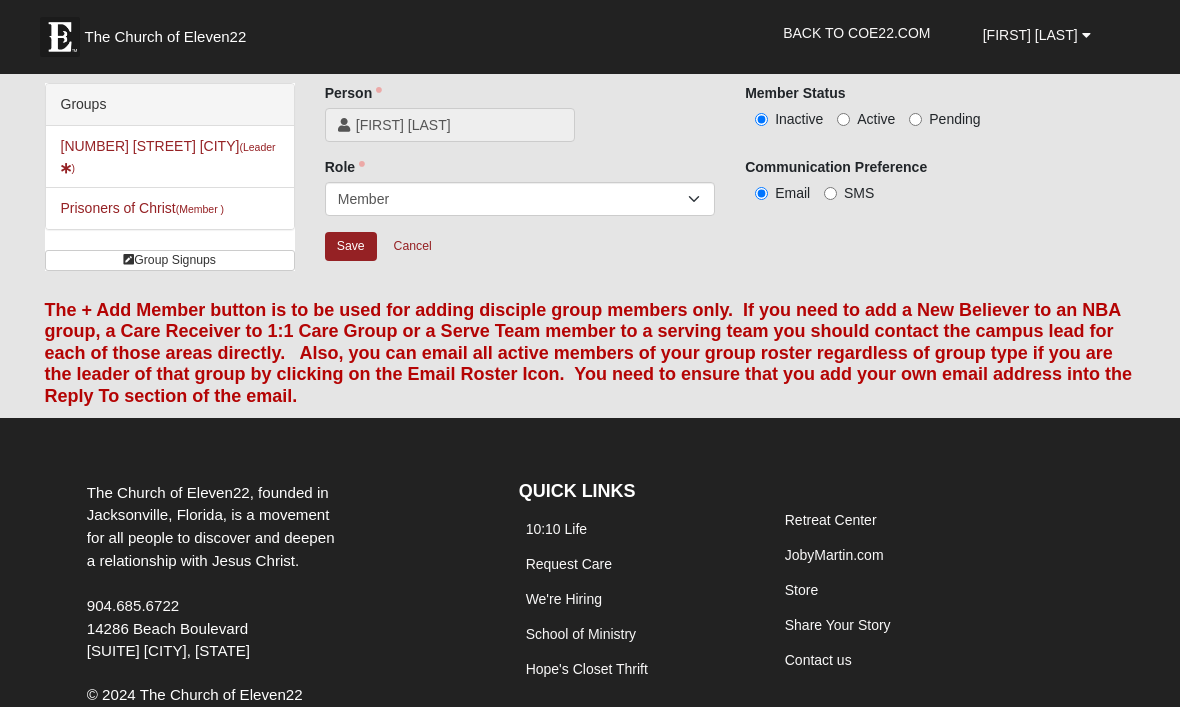 click on "Save" at bounding box center (351, 246) 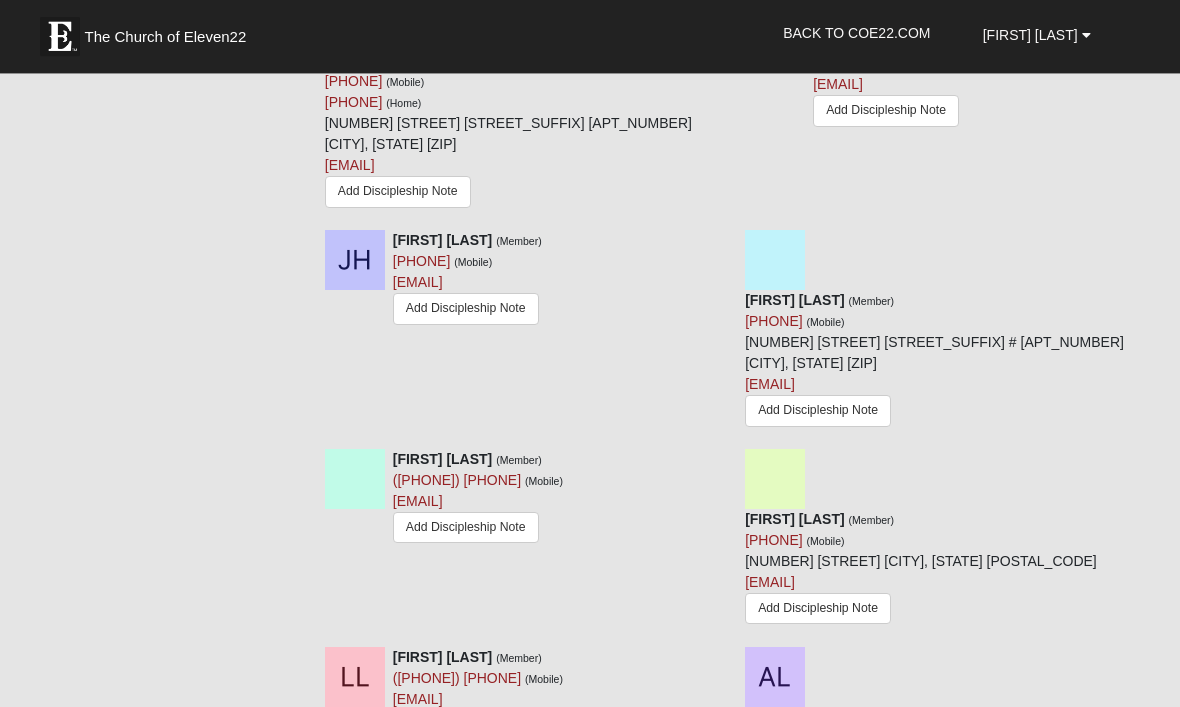 scroll, scrollTop: 4120, scrollLeft: 0, axis: vertical 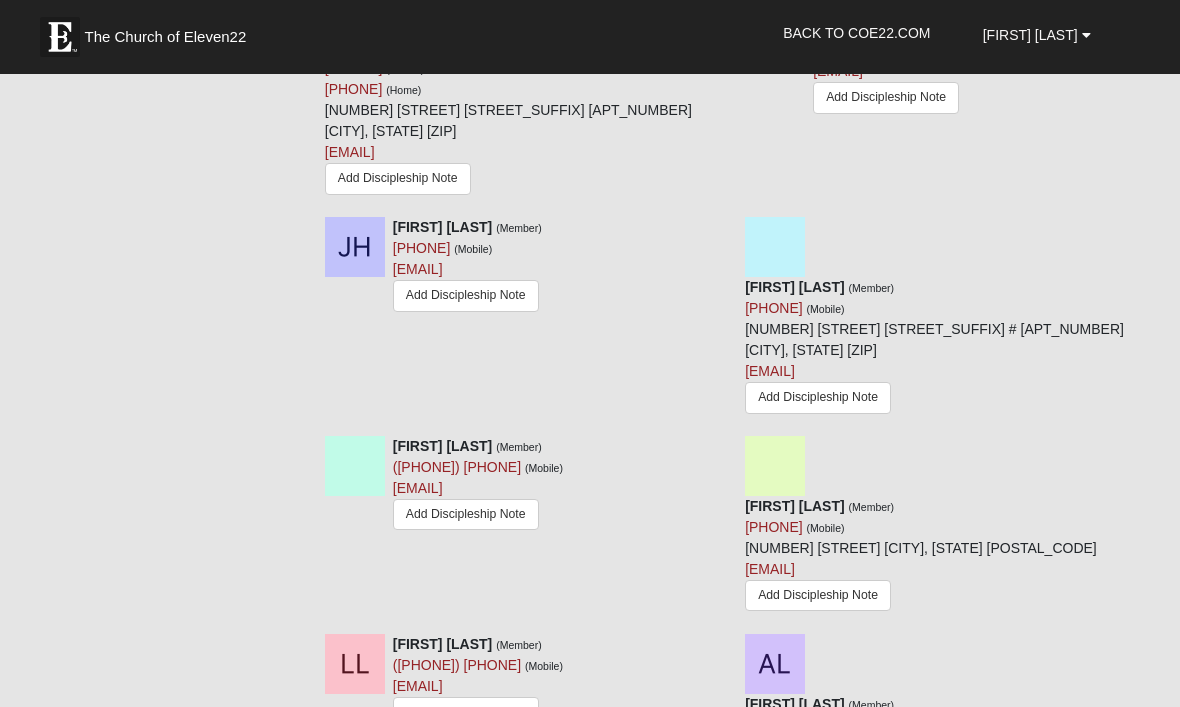 click at bounding box center (723, 1060) 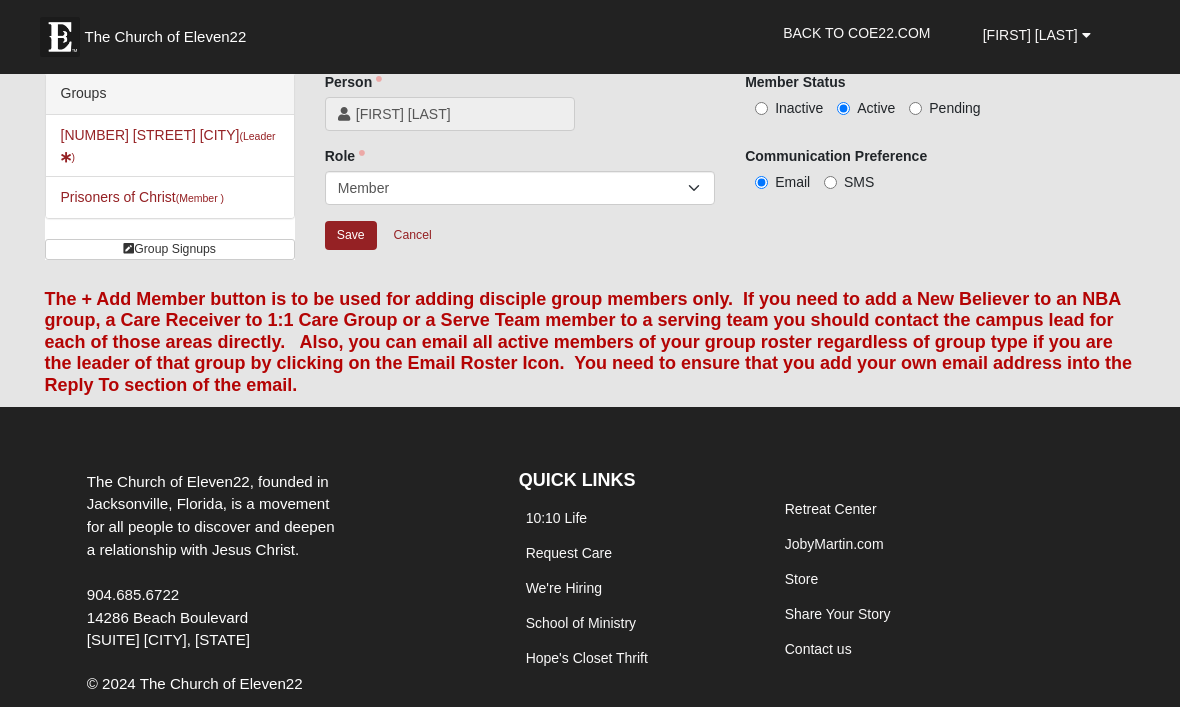 scroll, scrollTop: 0, scrollLeft: 0, axis: both 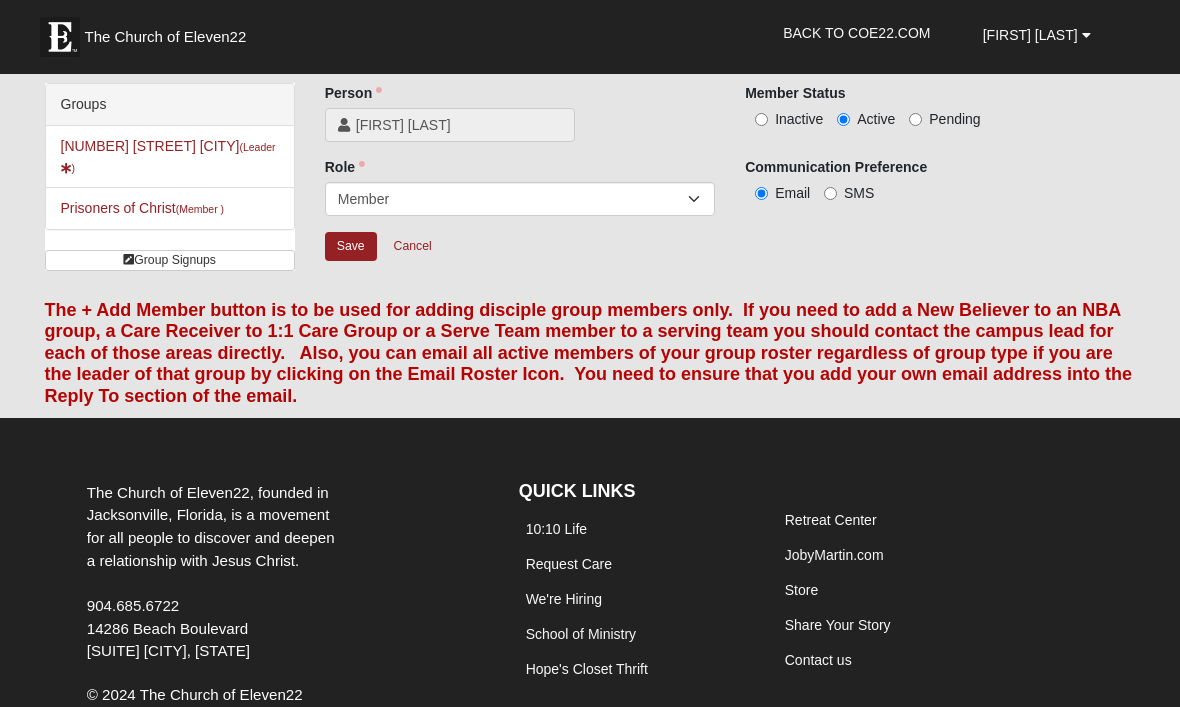 click on "Inactive" at bounding box center [761, 119] 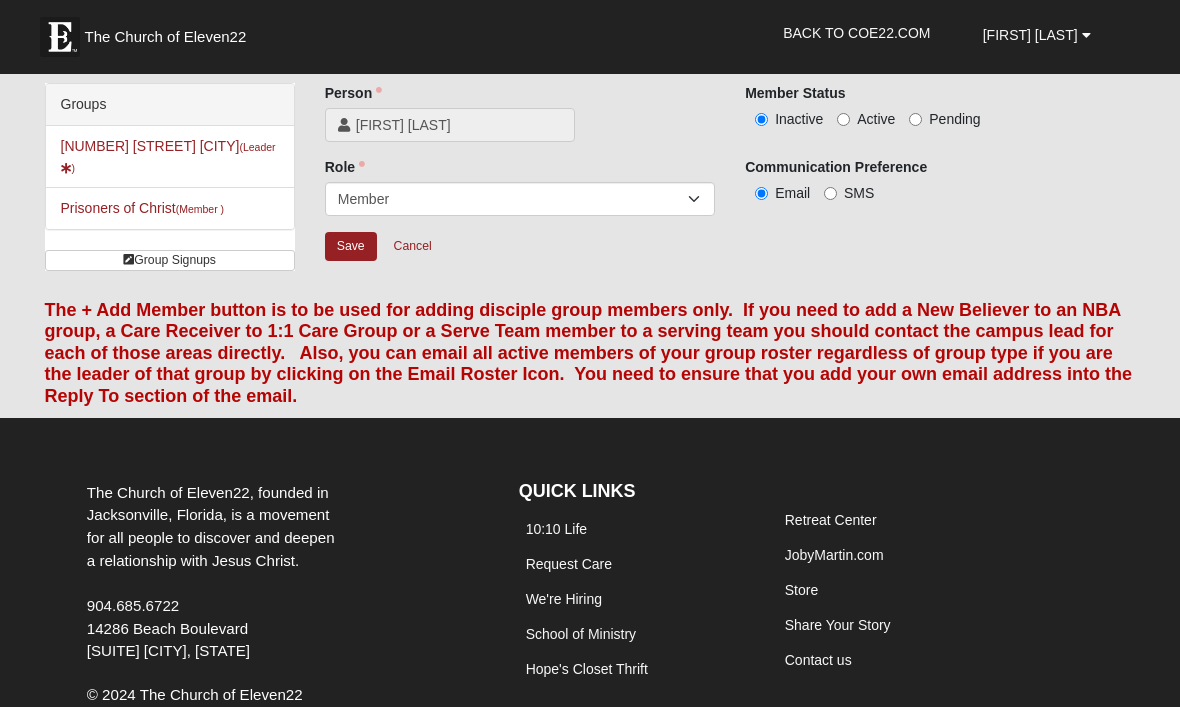click on "Save" at bounding box center [351, 246] 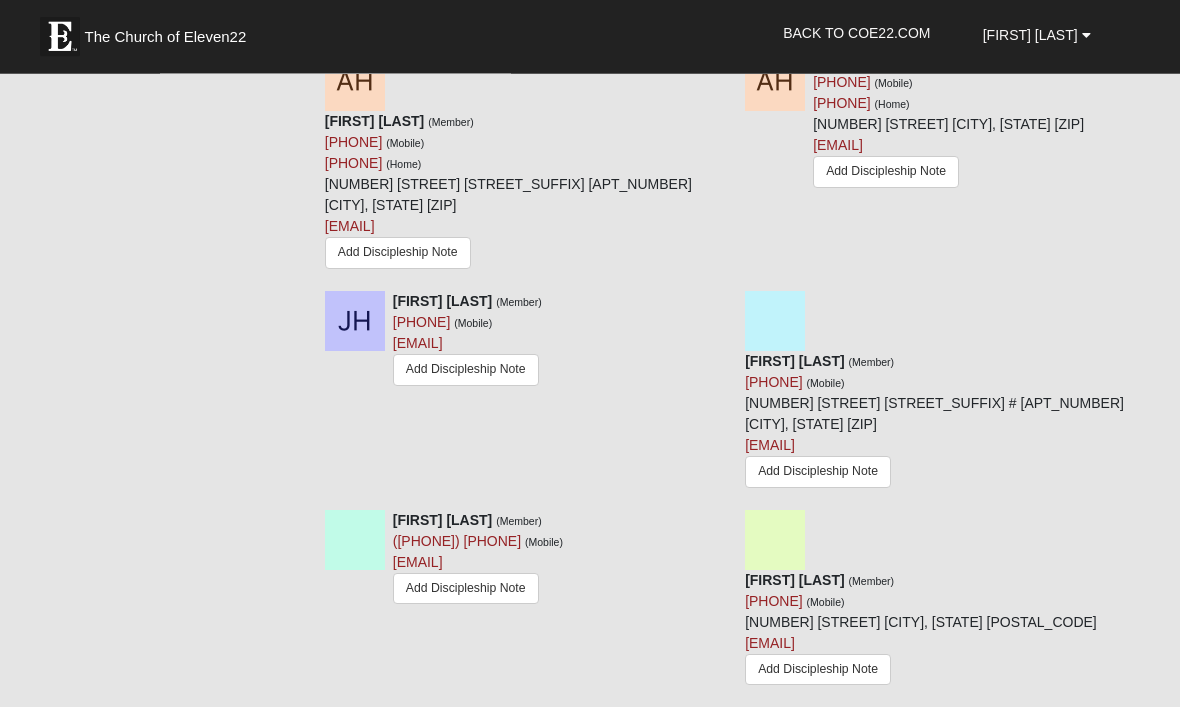 scroll, scrollTop: 4047, scrollLeft: 0, axis: vertical 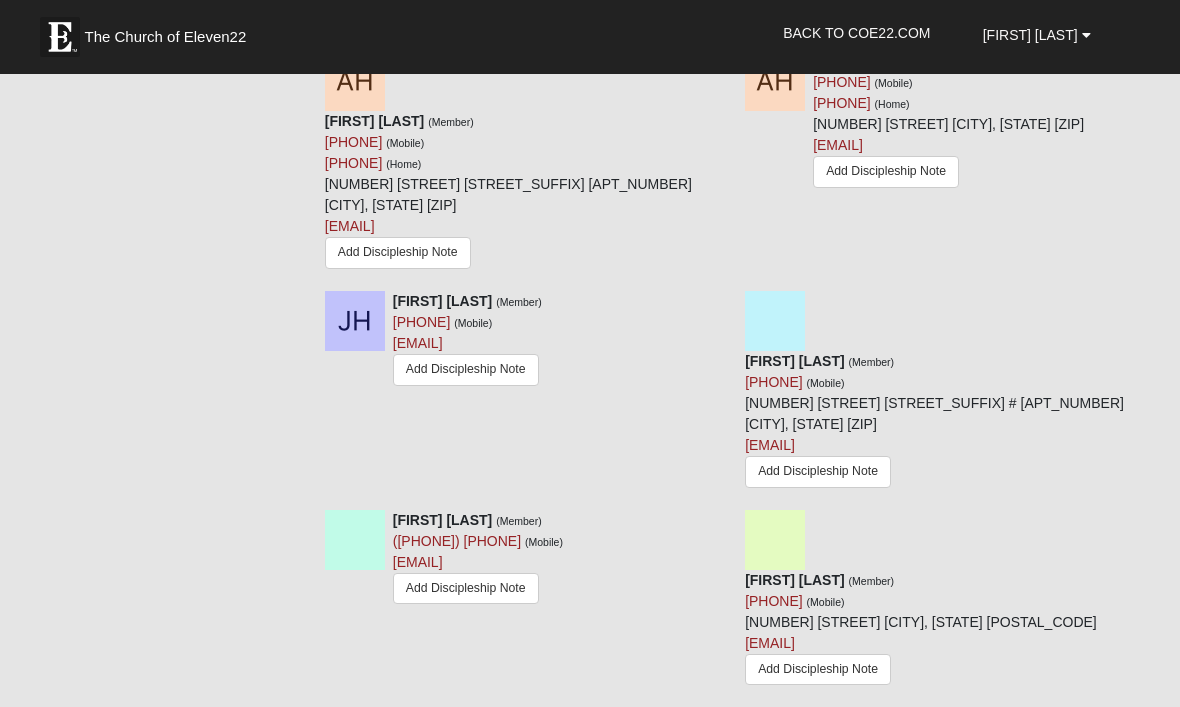 click at bounding box center (723, 1134) 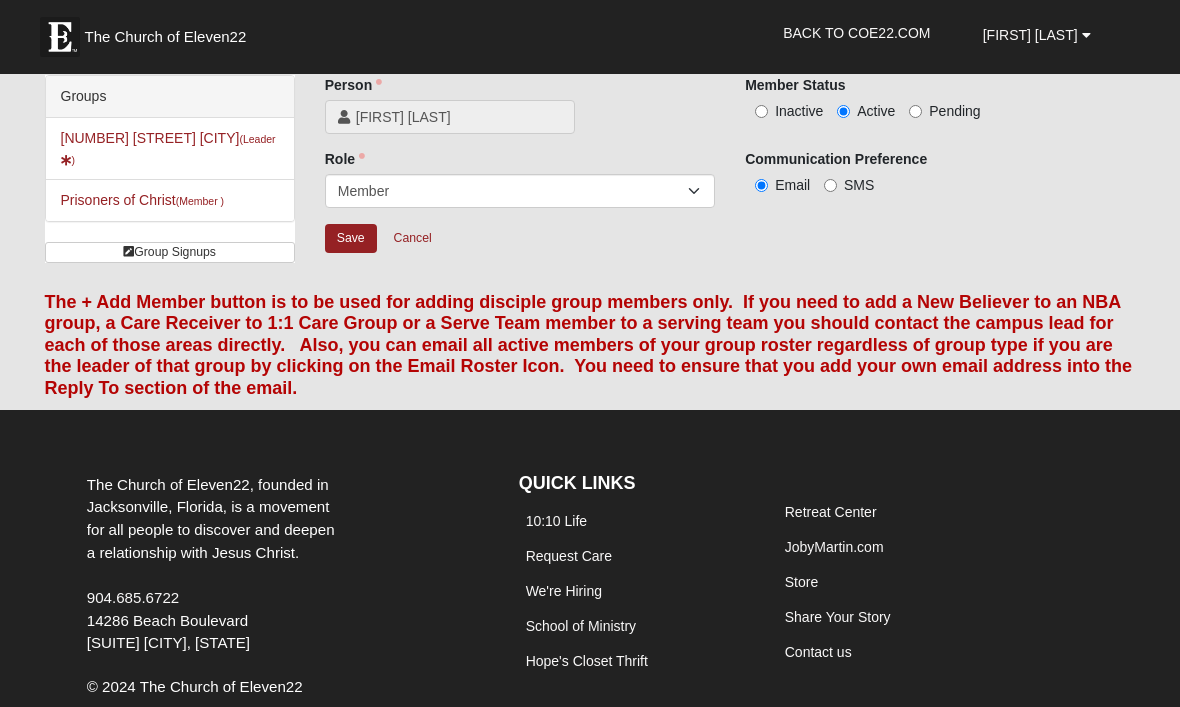 scroll, scrollTop: 12, scrollLeft: 0, axis: vertical 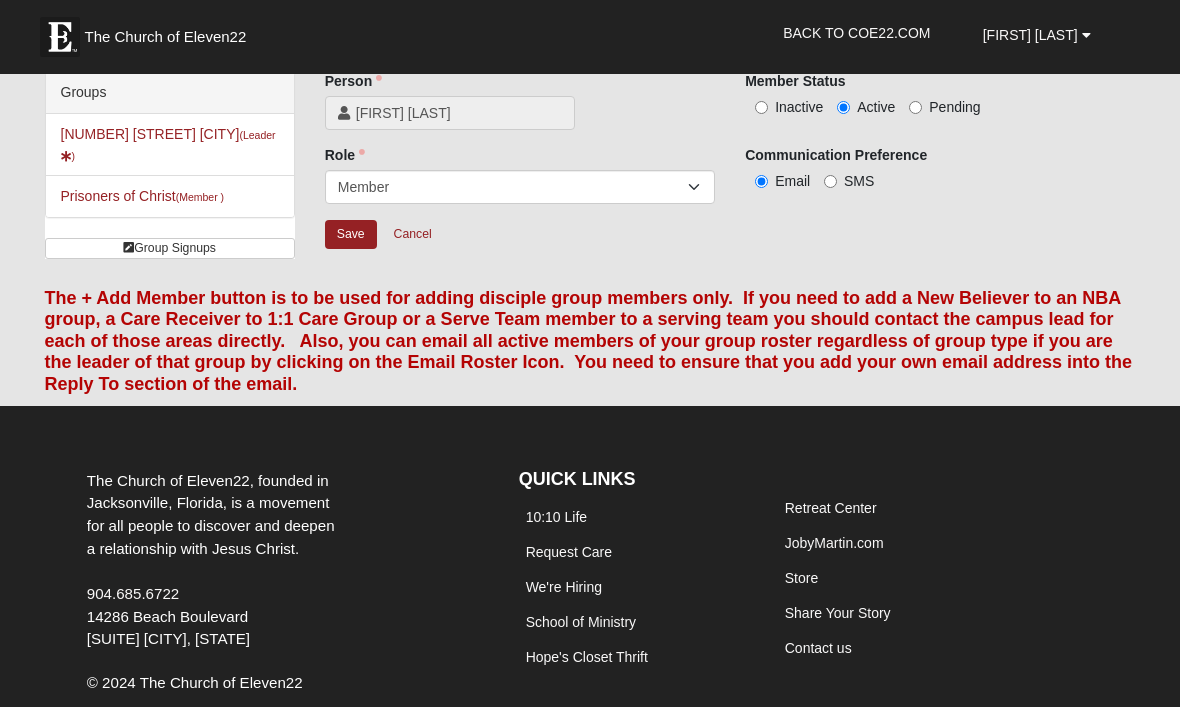 click on "Inactive" at bounding box center (761, 107) 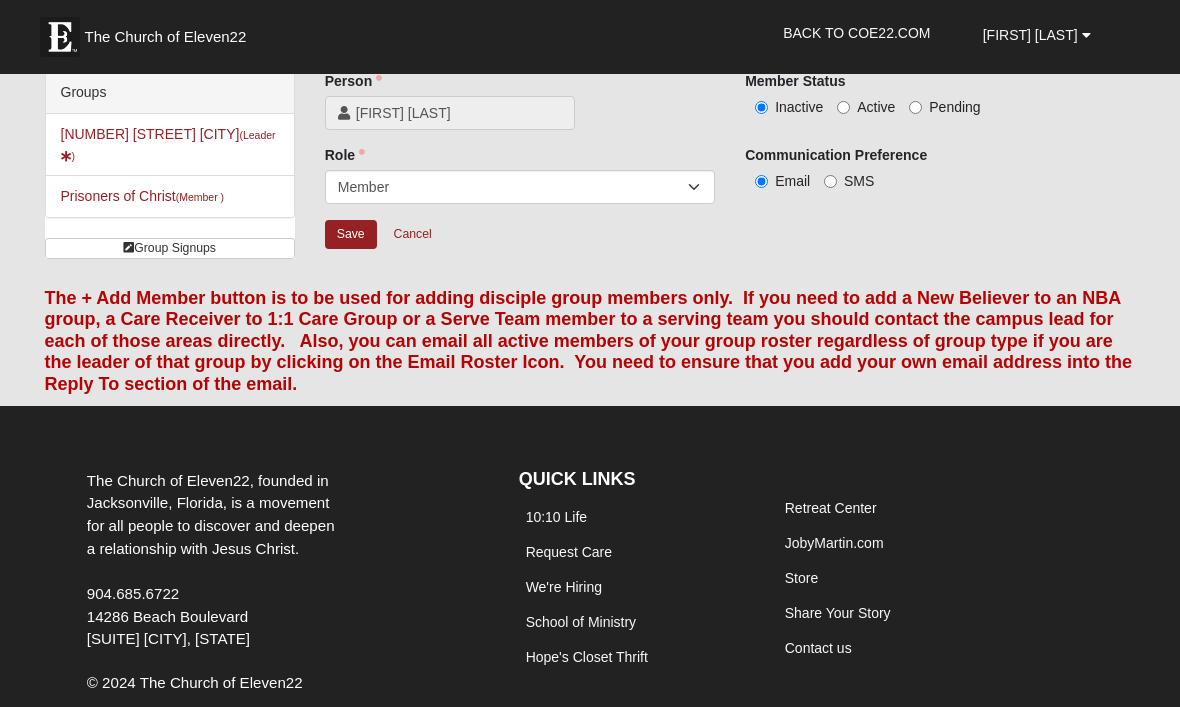 click on "Save" at bounding box center (351, 234) 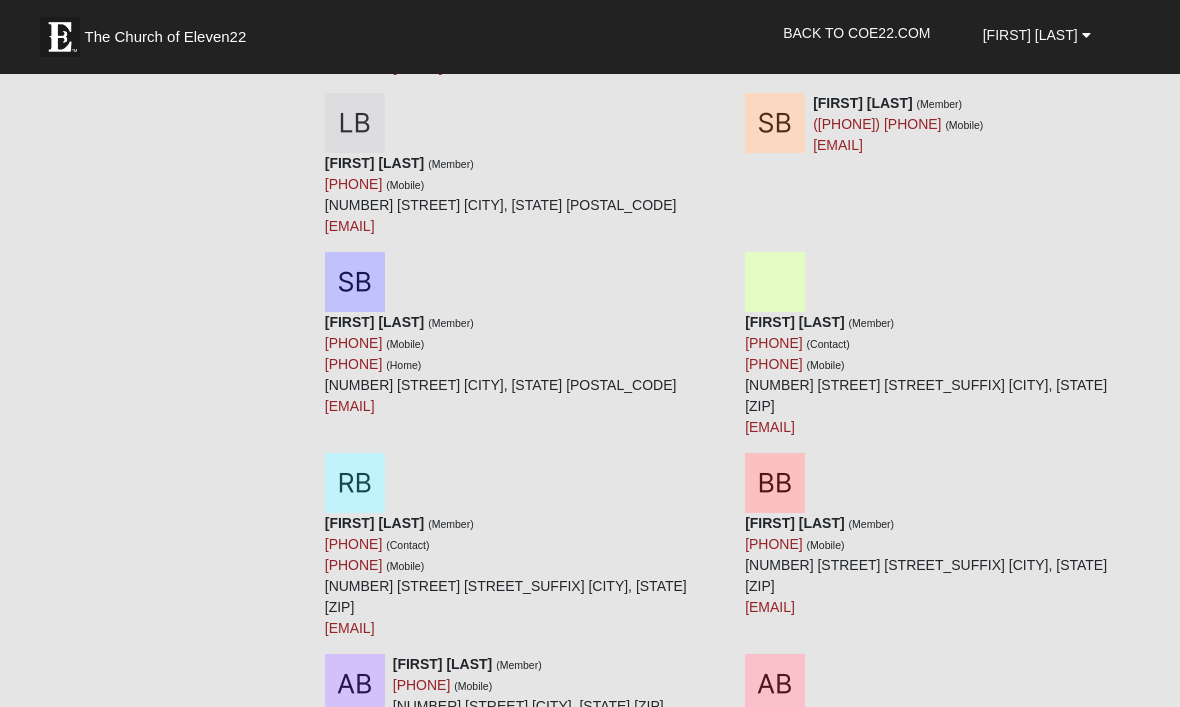 scroll, scrollTop: 8953, scrollLeft: 0, axis: vertical 